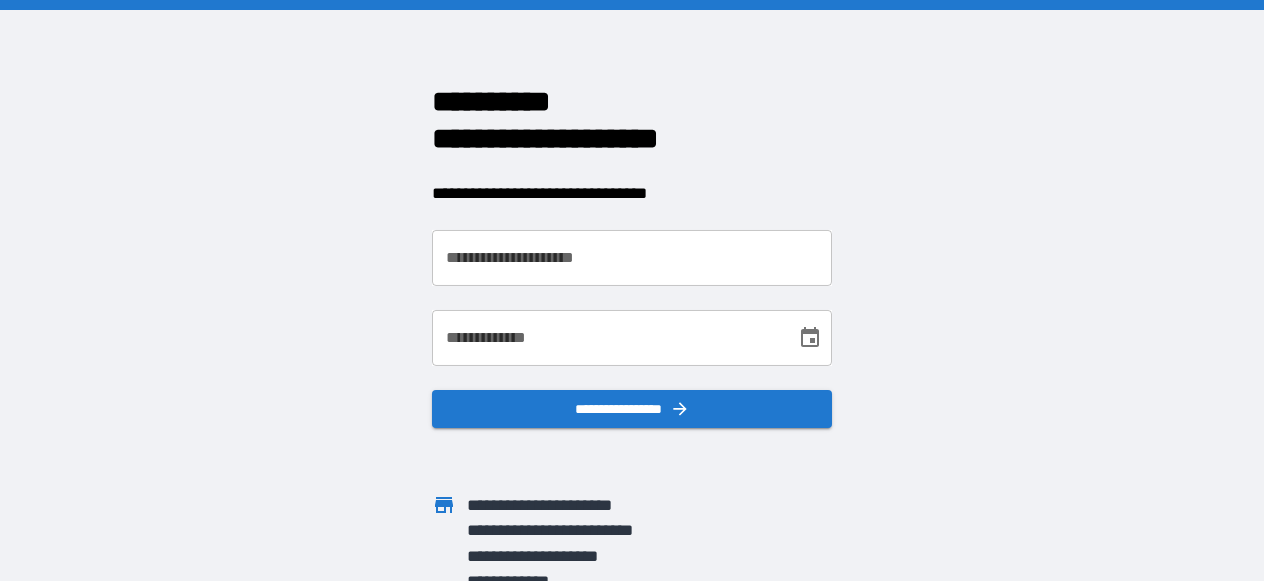 scroll, scrollTop: 0, scrollLeft: 0, axis: both 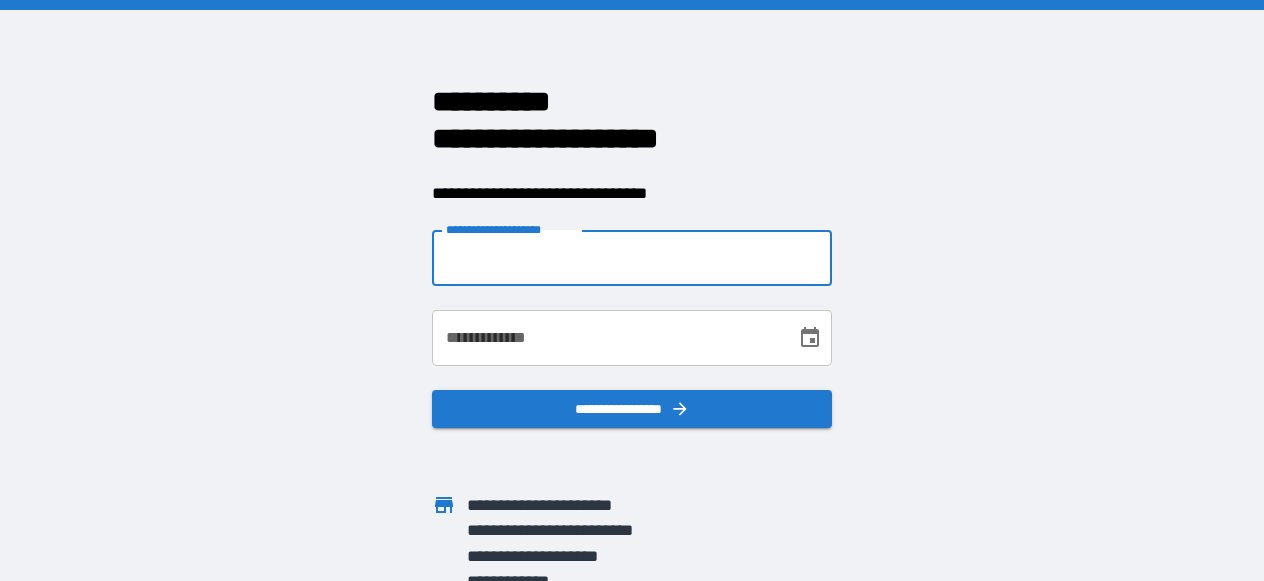 click on "**********" at bounding box center (632, 258) 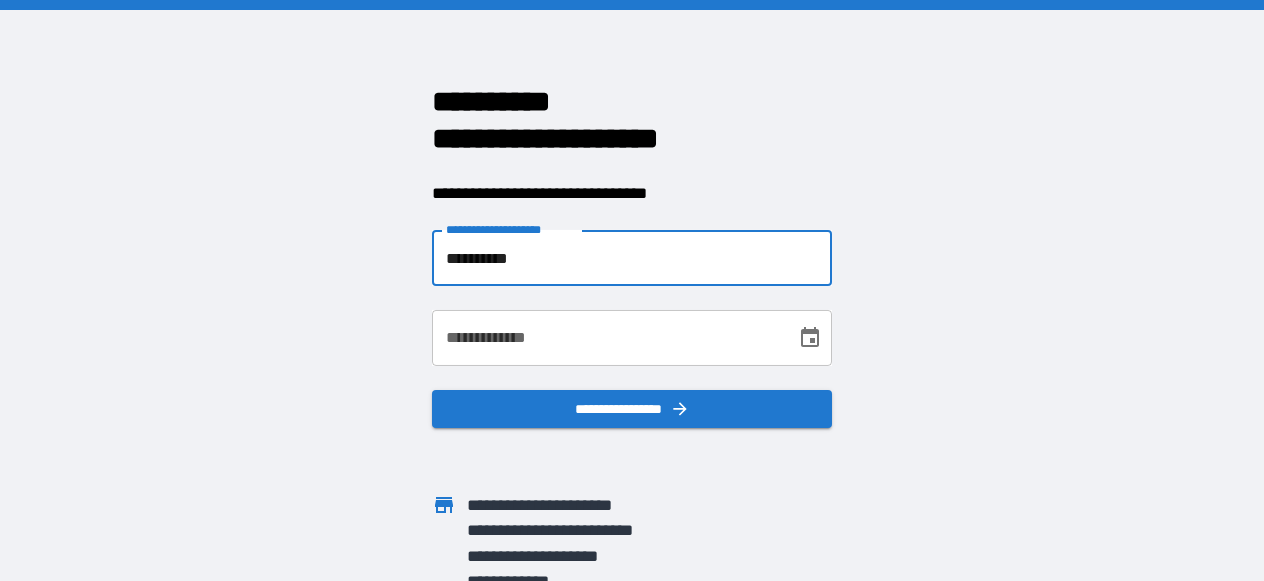type on "**********" 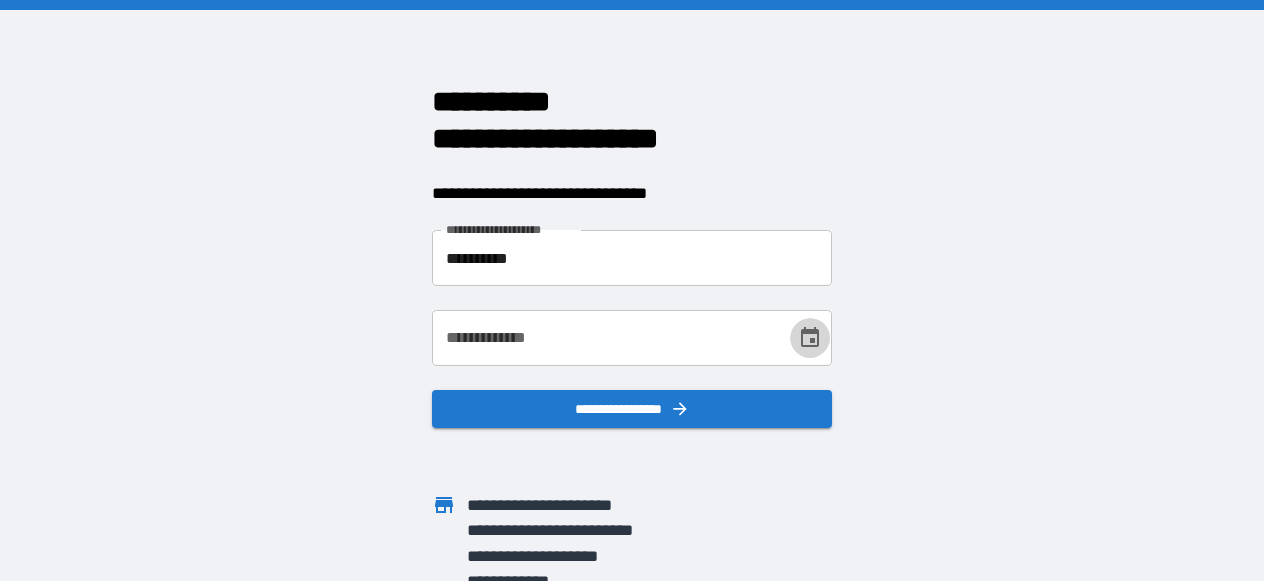 click 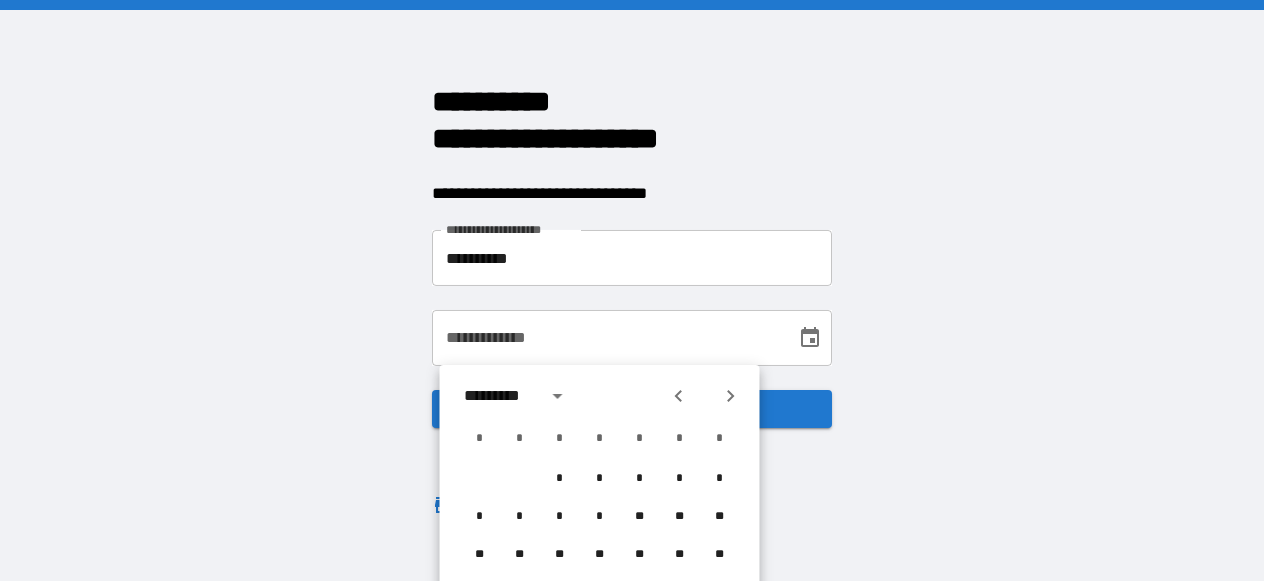 click 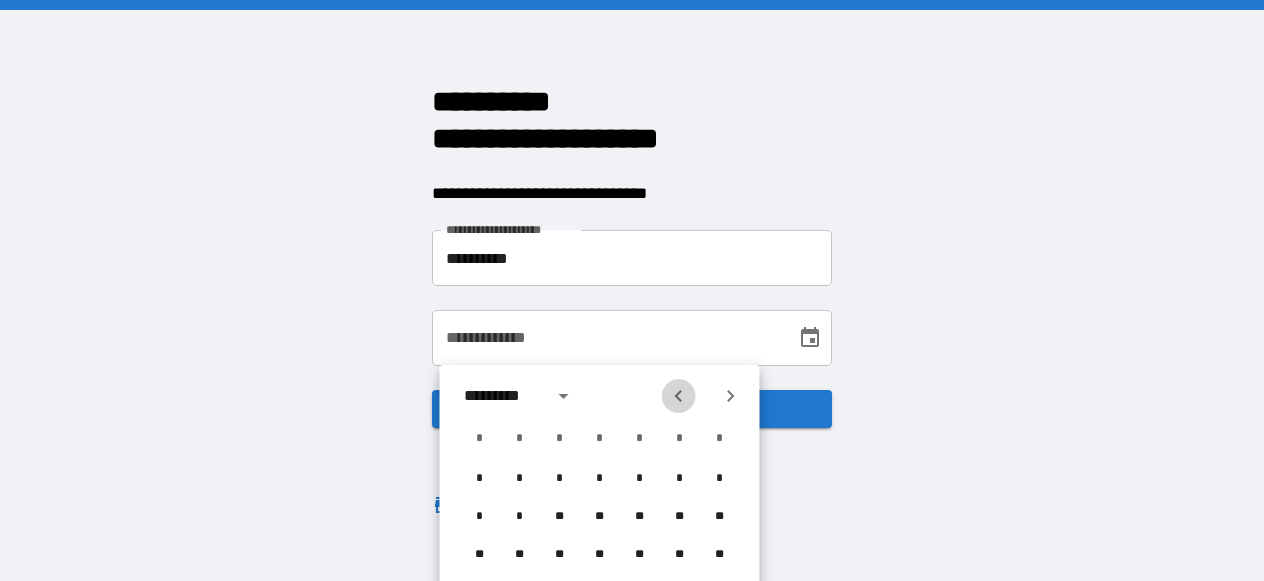 click 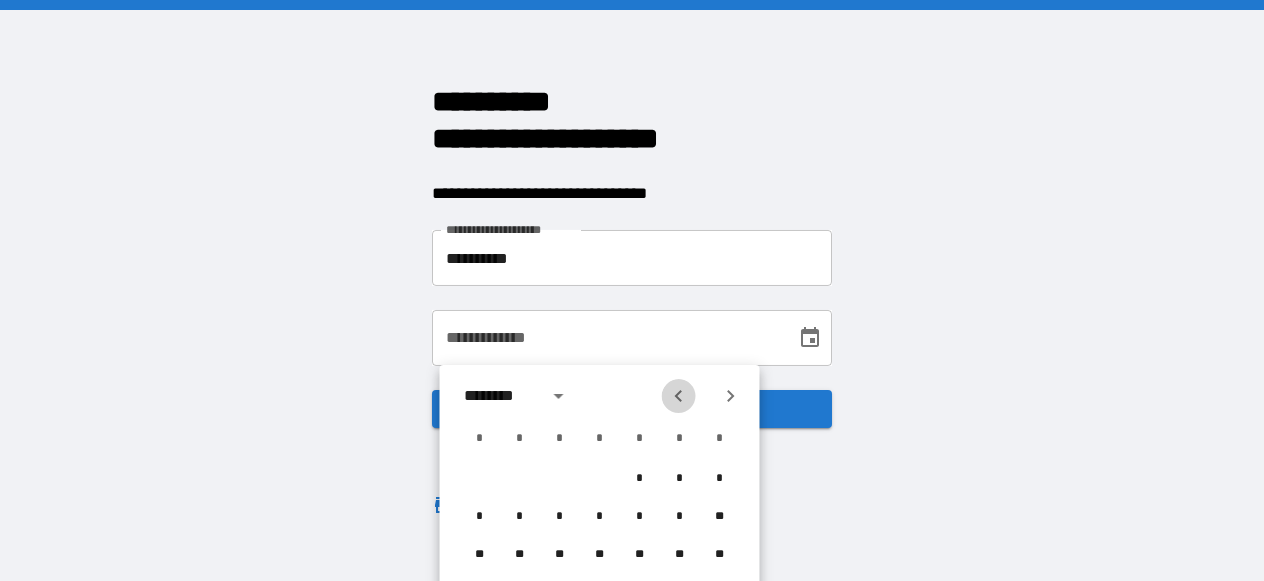 click 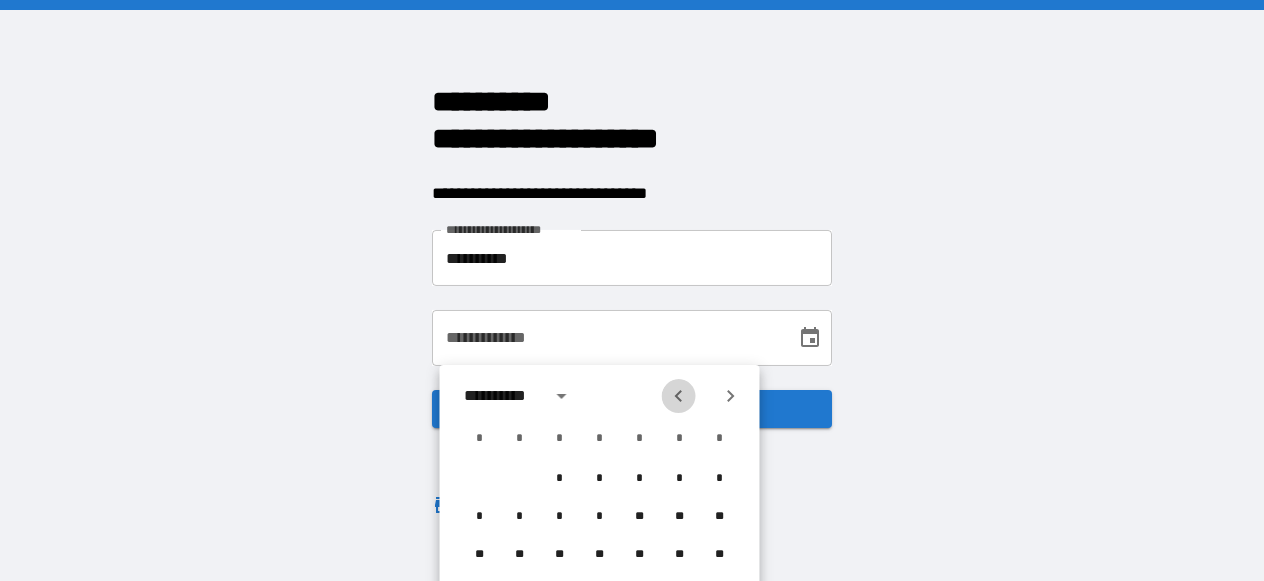 click 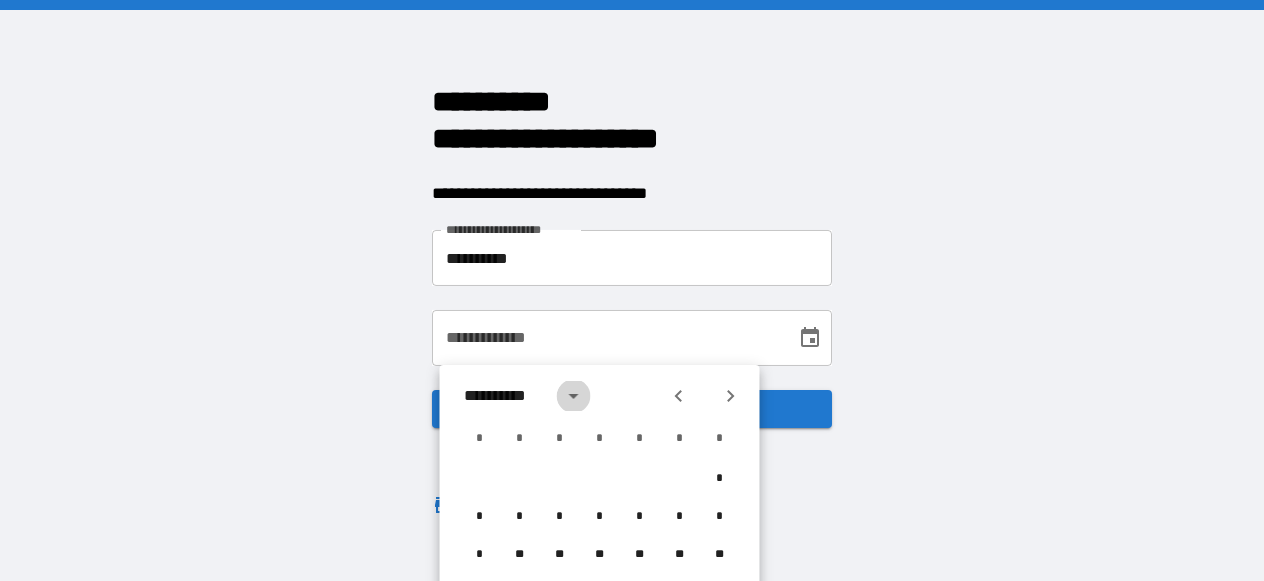 click 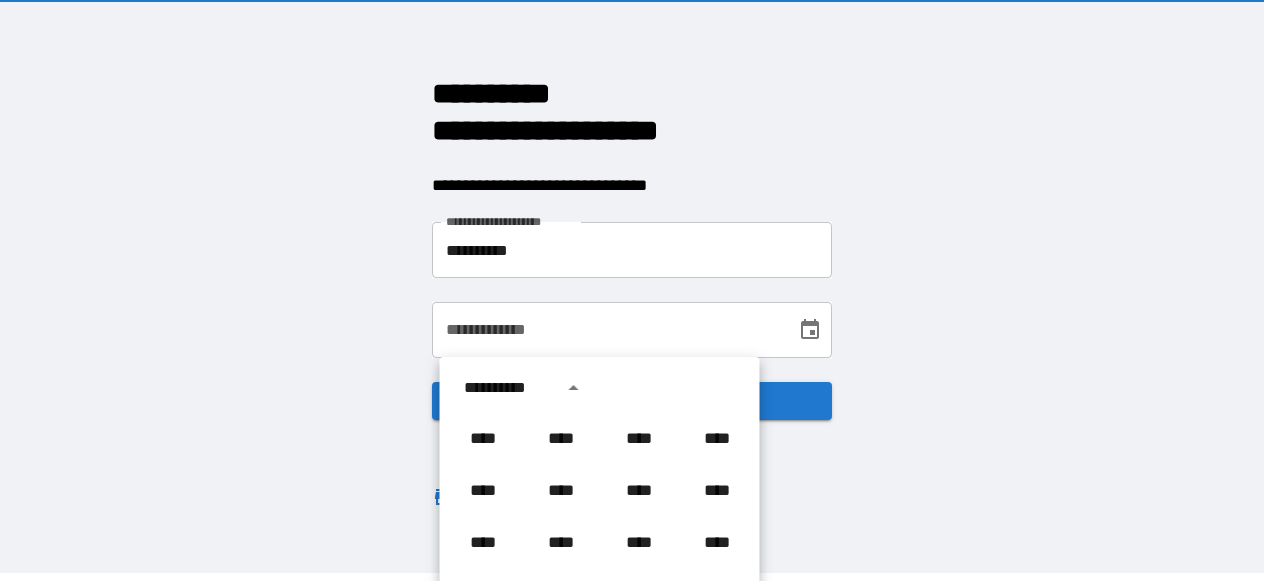scroll, scrollTop: 934, scrollLeft: 0, axis: vertical 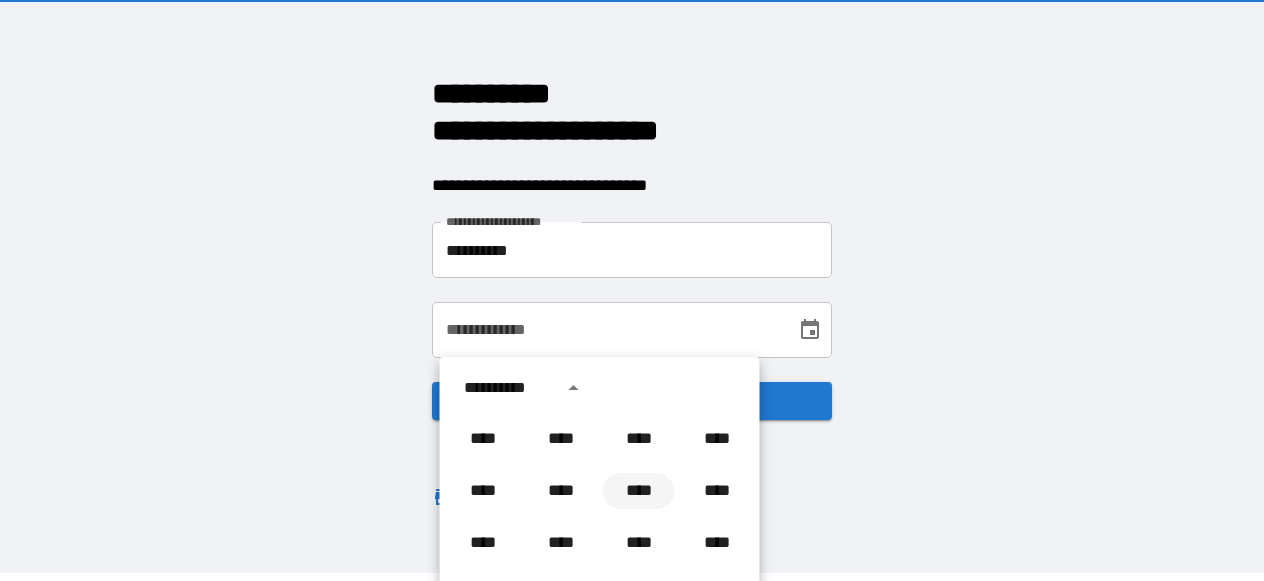 click on "****" at bounding box center [639, 491] 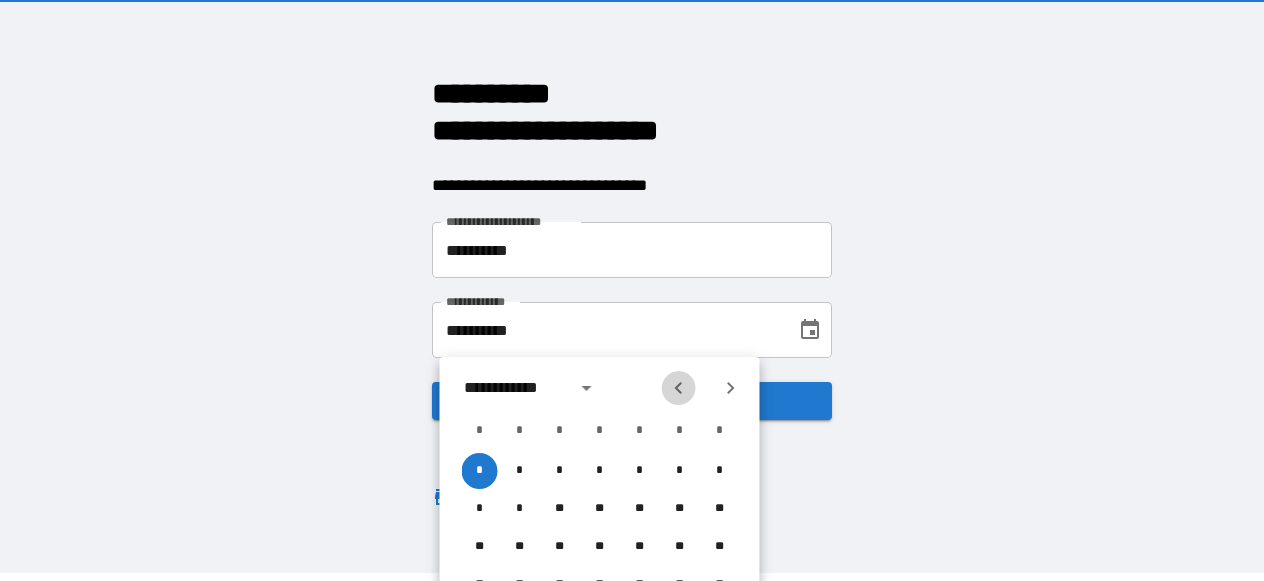 click 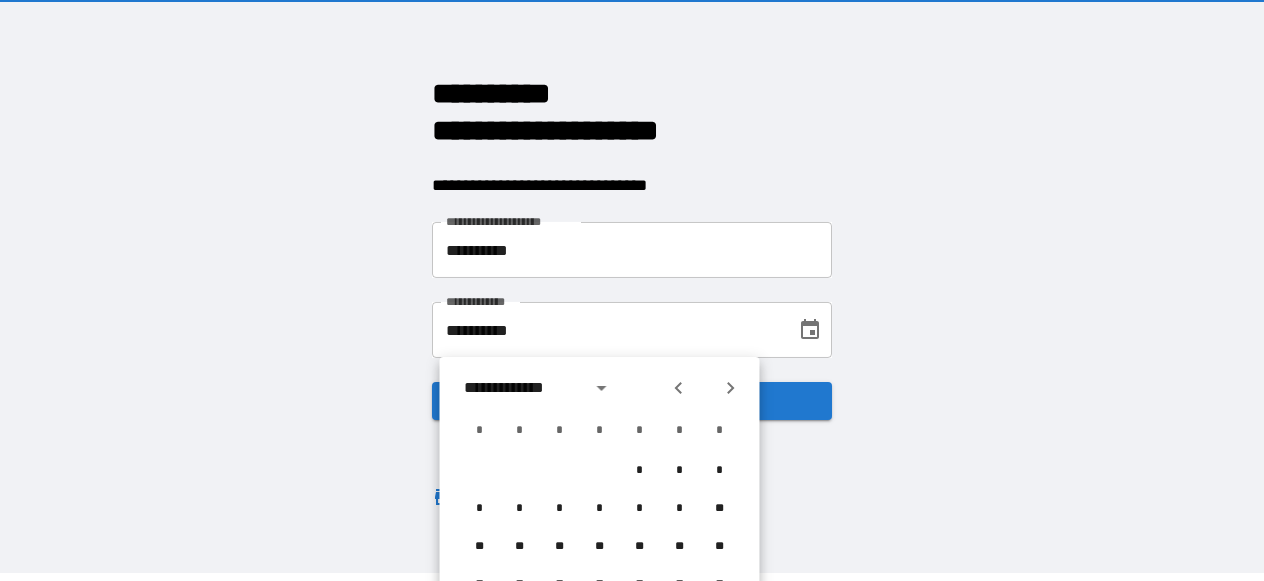 click 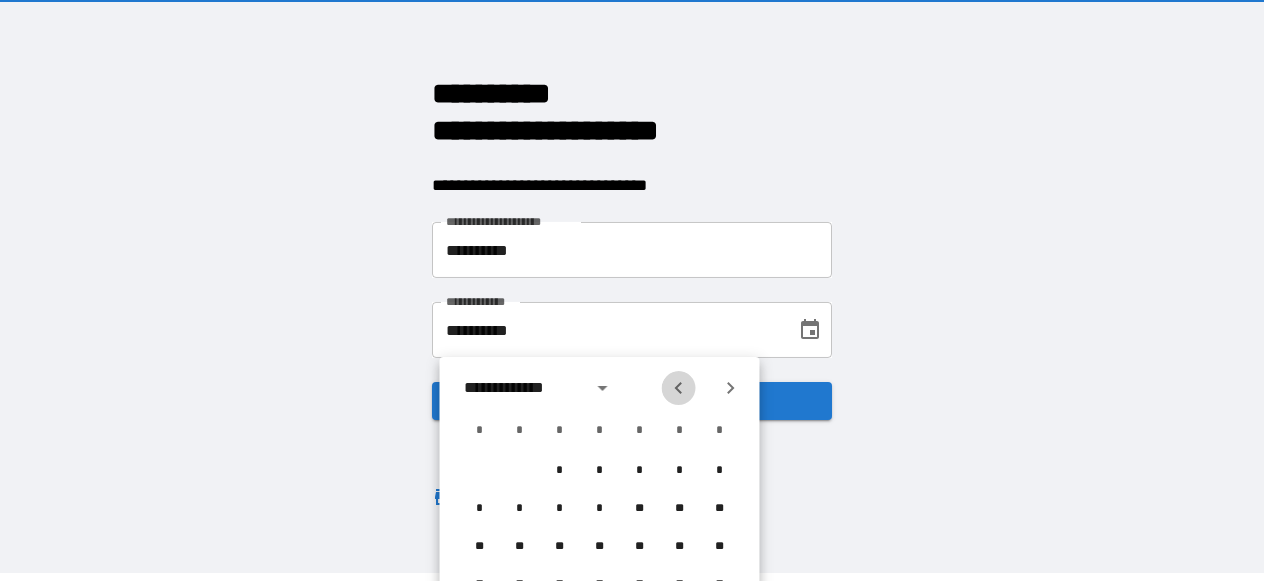 click 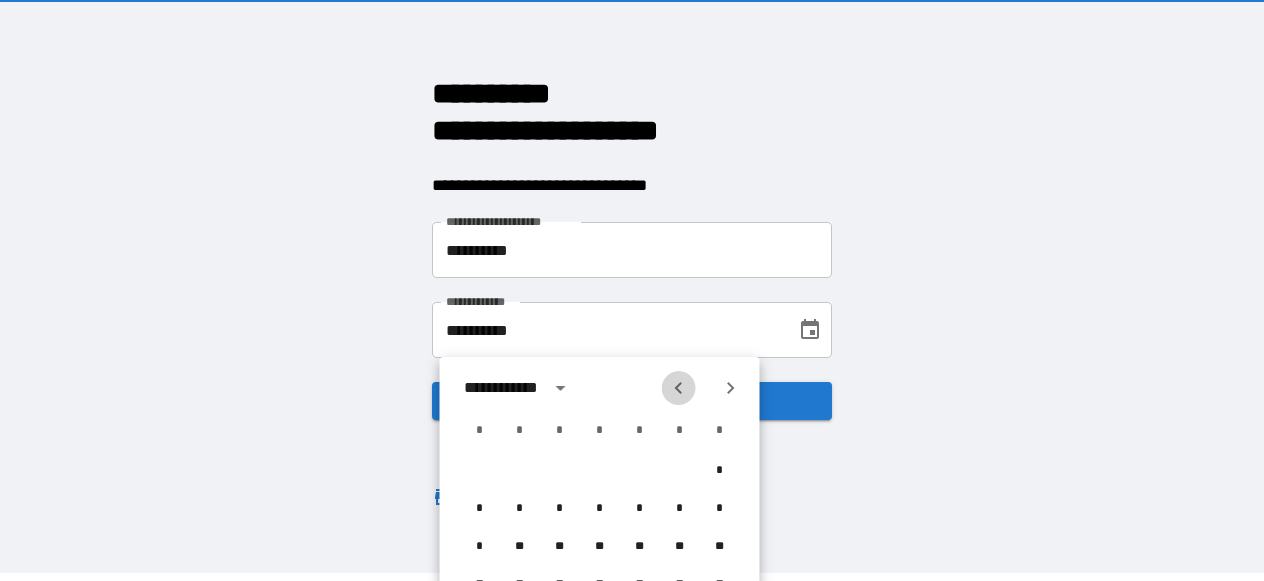 click 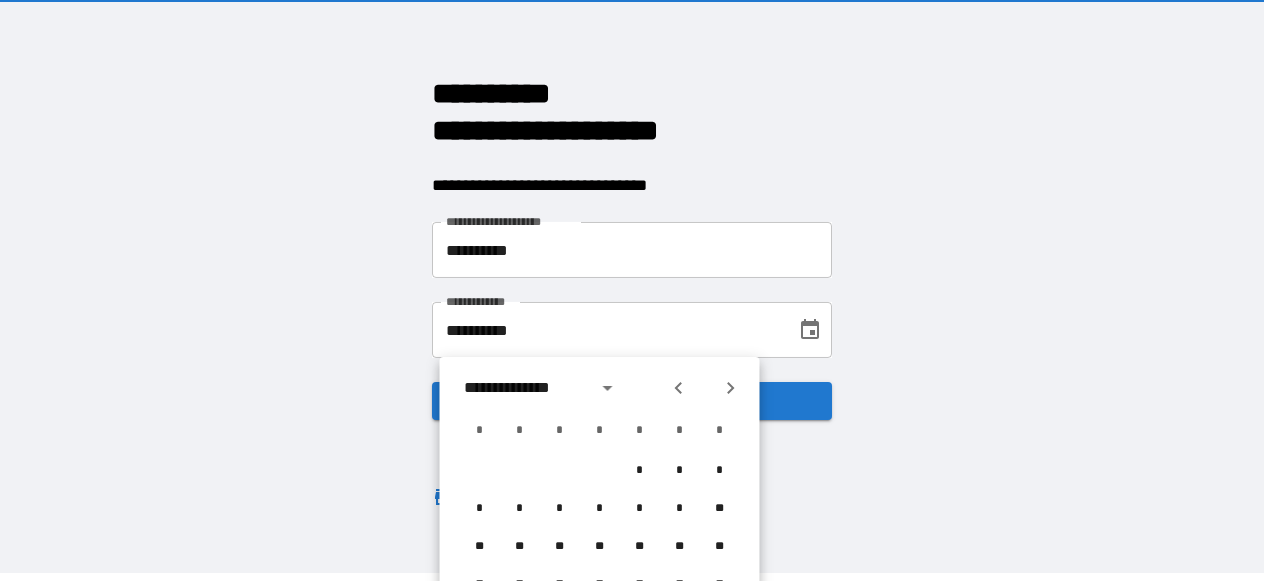 click 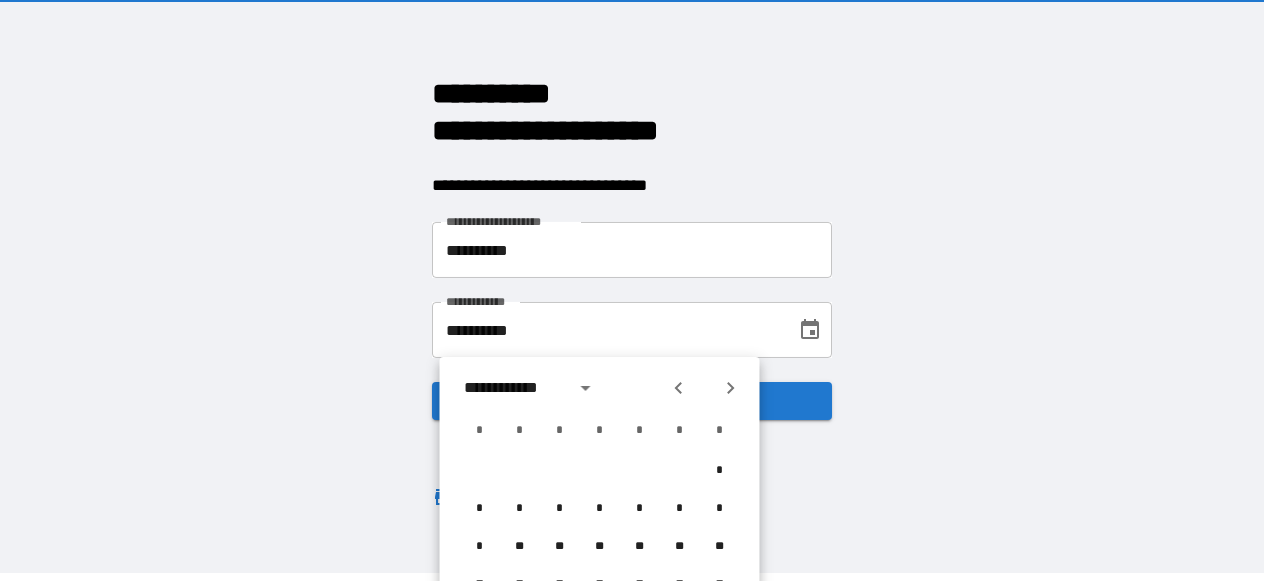 click 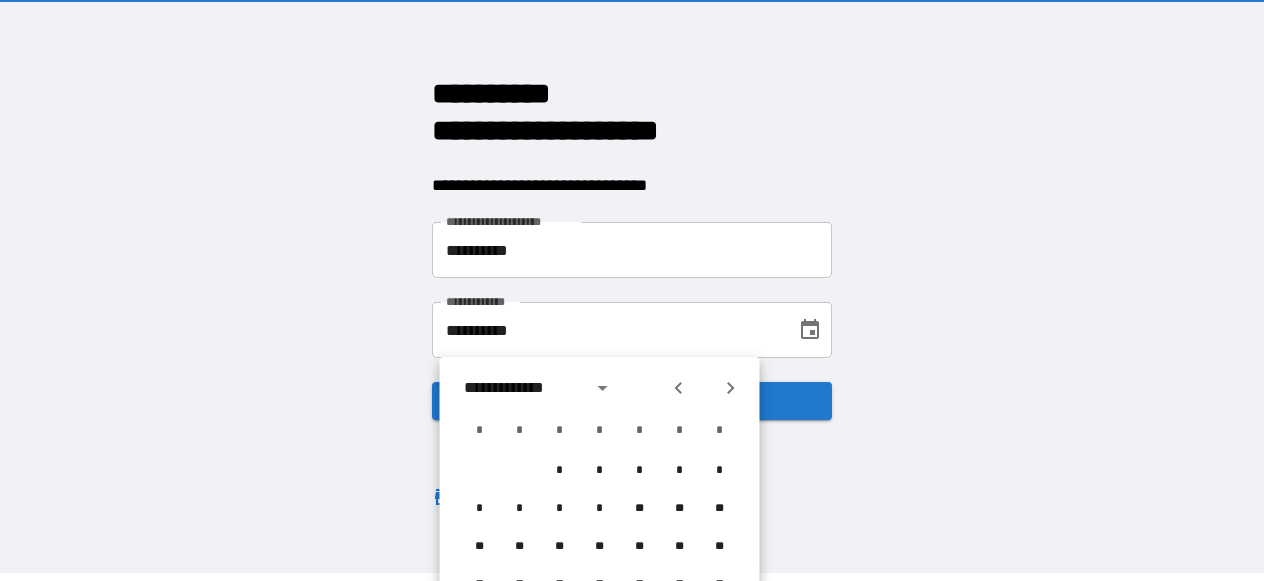 click 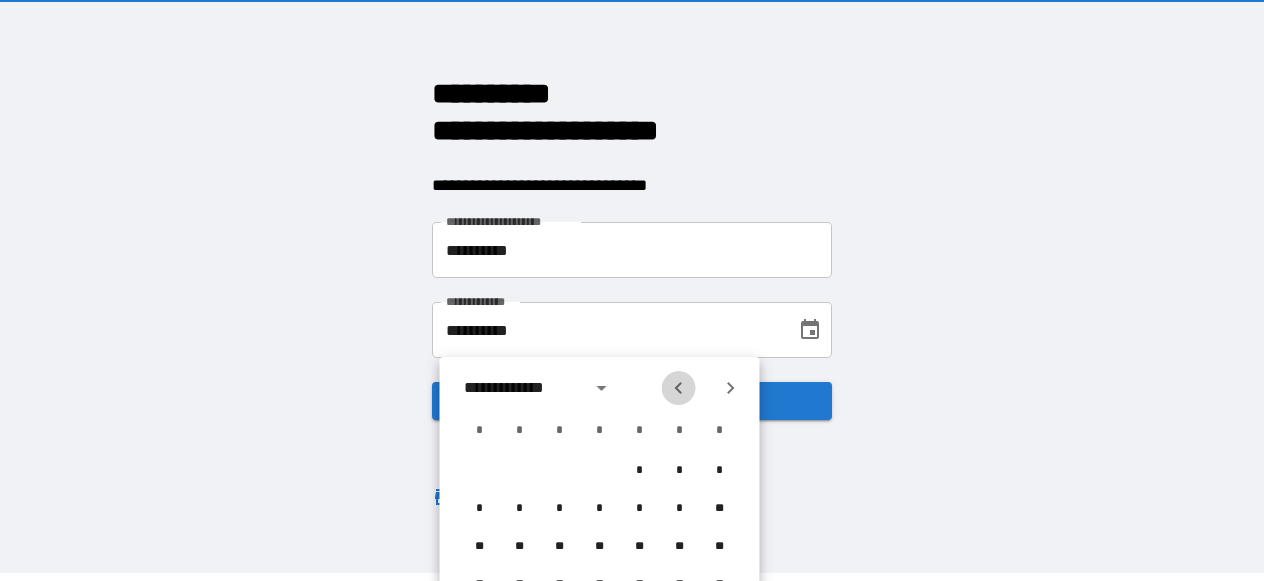 click 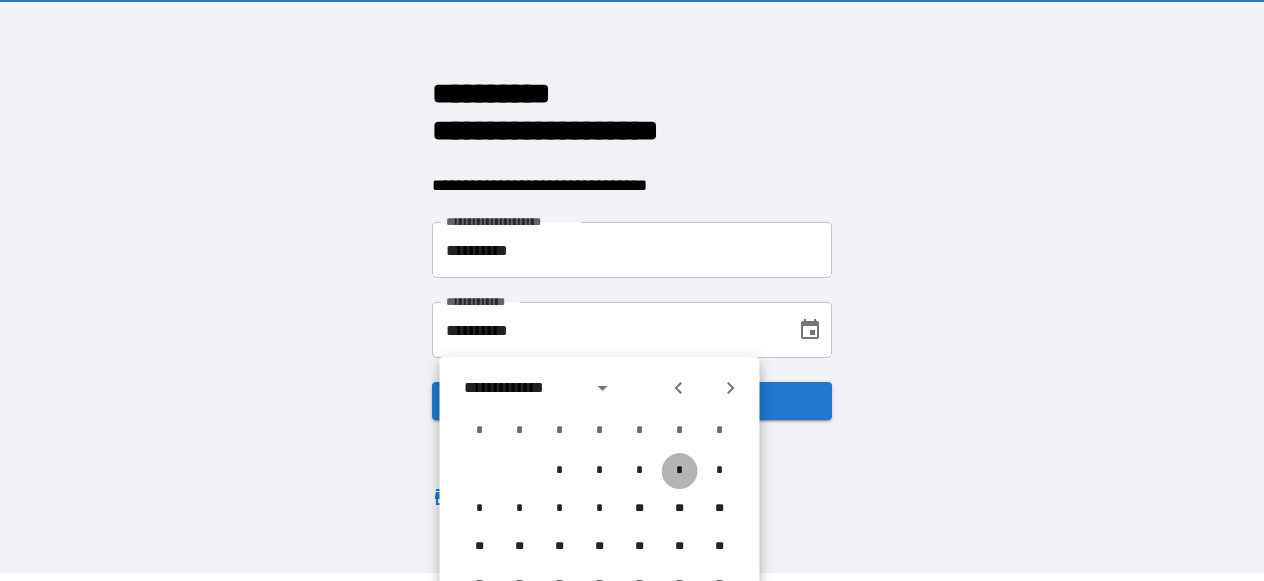 click on "*" at bounding box center (680, 471) 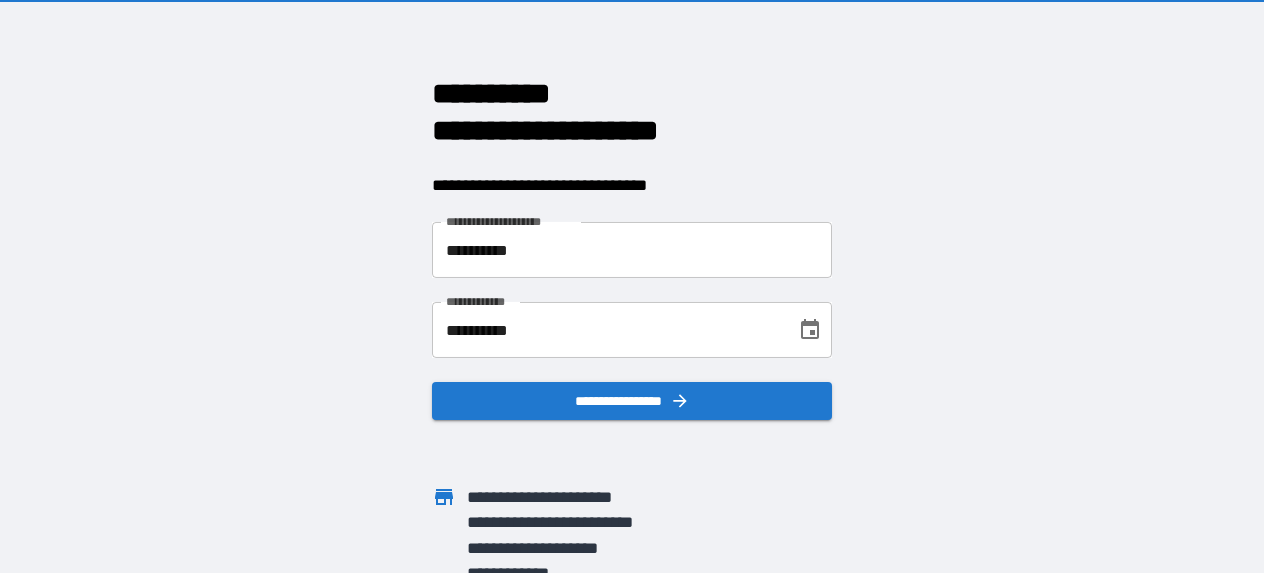 scroll, scrollTop: 0, scrollLeft: 0, axis: both 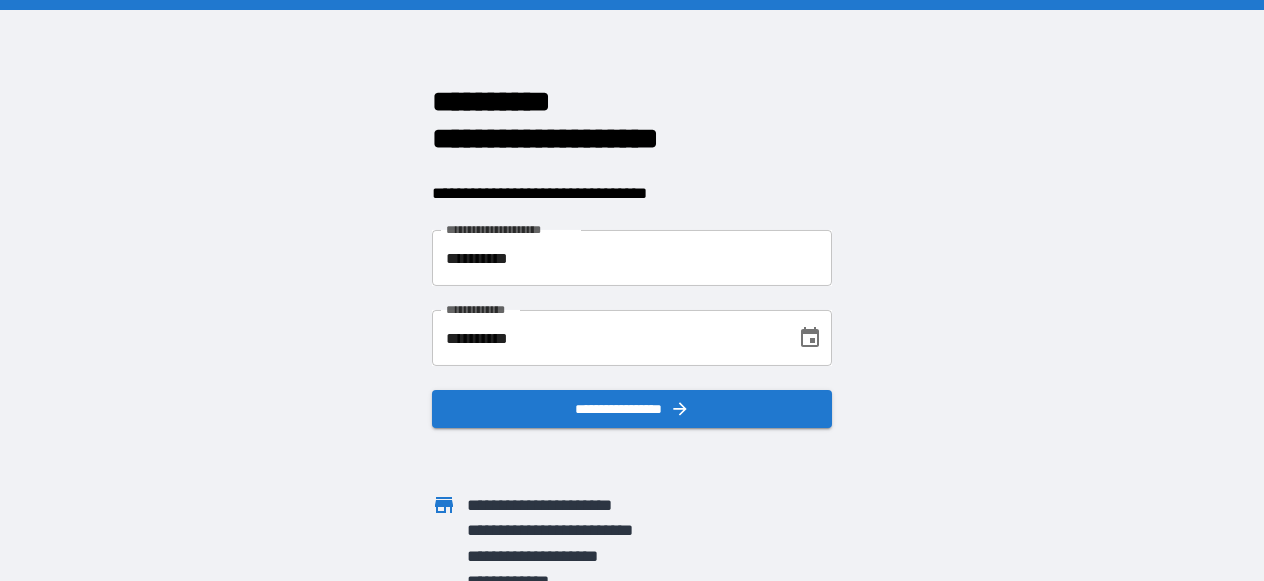 click 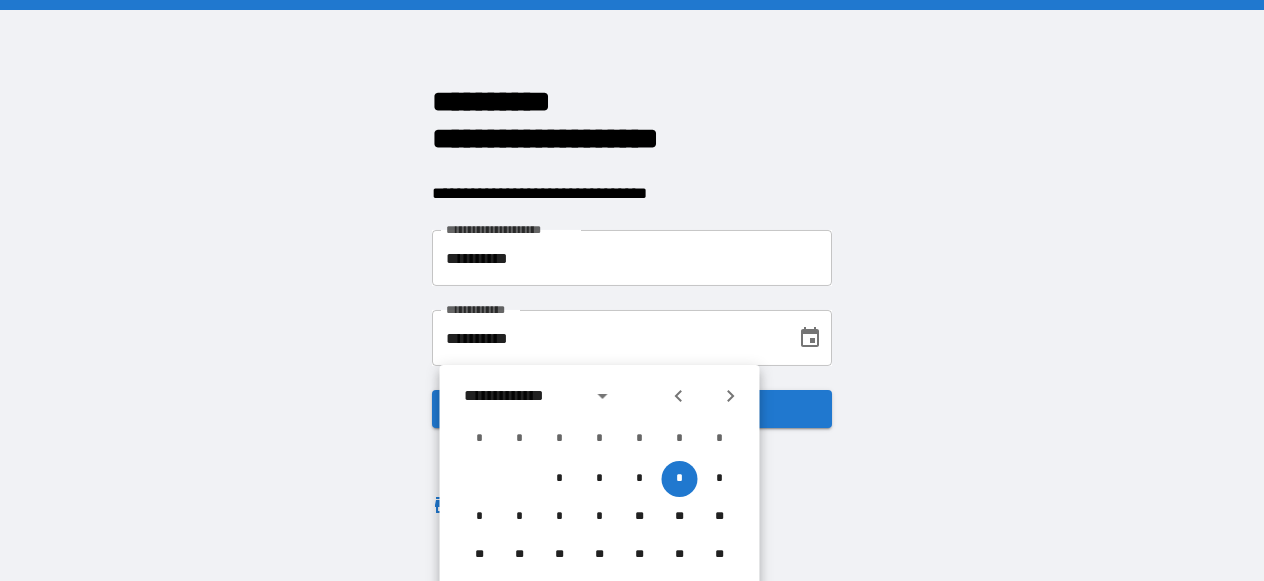 click 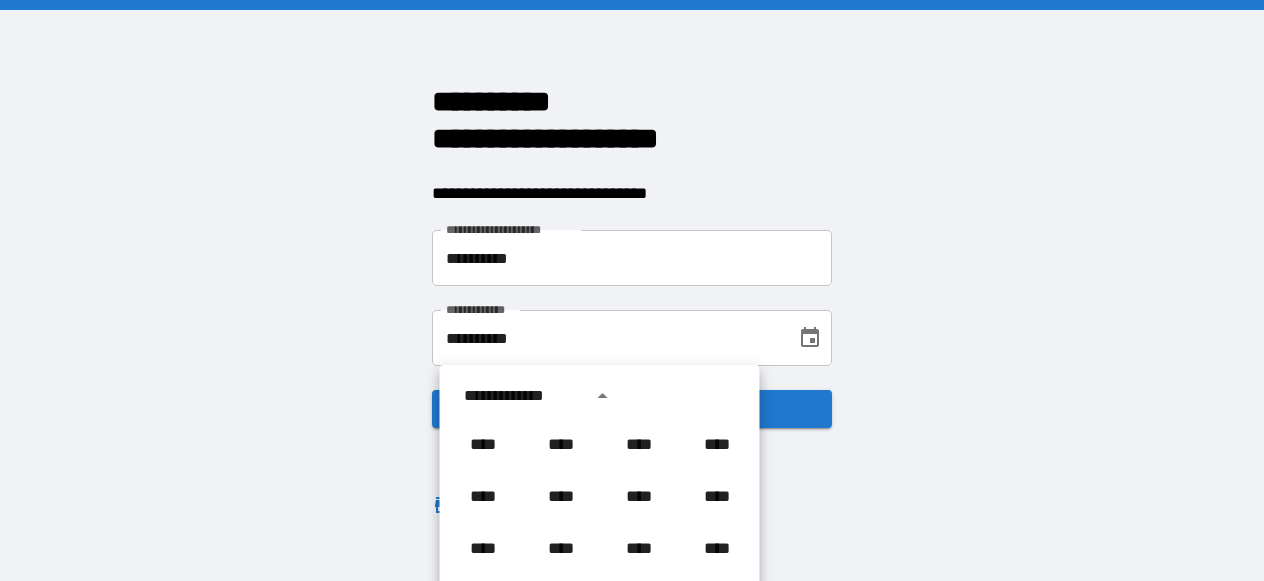 scroll, scrollTop: 8, scrollLeft: 0, axis: vertical 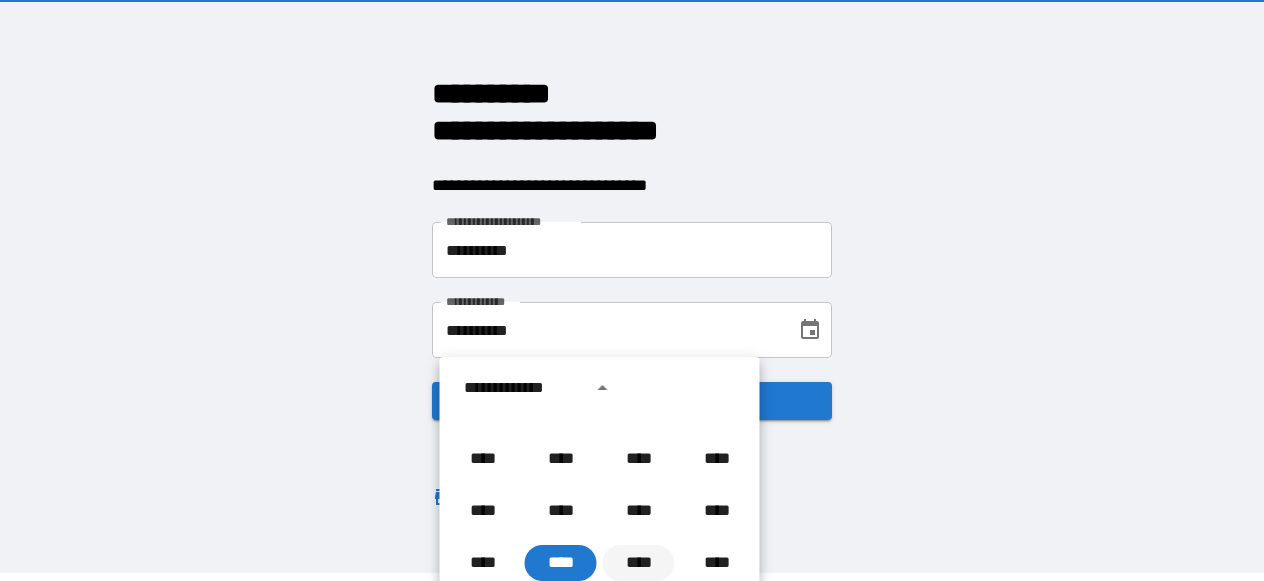 click on "****" at bounding box center [639, 563] 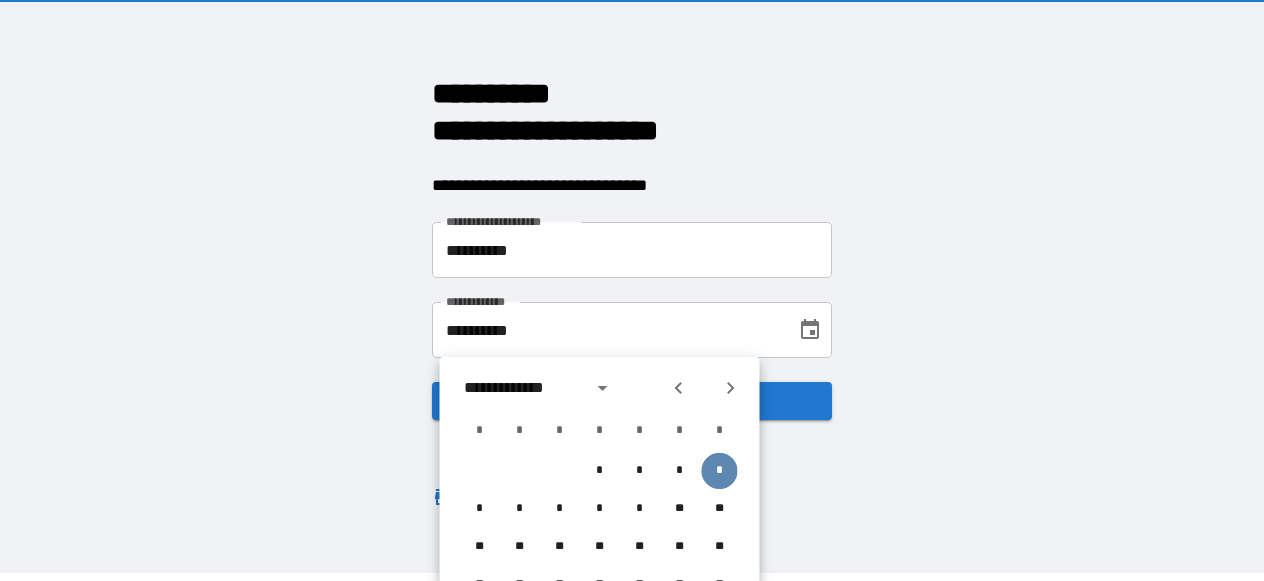 click on "*" at bounding box center [720, 471] 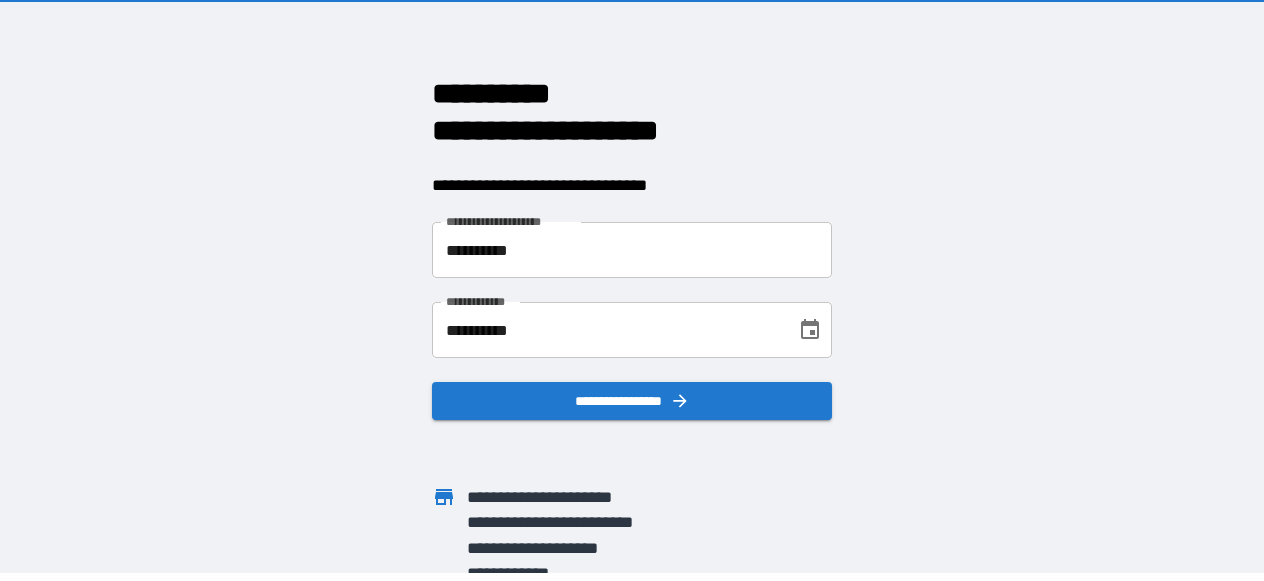 scroll, scrollTop: 0, scrollLeft: 0, axis: both 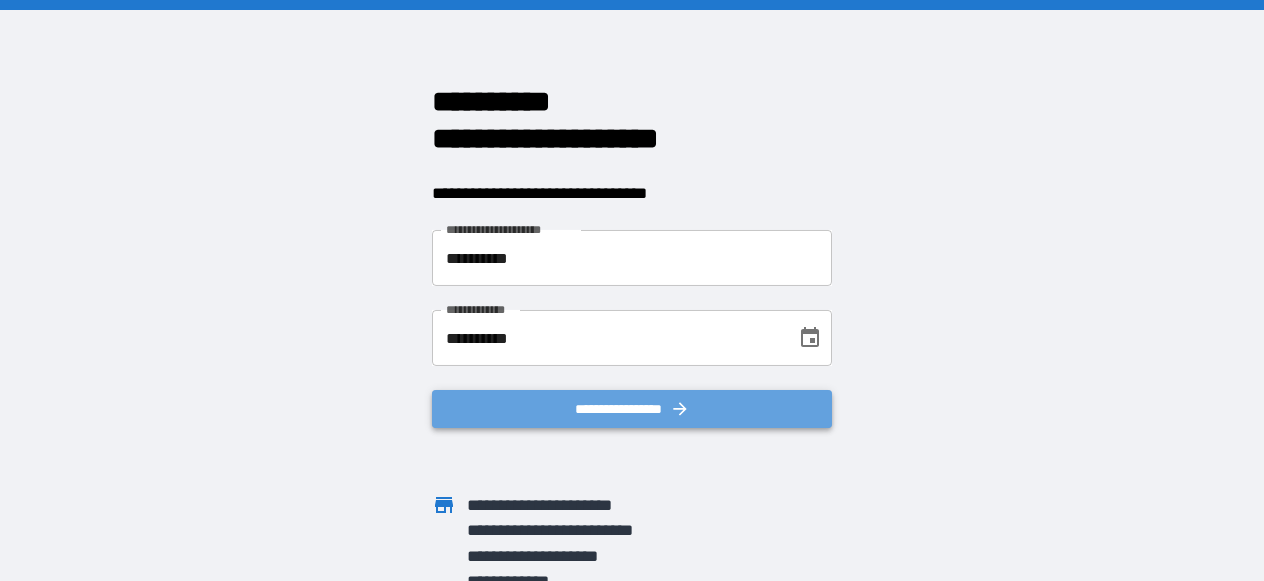 click on "**********" at bounding box center (632, 409) 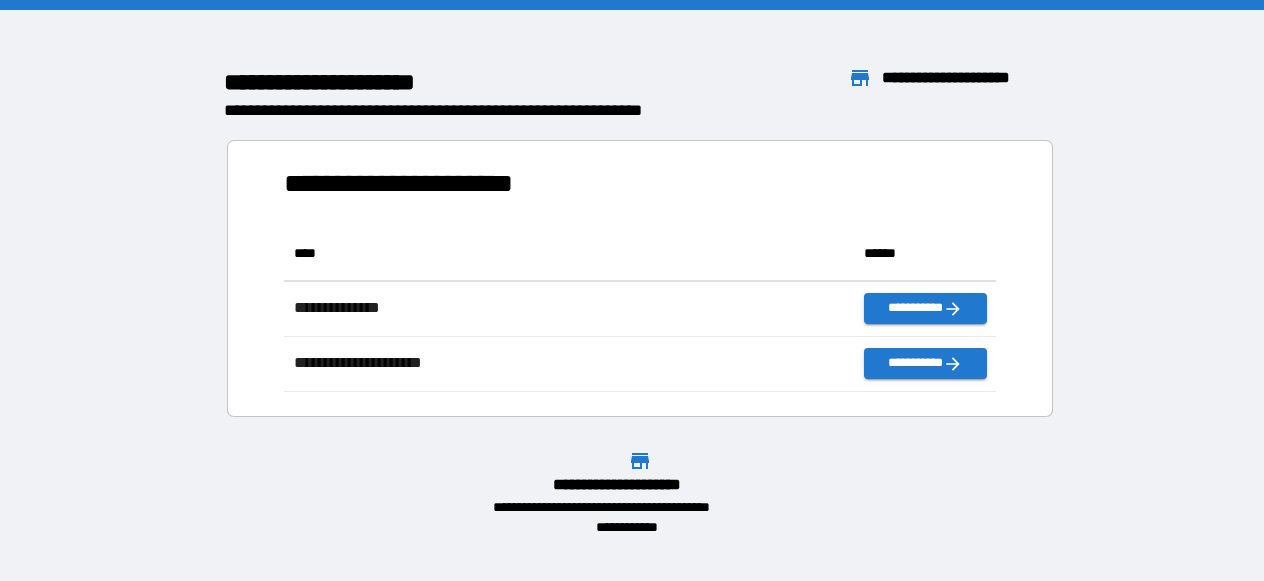 scroll, scrollTop: 16, scrollLeft: 16, axis: both 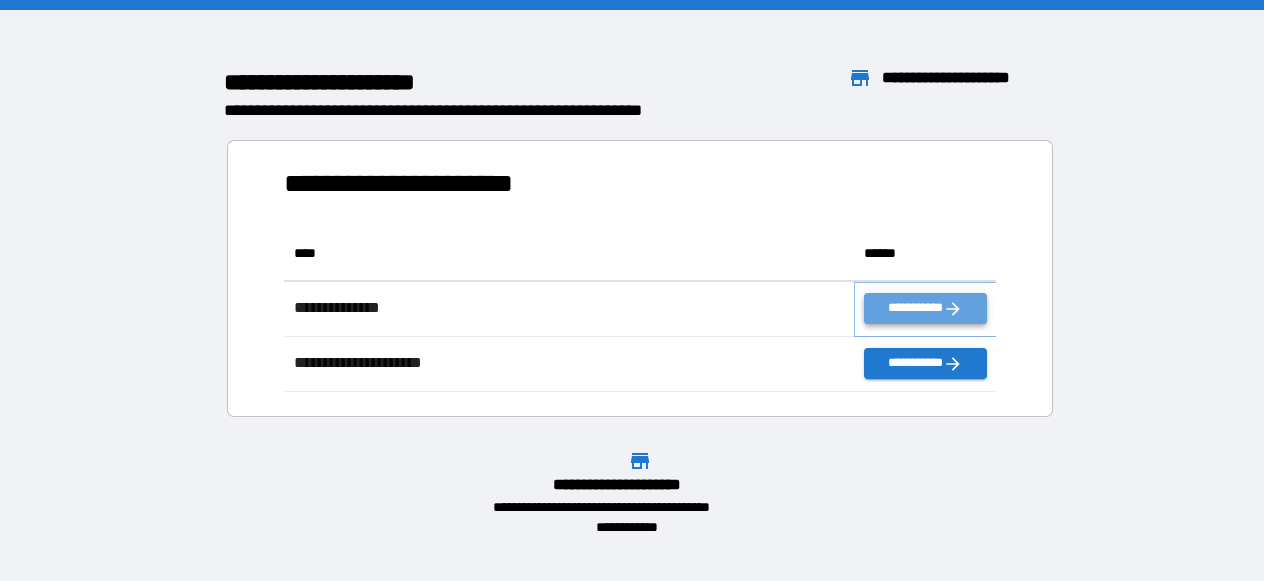 click on "**********" at bounding box center (925, 308) 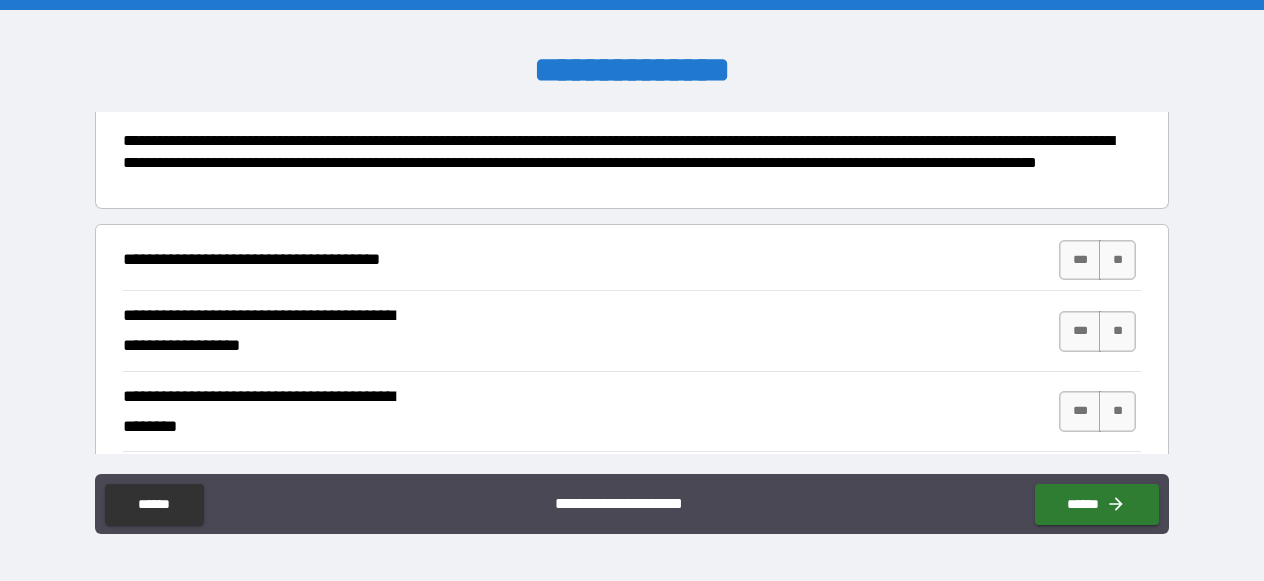 scroll, scrollTop: 142, scrollLeft: 0, axis: vertical 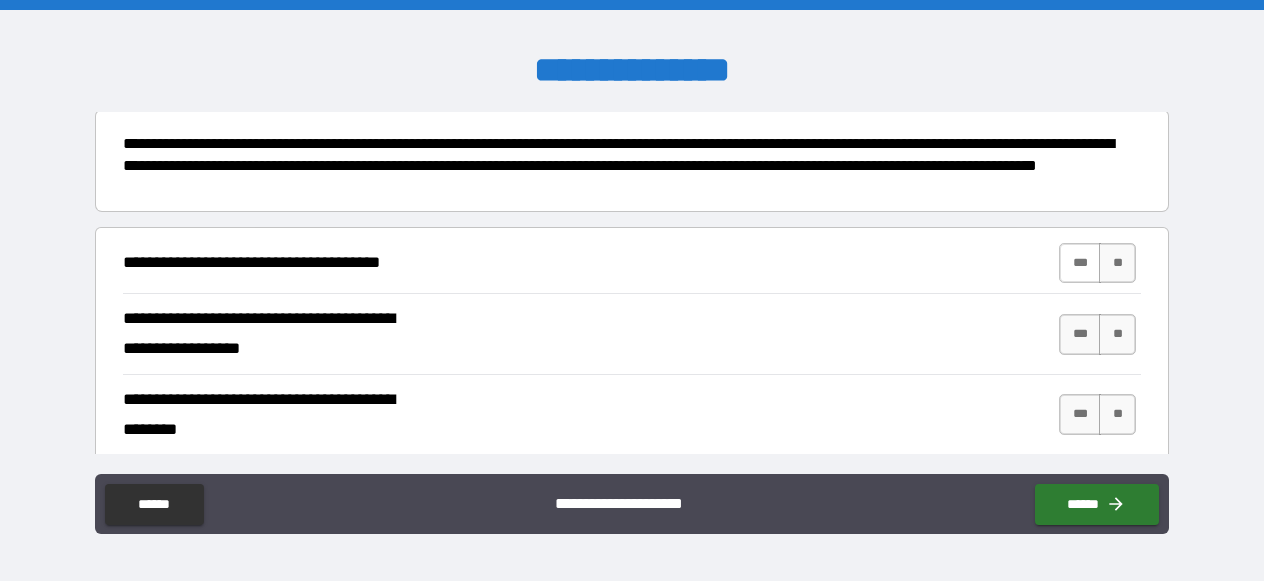 click on "***" at bounding box center (1080, 263) 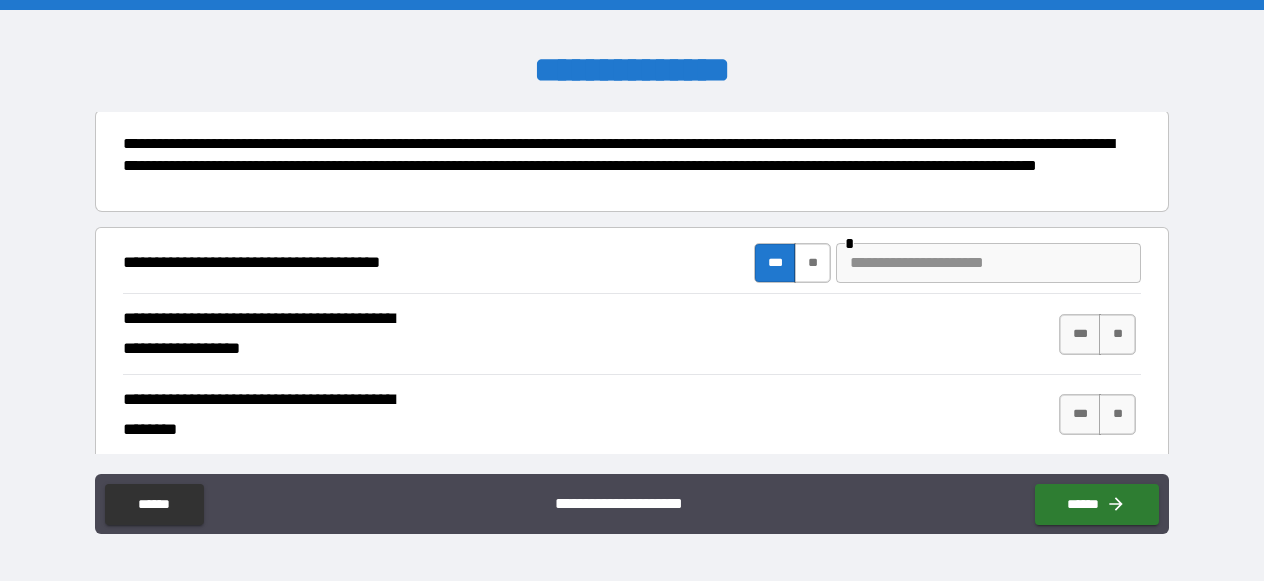 click on "**" at bounding box center [812, 263] 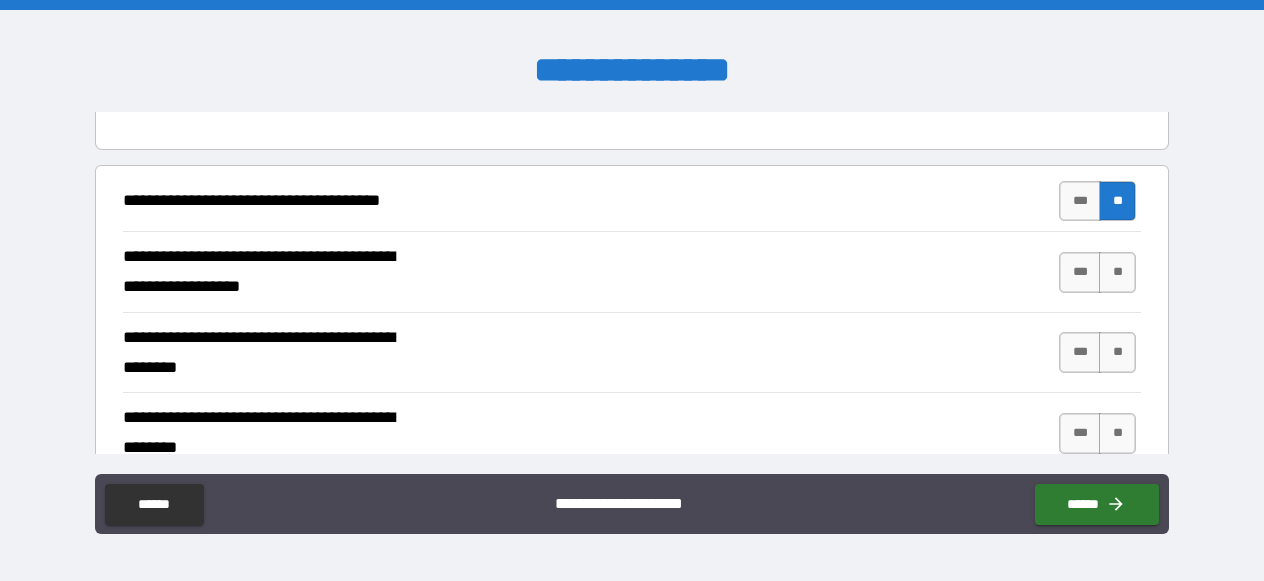scroll, scrollTop: 237, scrollLeft: 0, axis: vertical 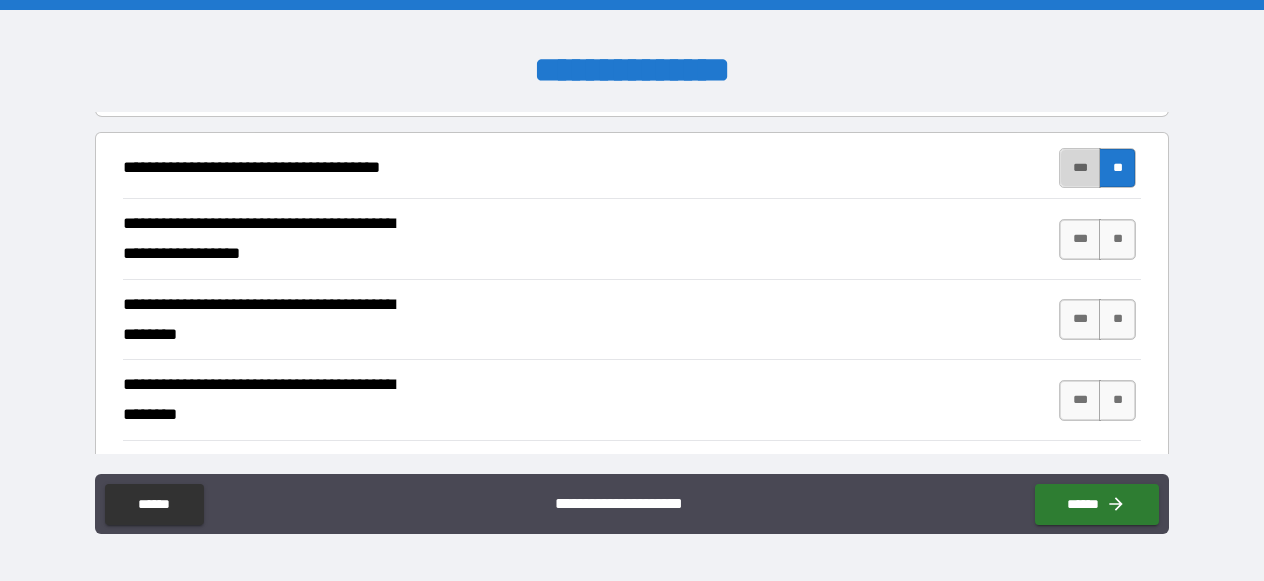 click on "***" at bounding box center [1080, 168] 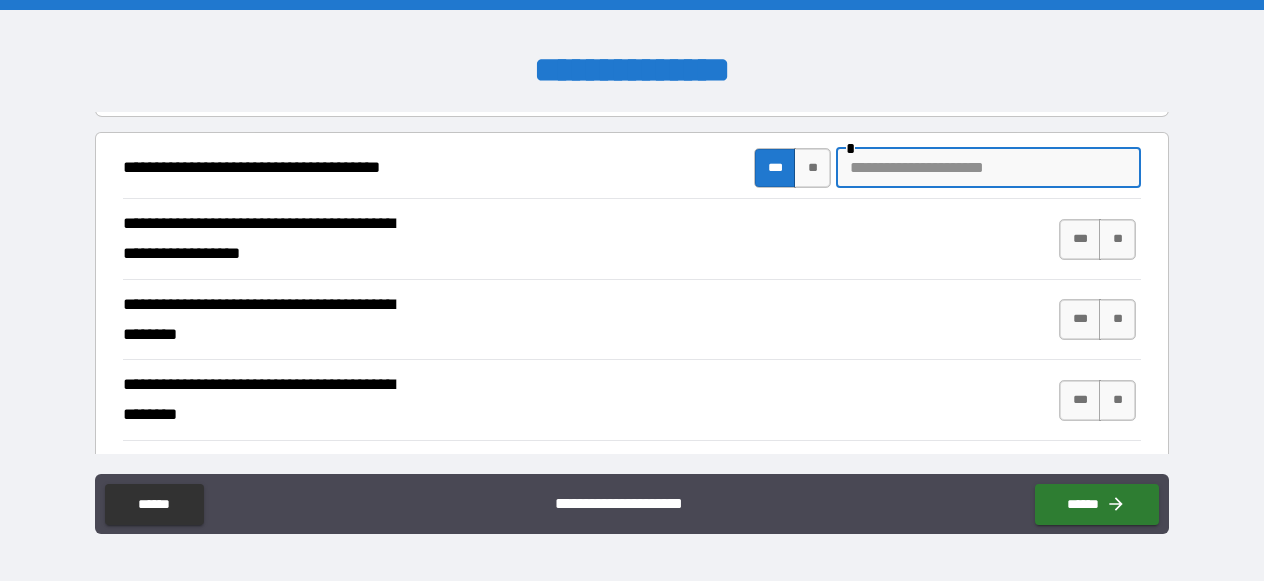 drag, startPoint x: 880, startPoint y: 169, endPoint x: 938, endPoint y: 282, distance: 127.01575 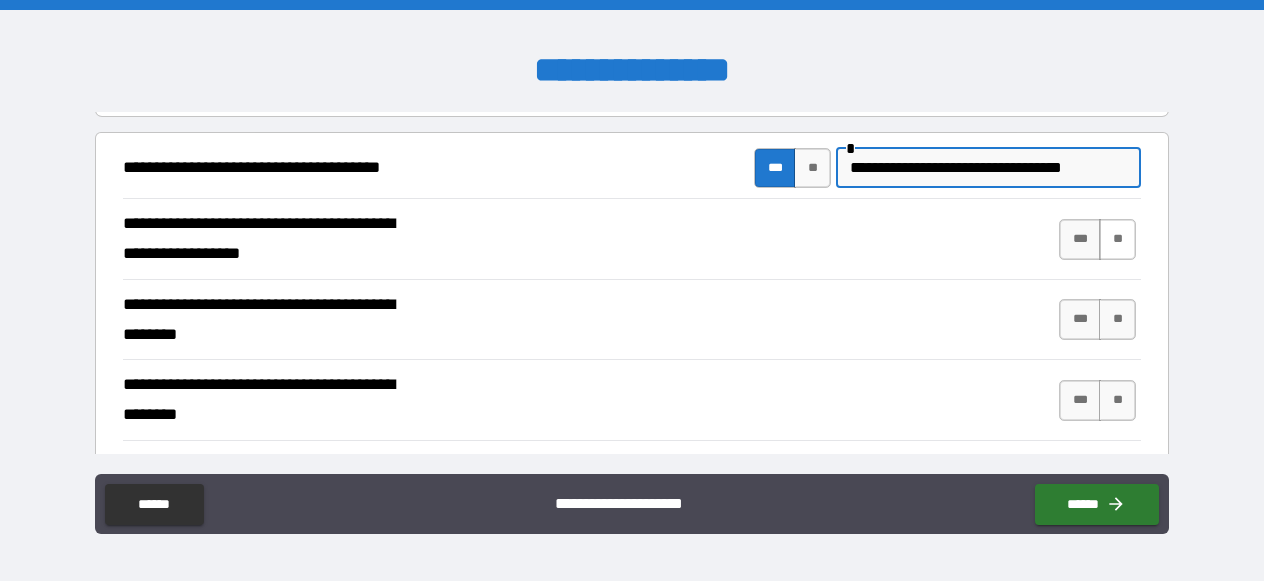 type on "**********" 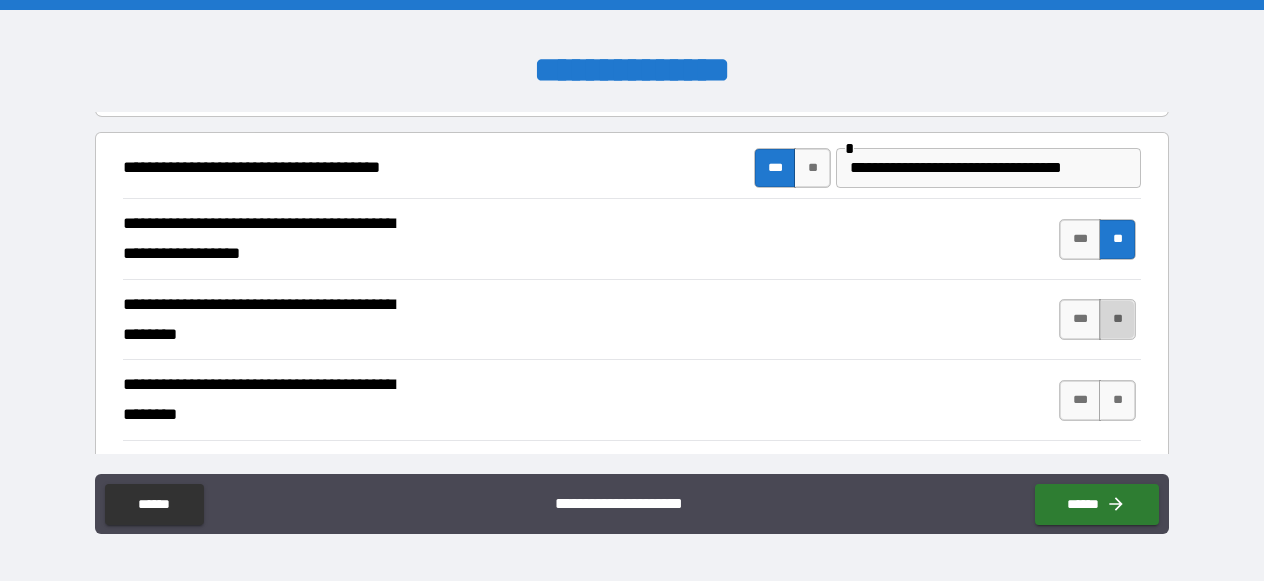 click on "**" at bounding box center [1117, 319] 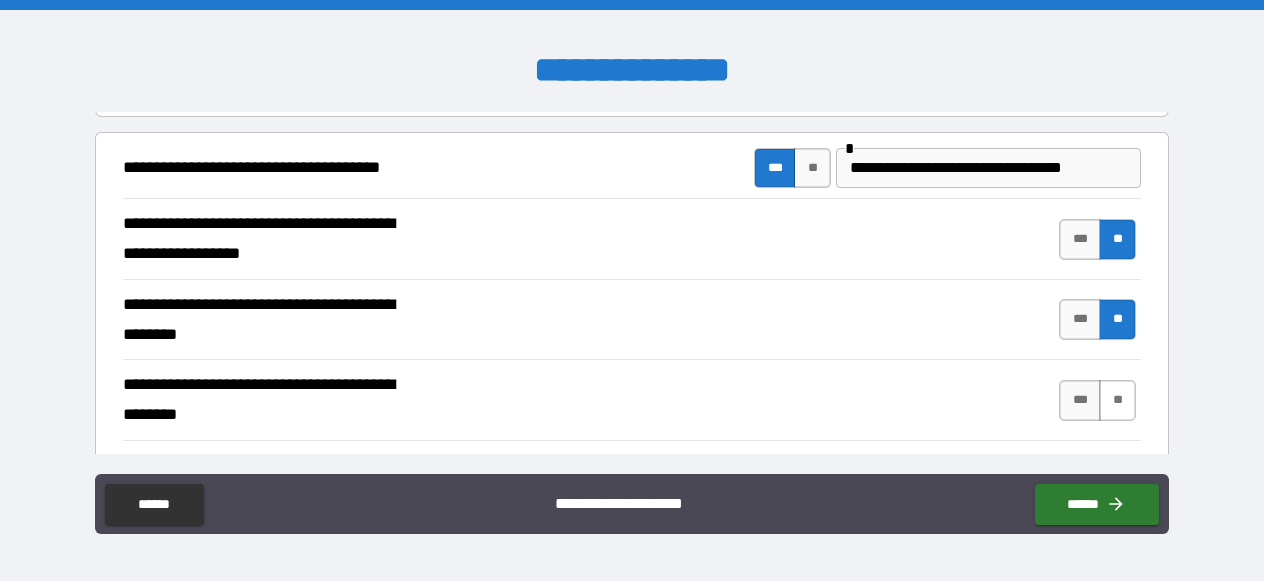 click on "**" at bounding box center [1117, 400] 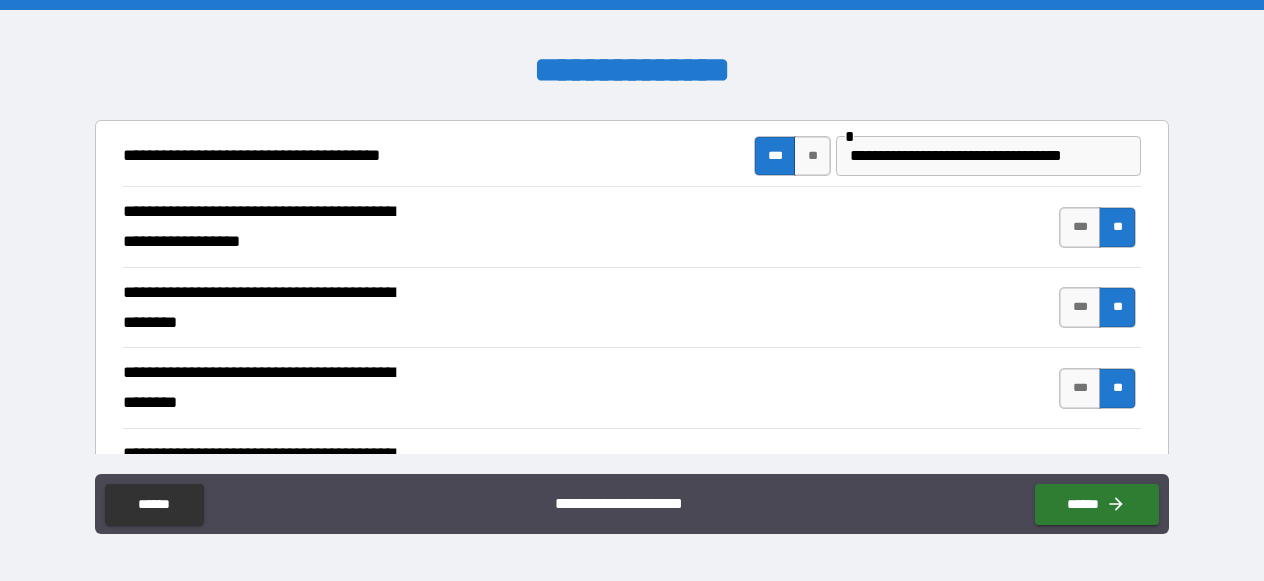 scroll, scrollTop: 362, scrollLeft: 0, axis: vertical 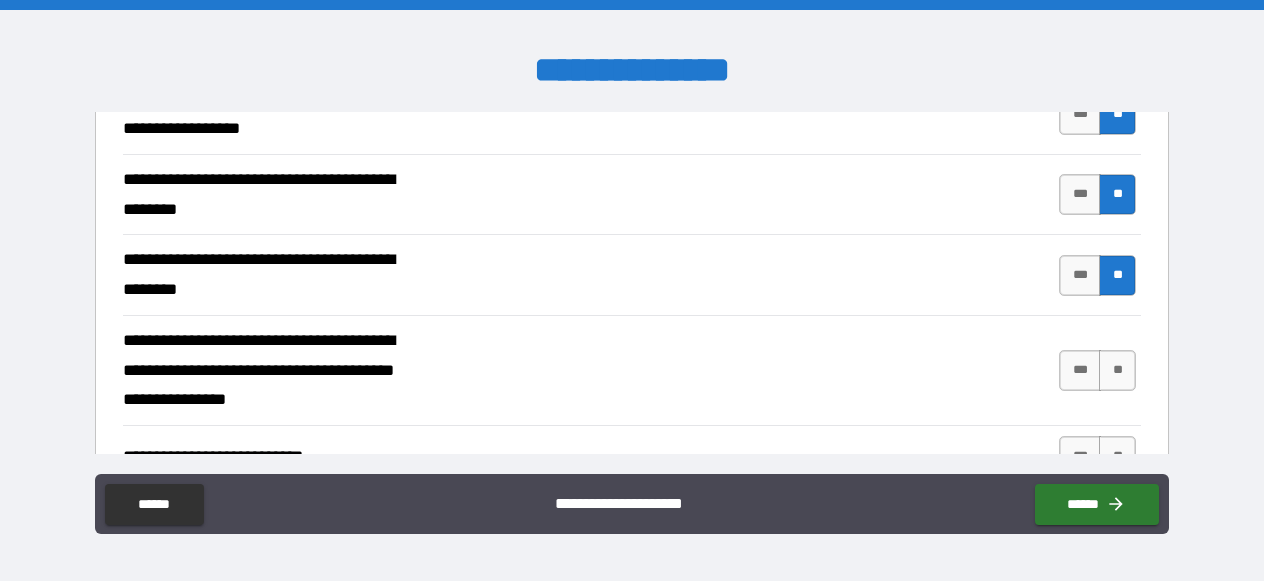 click on "*** **" at bounding box center [1100, 370] 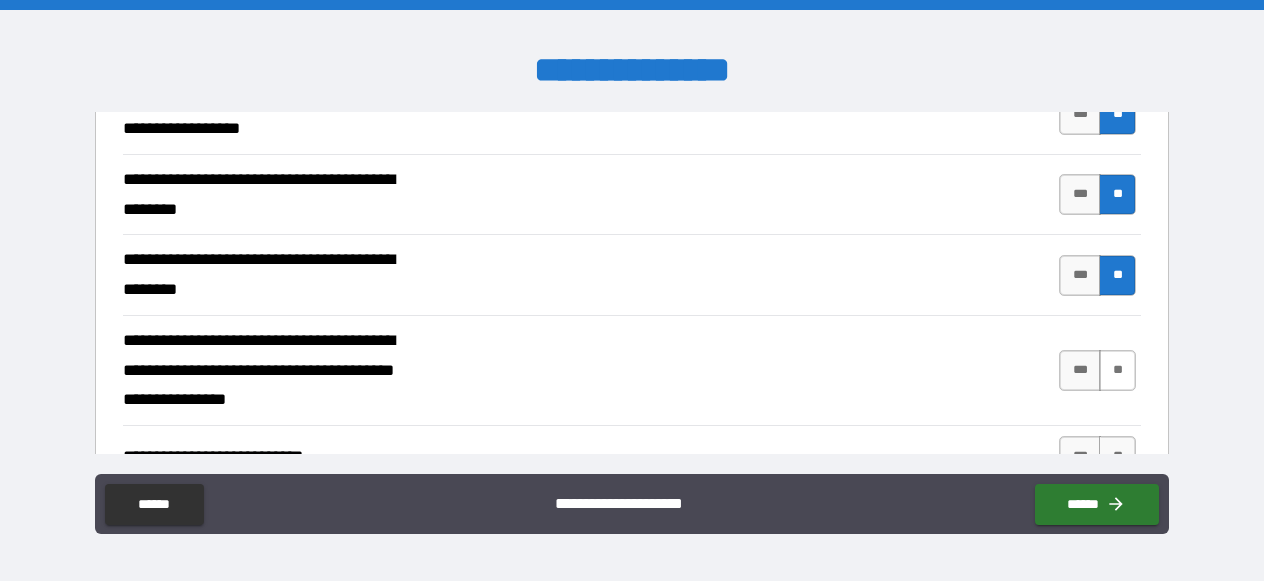 click on "**" at bounding box center (1117, 370) 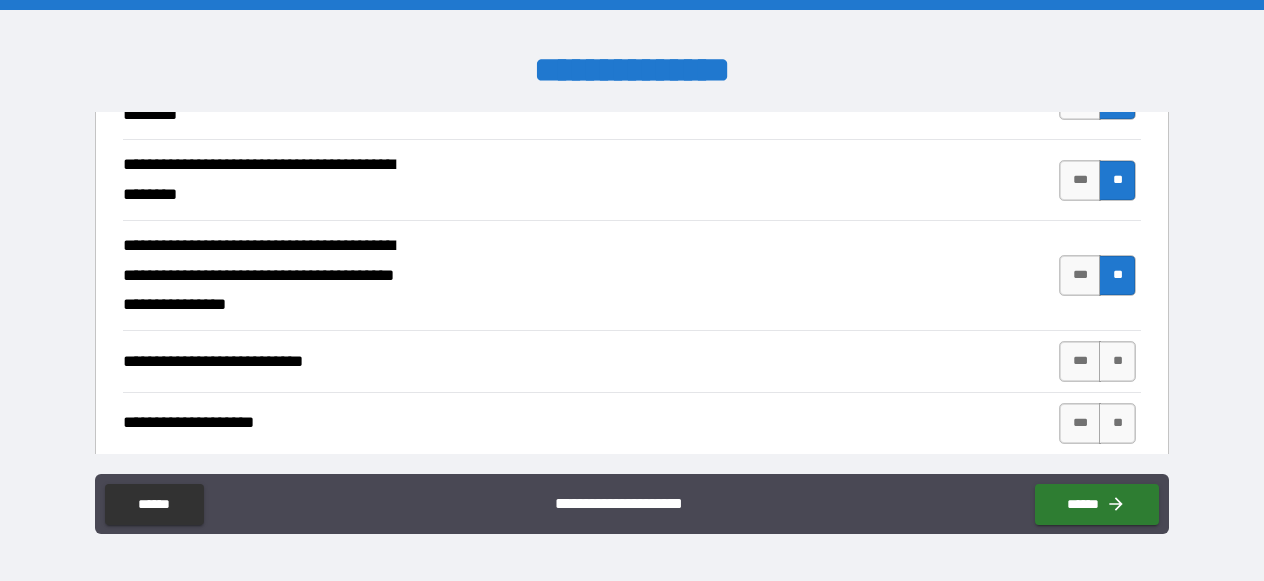 scroll, scrollTop: 468, scrollLeft: 0, axis: vertical 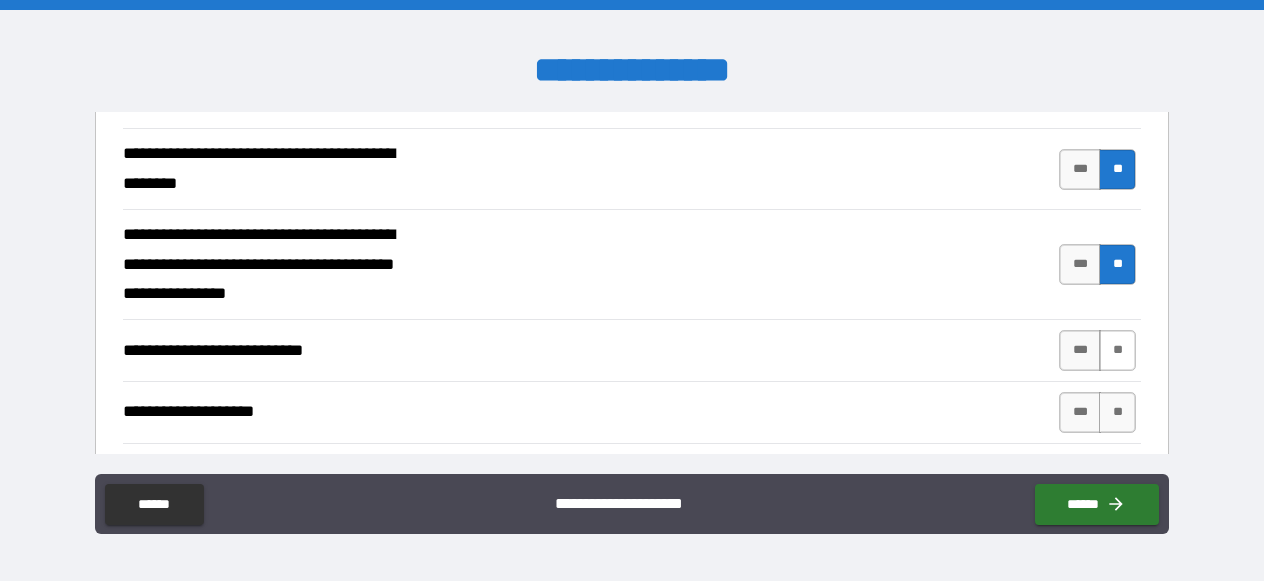 click on "**" at bounding box center (1117, 350) 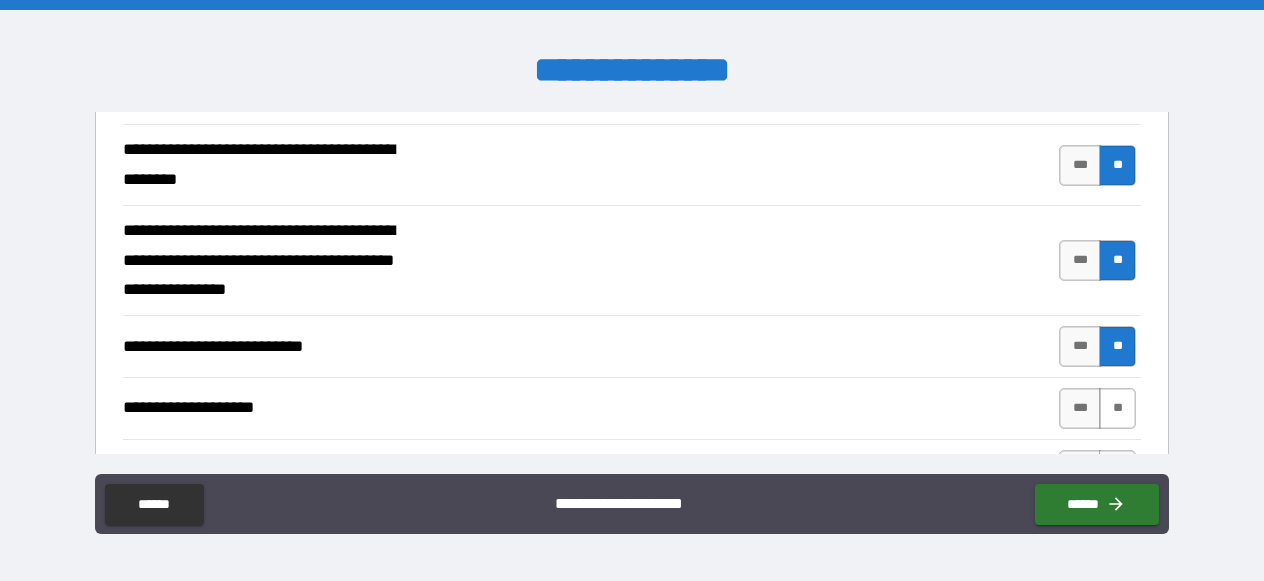 click on "**" at bounding box center (1117, 408) 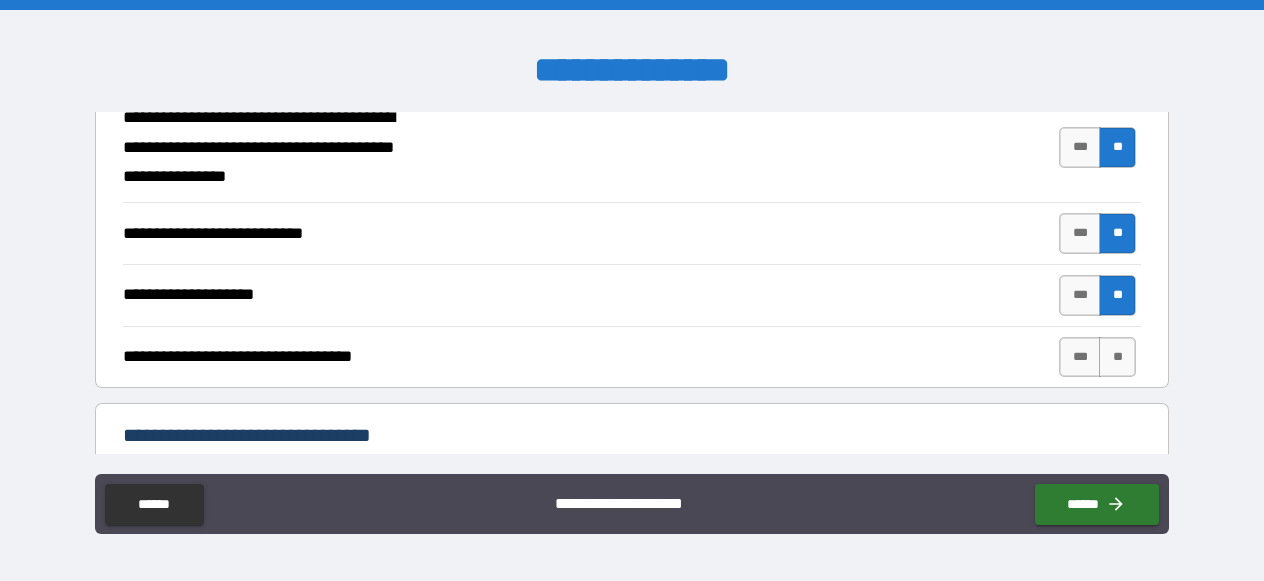 scroll, scrollTop: 634, scrollLeft: 0, axis: vertical 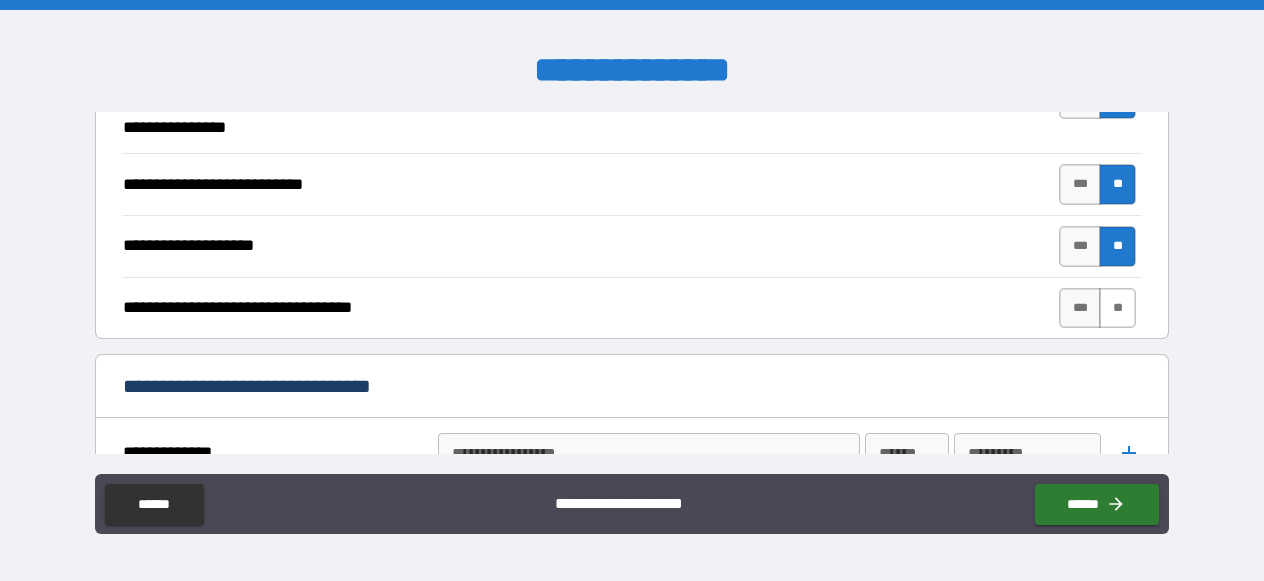 click on "**" at bounding box center [1117, 308] 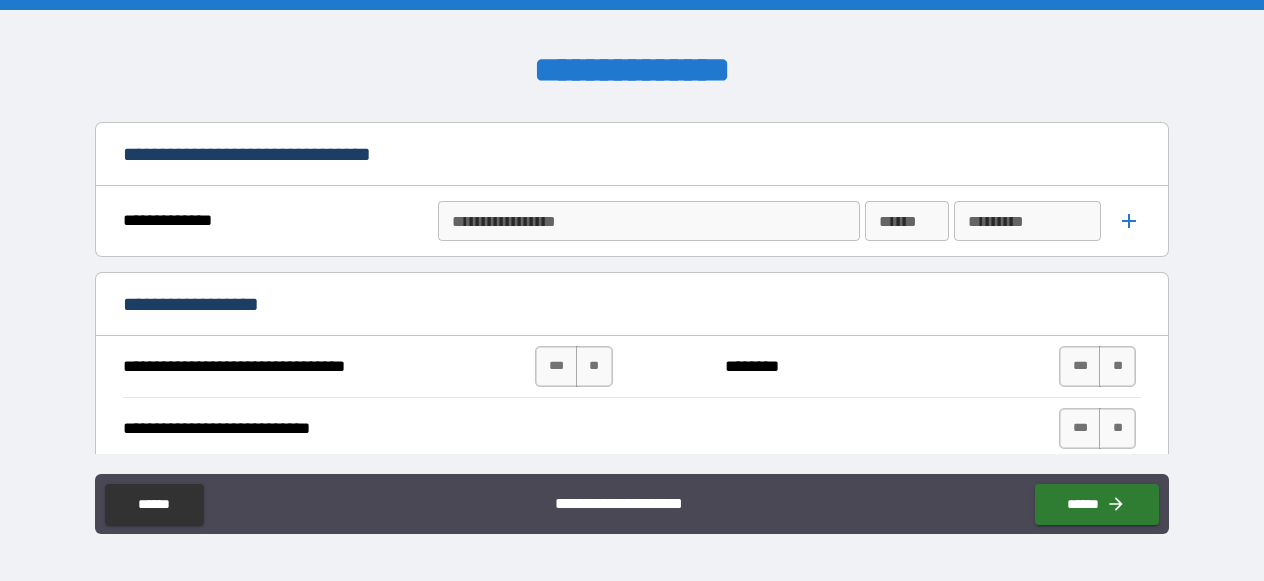 scroll, scrollTop: 869, scrollLeft: 0, axis: vertical 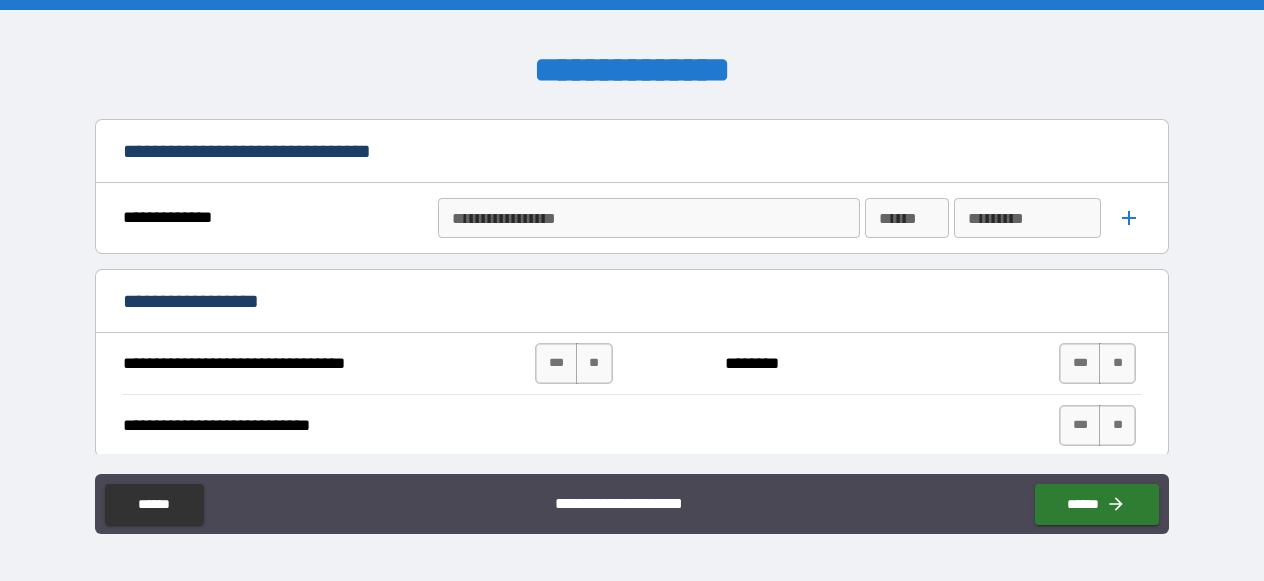 click on "**********" at bounding box center (648, 218) 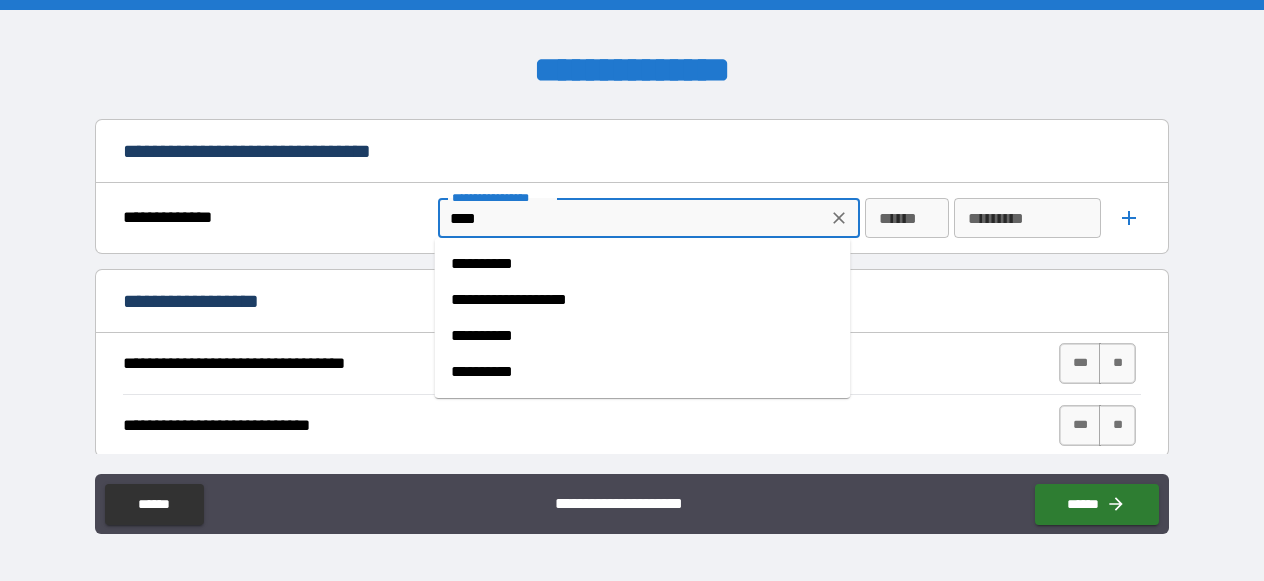 click on "**********" at bounding box center (643, 264) 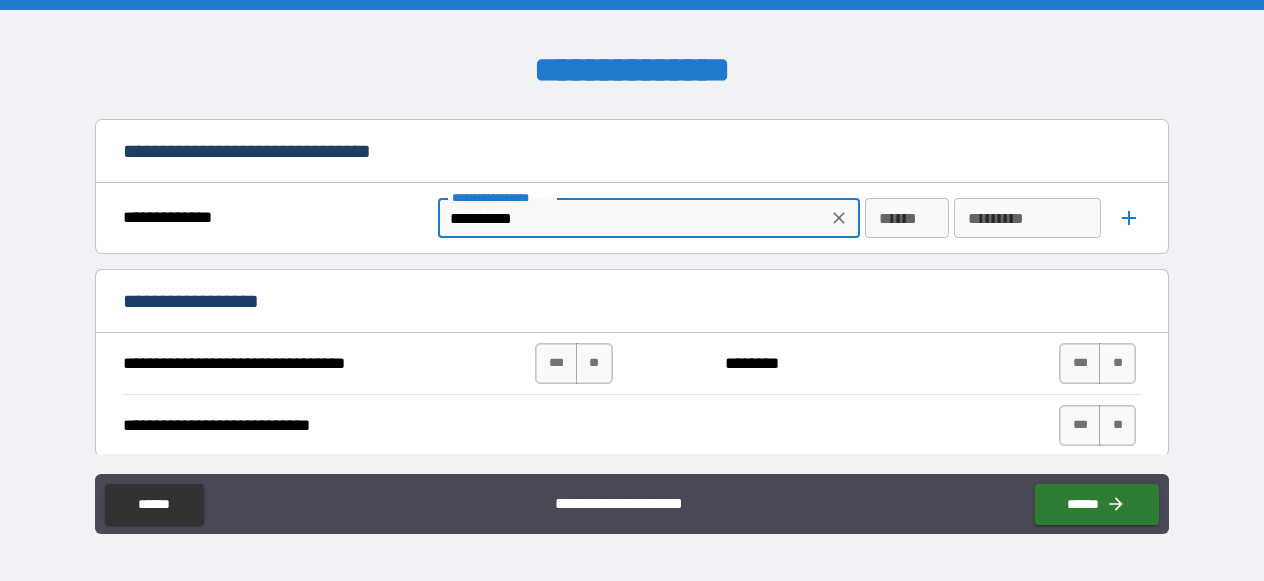 type on "**********" 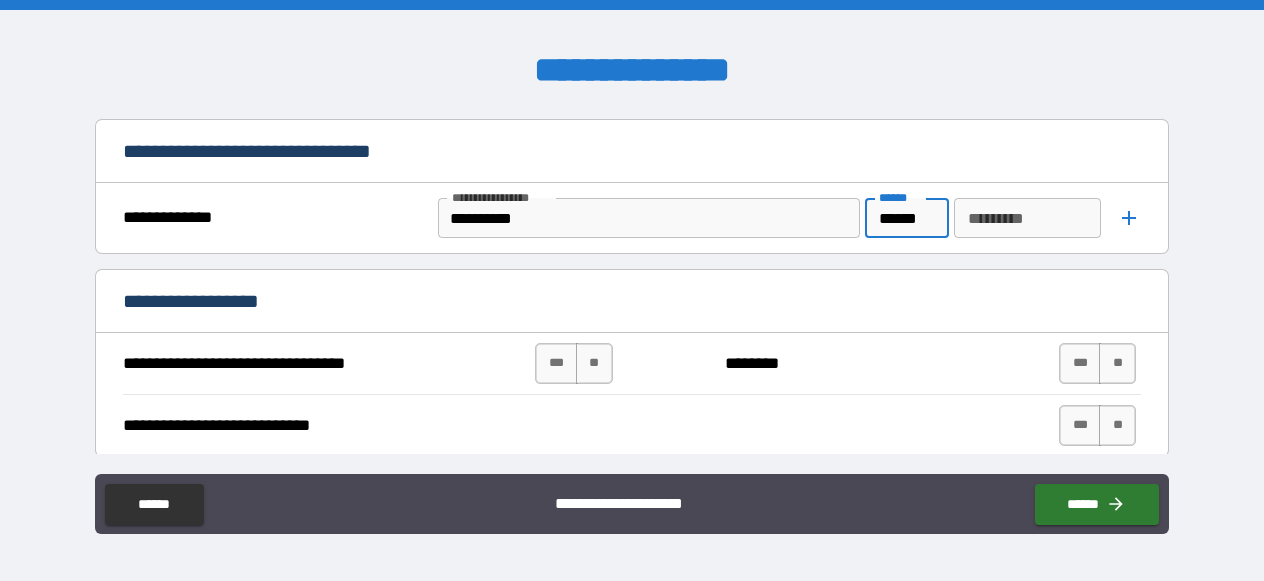type on "******" 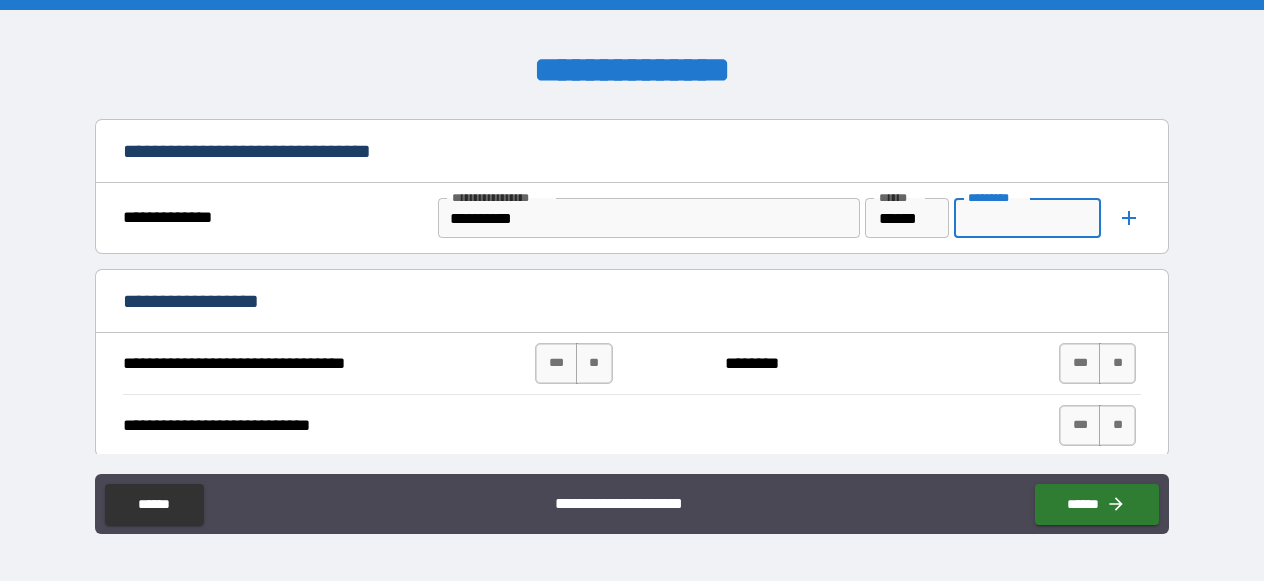 click on "*********" at bounding box center [1027, 218] 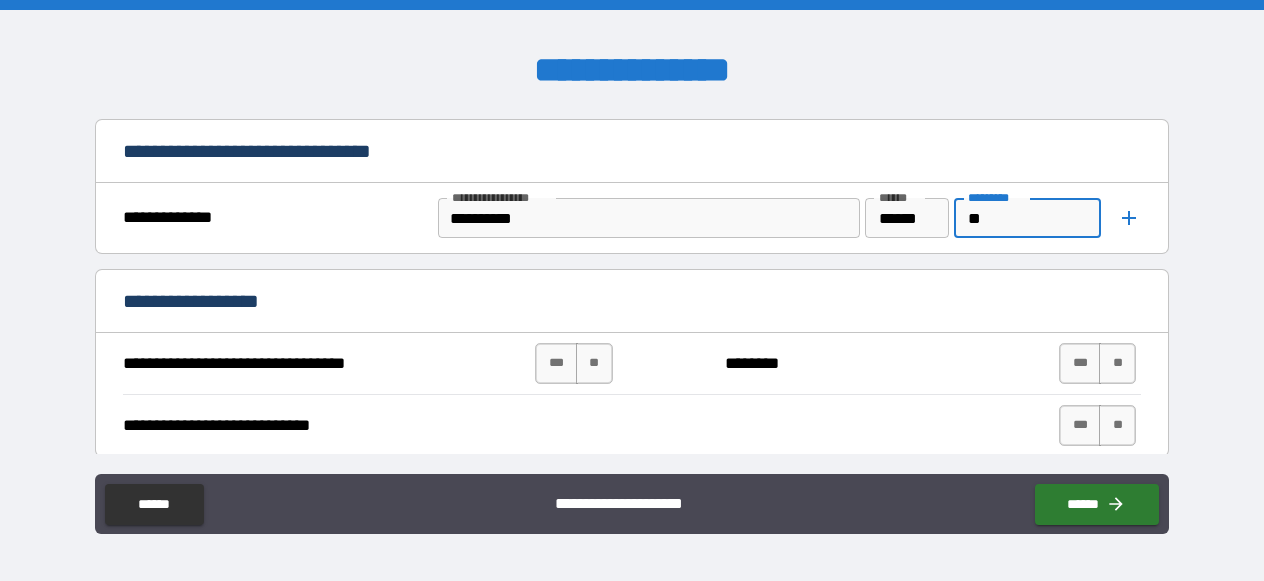 type on "*" 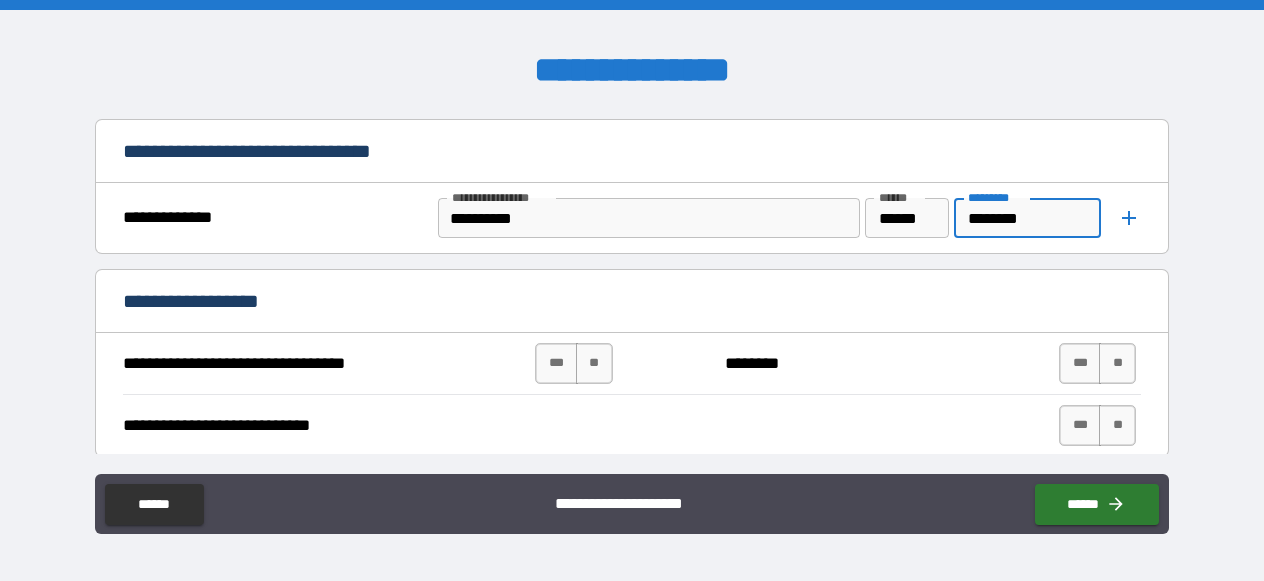 type on "********" 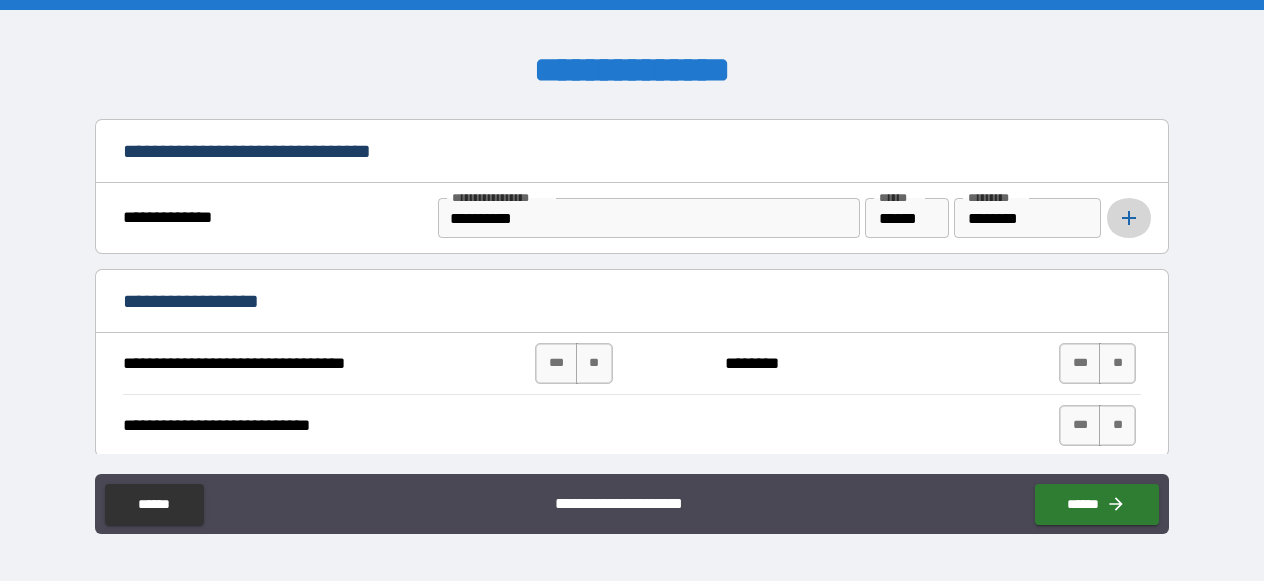 click 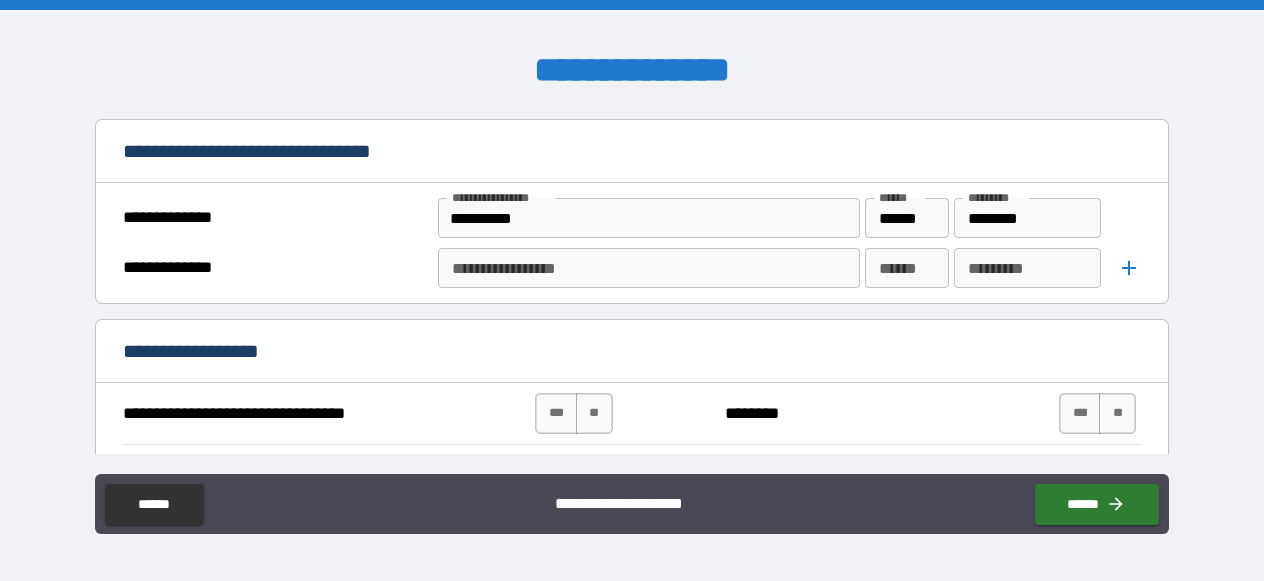 click on "**********" at bounding box center [648, 268] 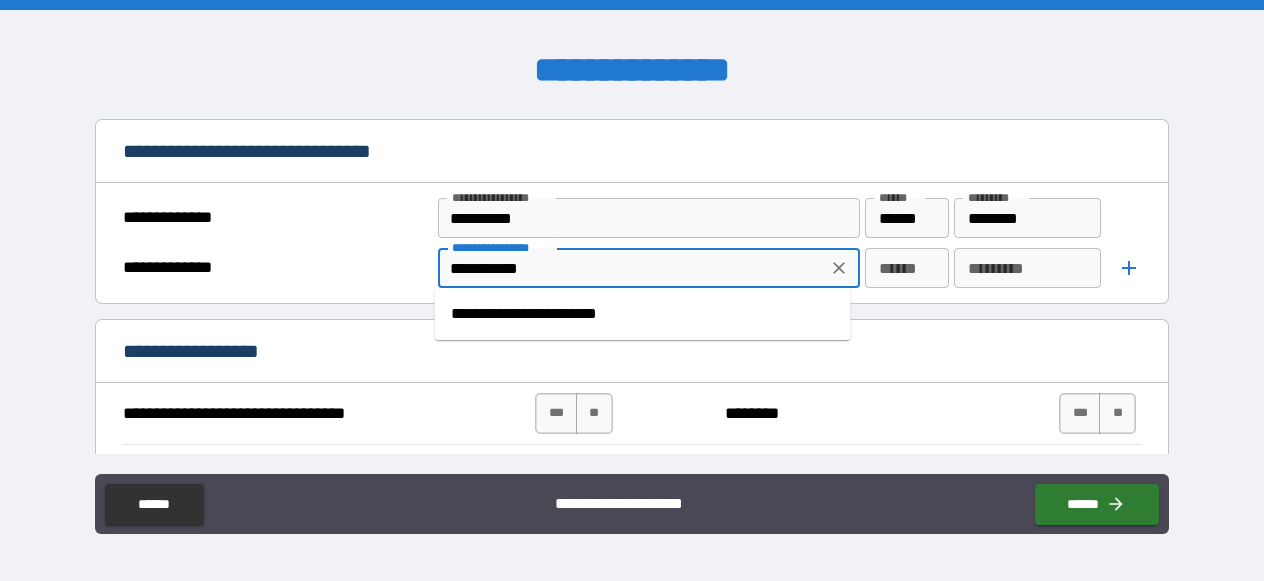 type on "**********" 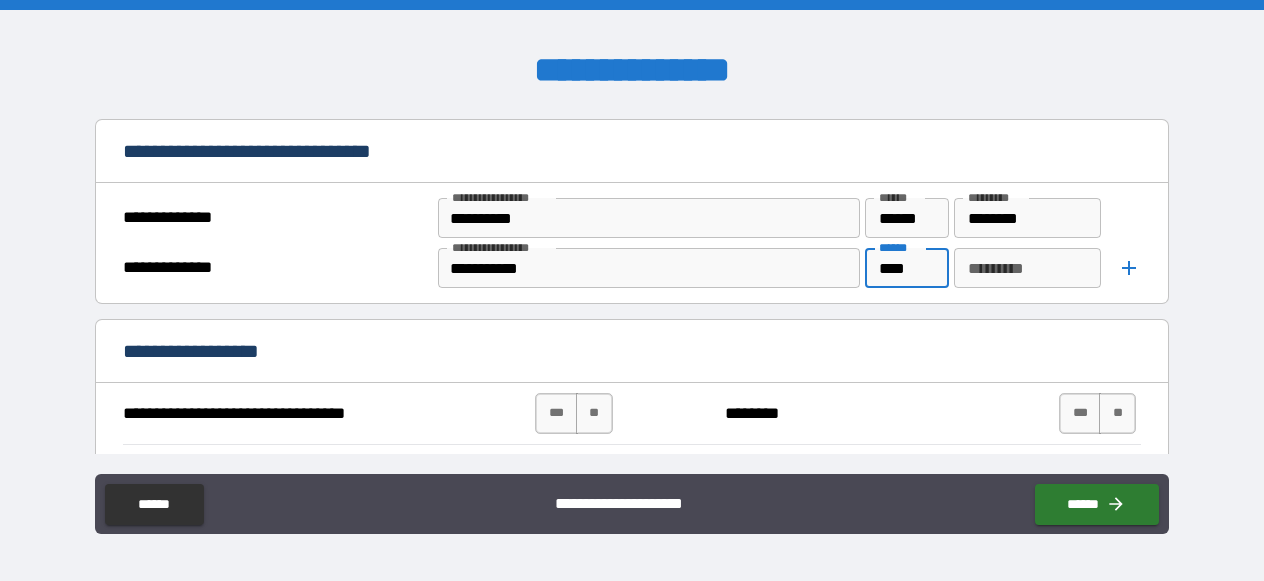 type on "****" 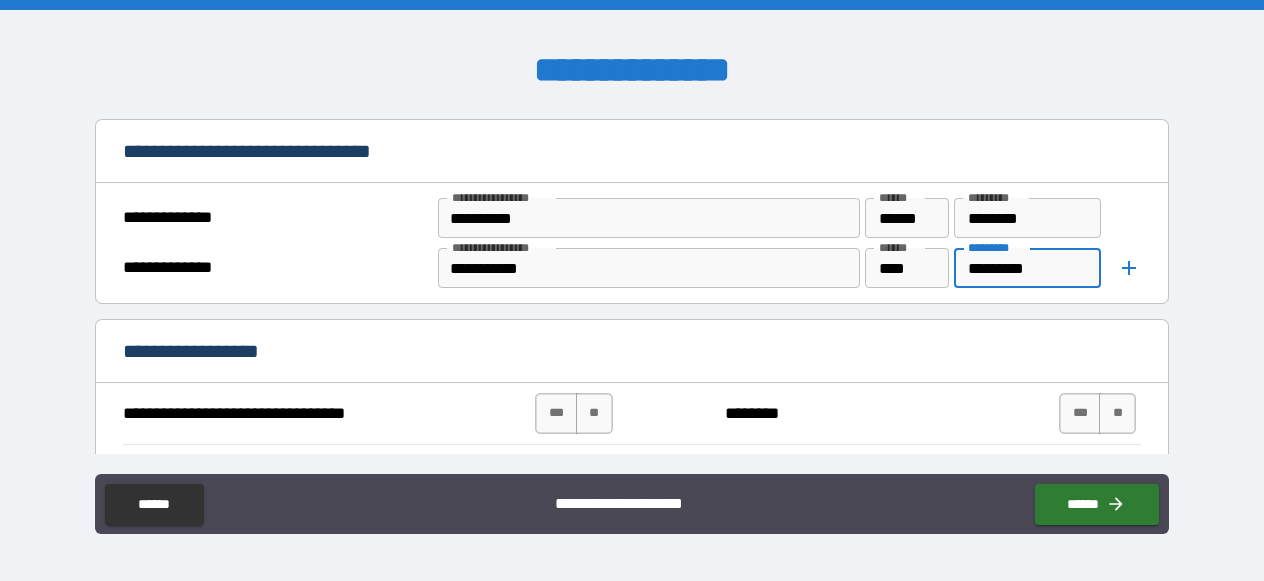 type on "*********" 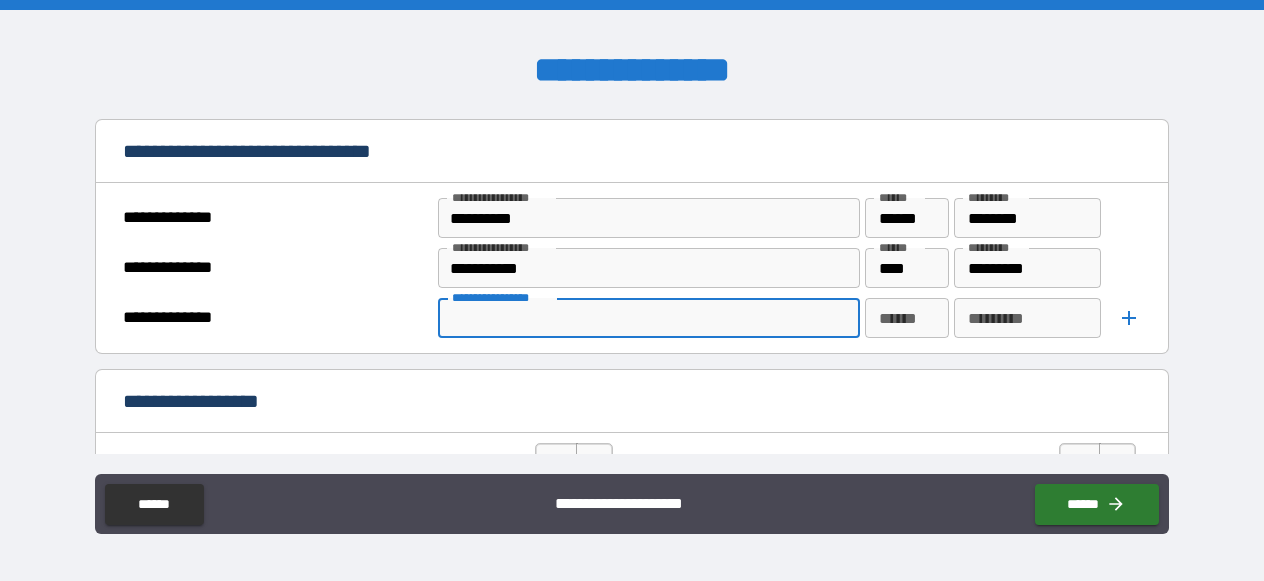 click on "**********" at bounding box center [647, 318] 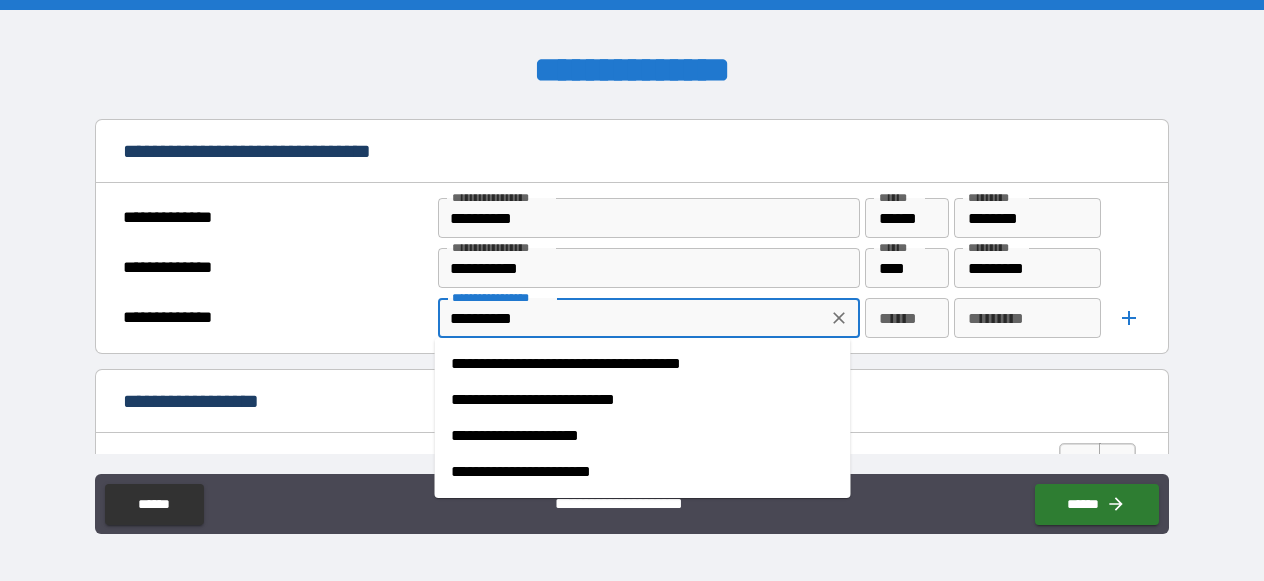 click on "*********" at bounding box center (632, 318) 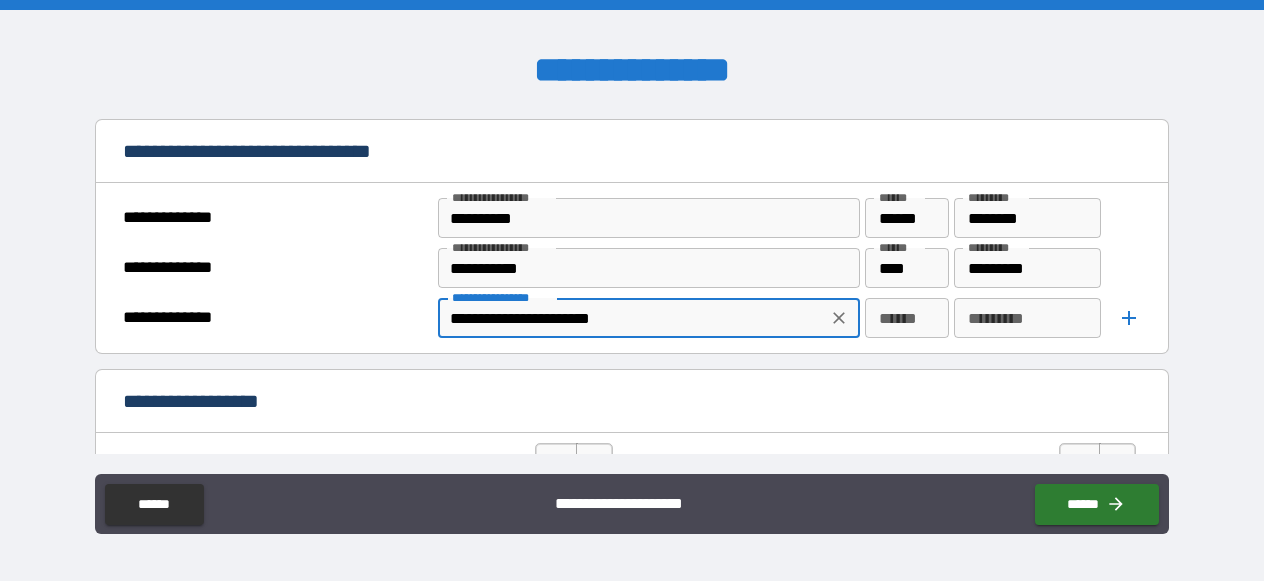 type on "**********" 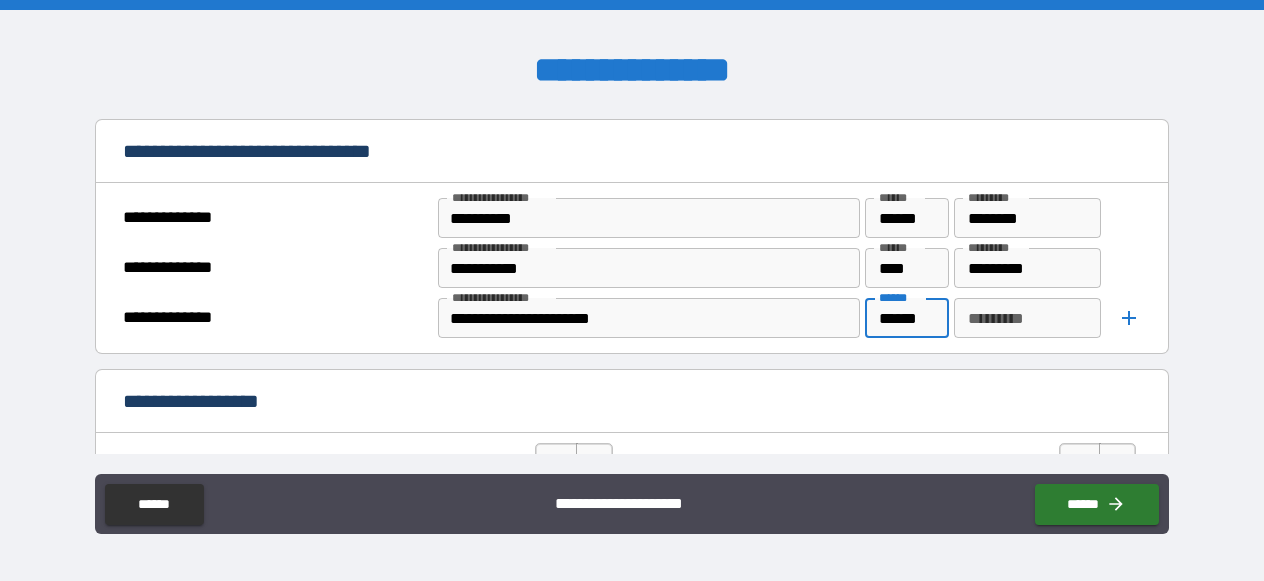 type on "******" 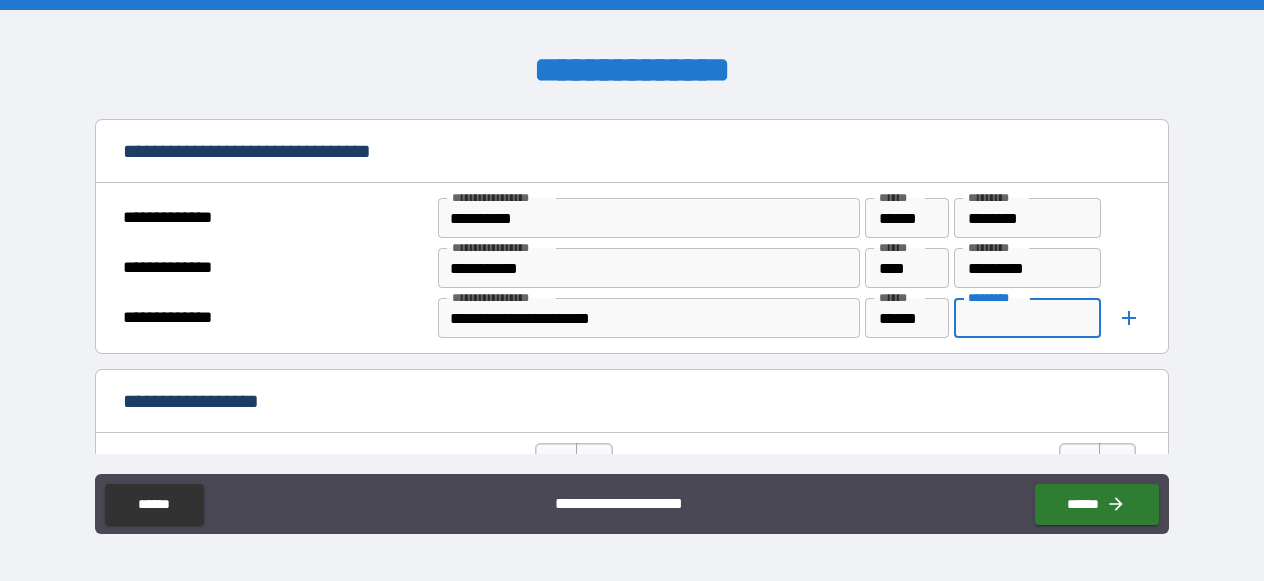 click on "*********" at bounding box center (1027, 318) 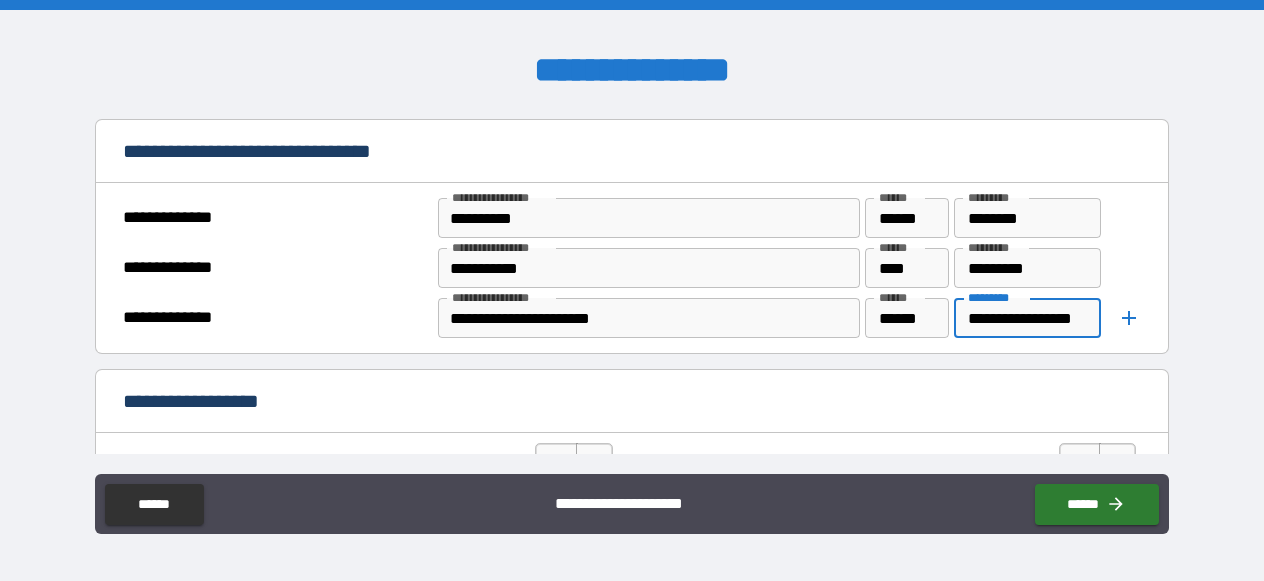 scroll, scrollTop: 0, scrollLeft: 17, axis: horizontal 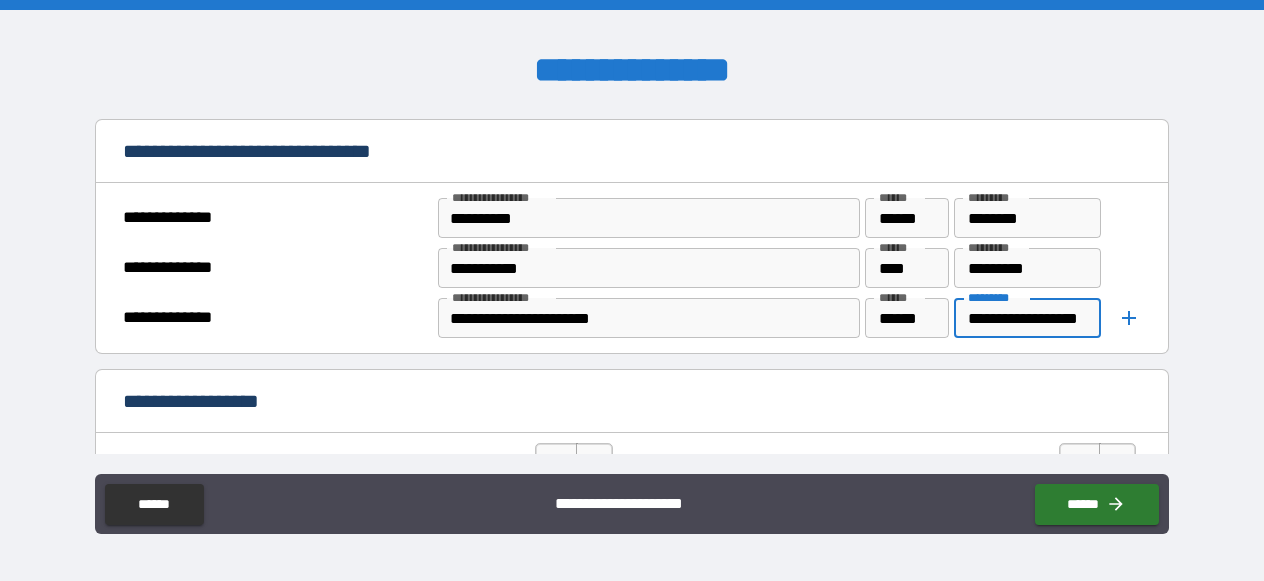 type on "**********" 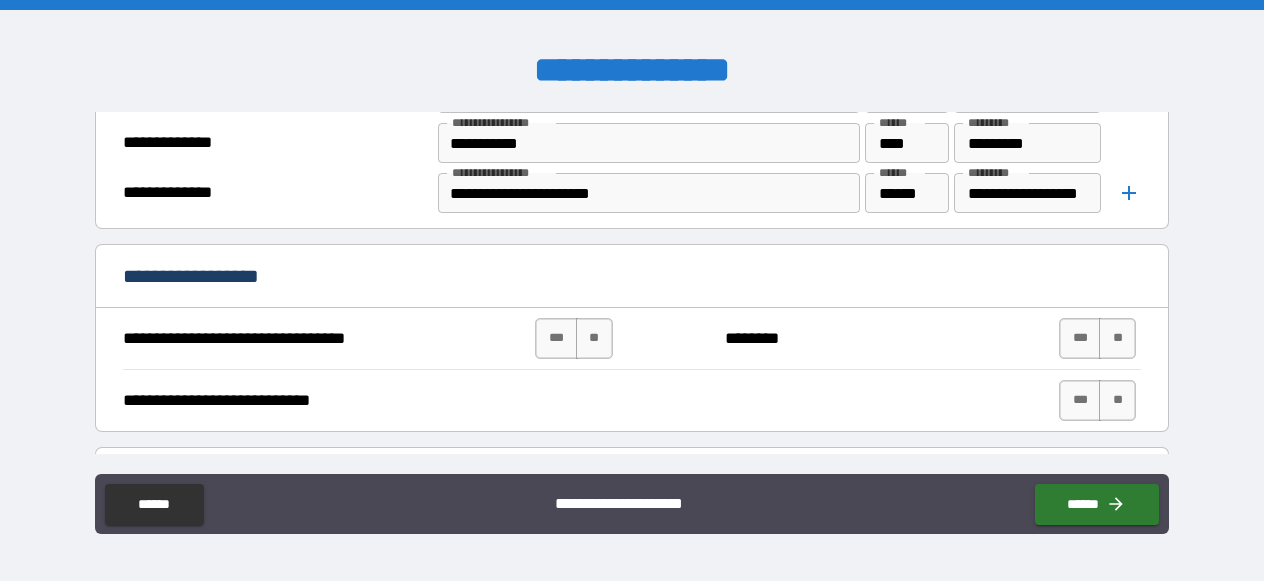 scroll, scrollTop: 1018, scrollLeft: 0, axis: vertical 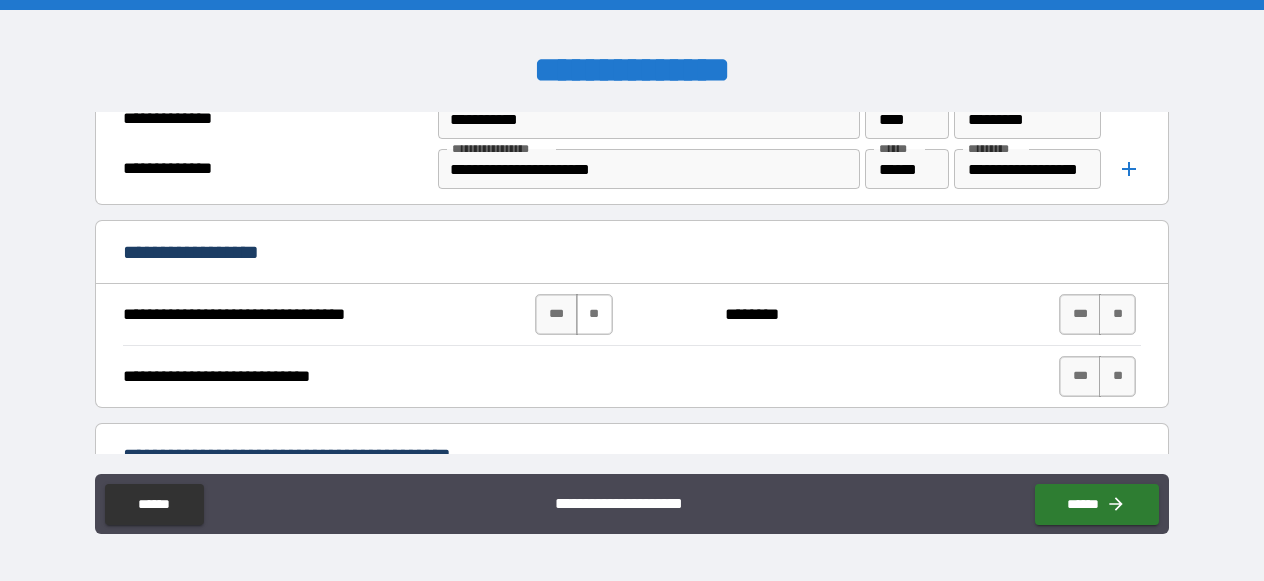 click on "**" at bounding box center [594, 314] 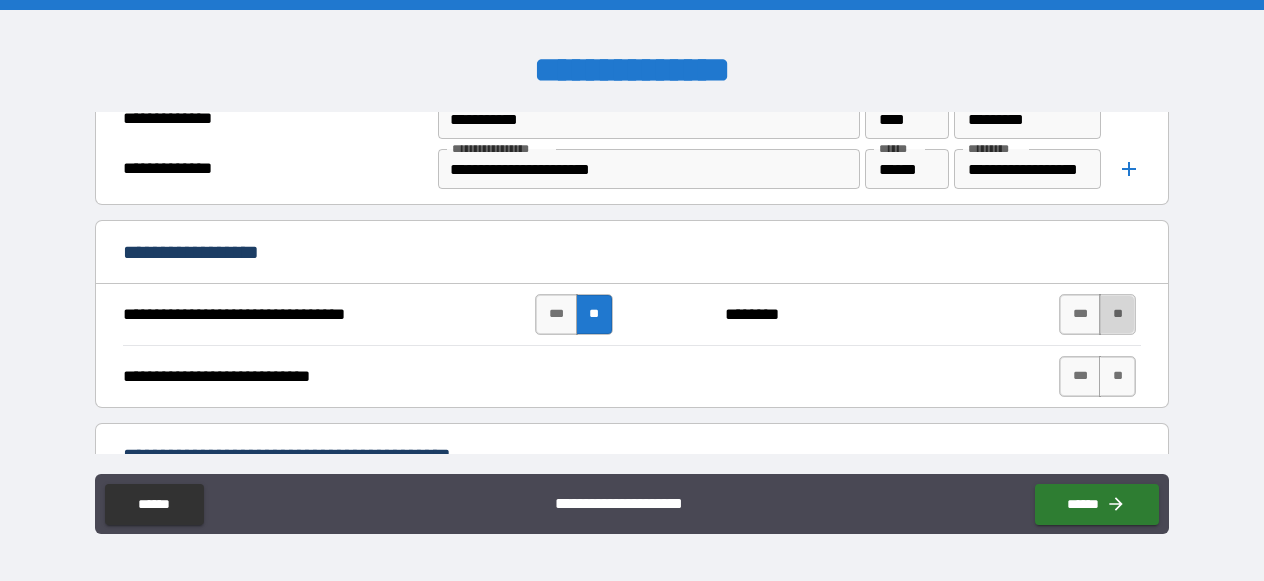 click on "**" at bounding box center (1117, 314) 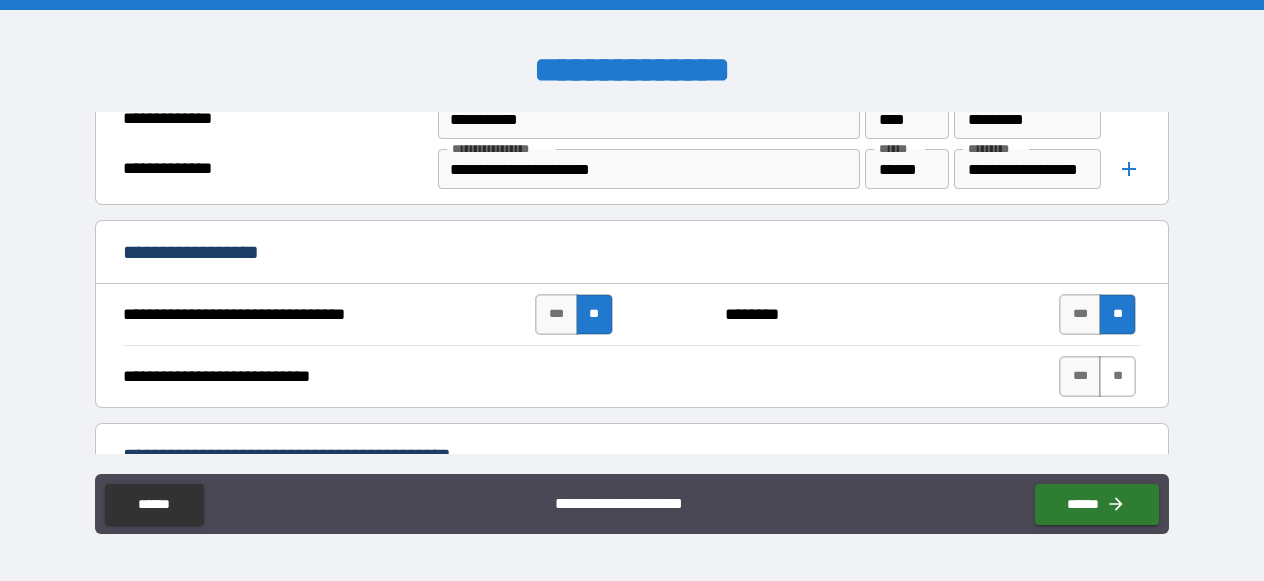 click on "**" at bounding box center [1117, 376] 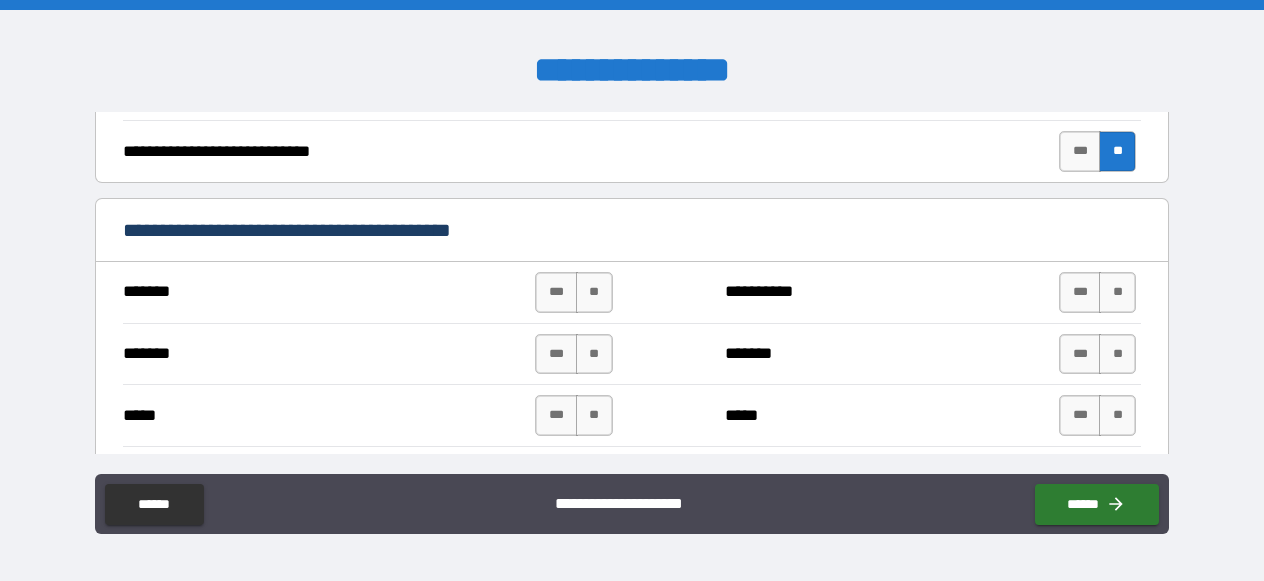scroll, scrollTop: 1287, scrollLeft: 0, axis: vertical 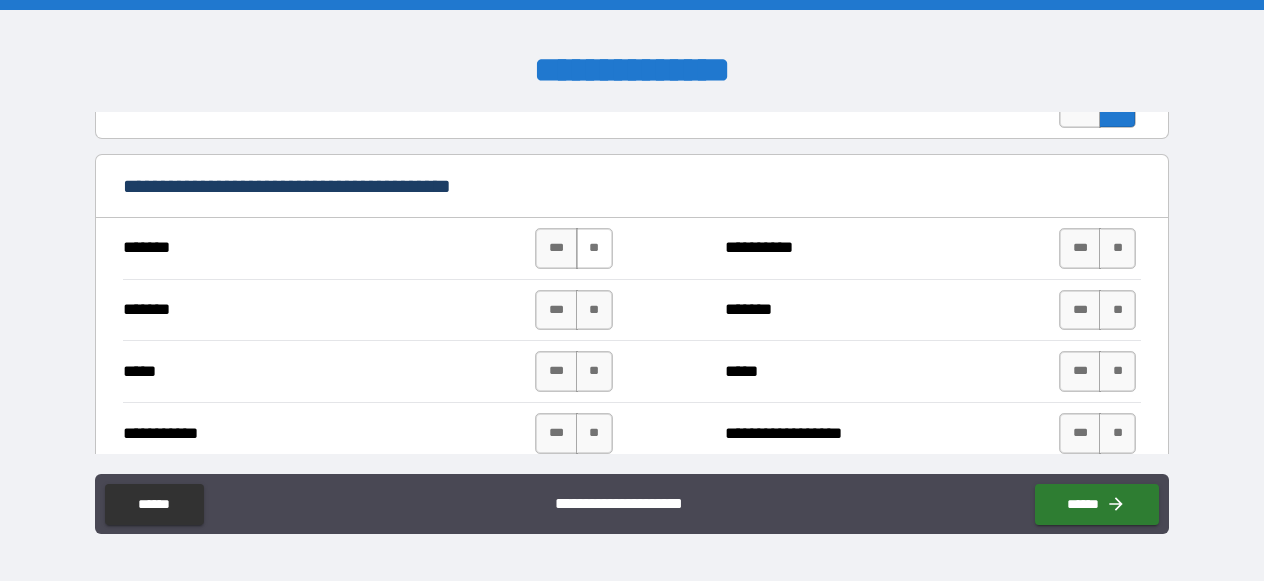 click on "**" at bounding box center (594, 248) 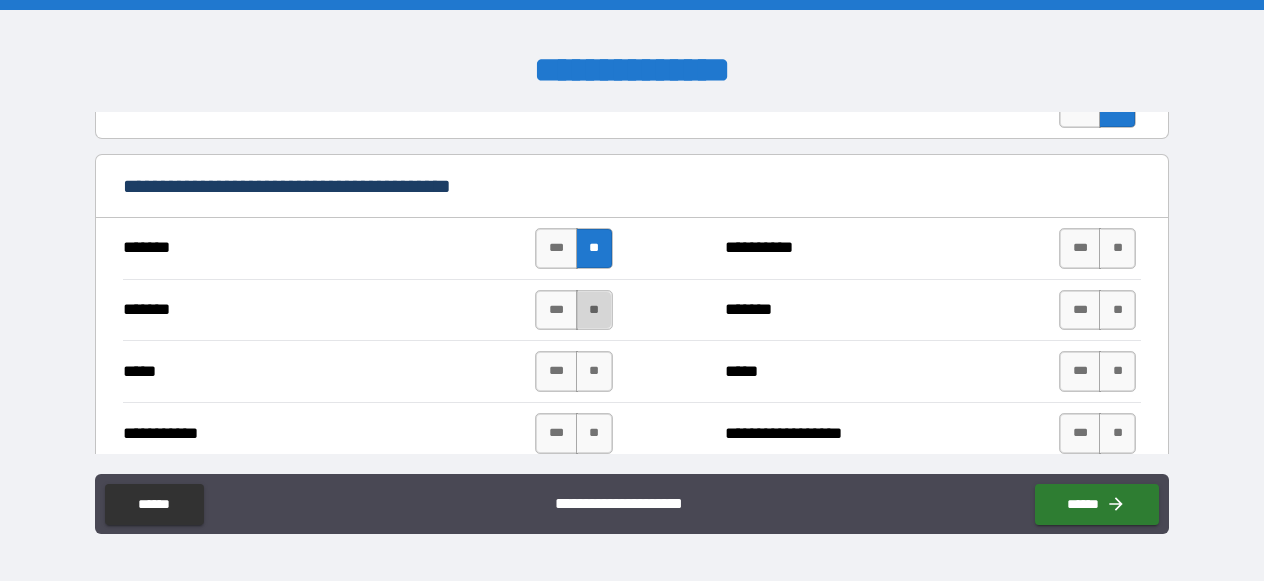 click on "**" at bounding box center (594, 310) 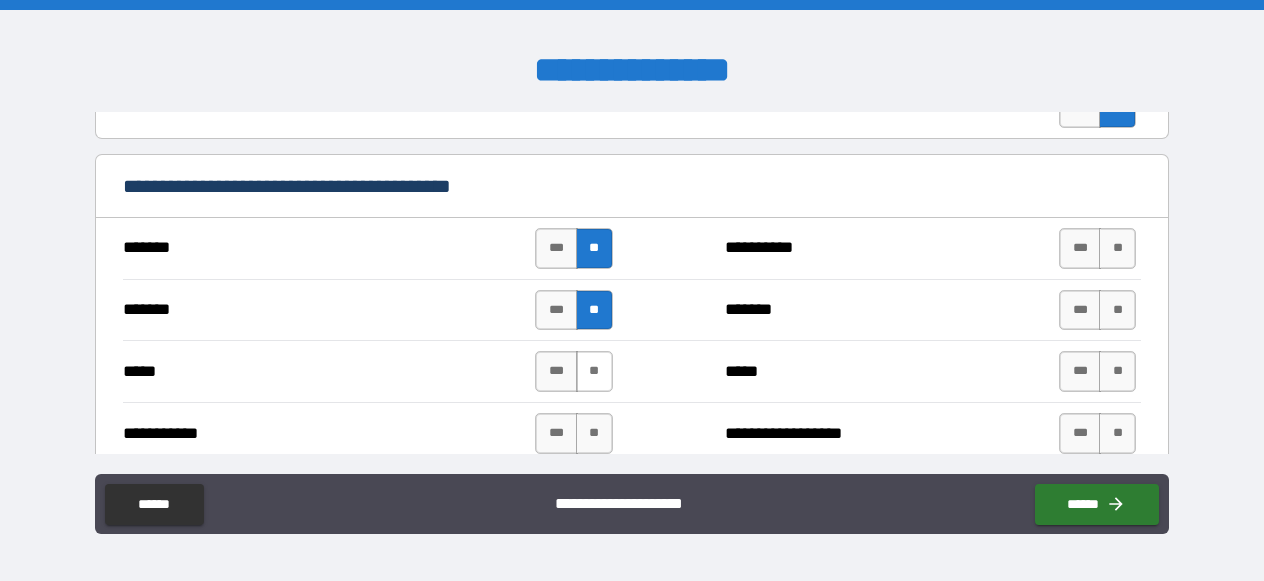 click on "**" at bounding box center (594, 371) 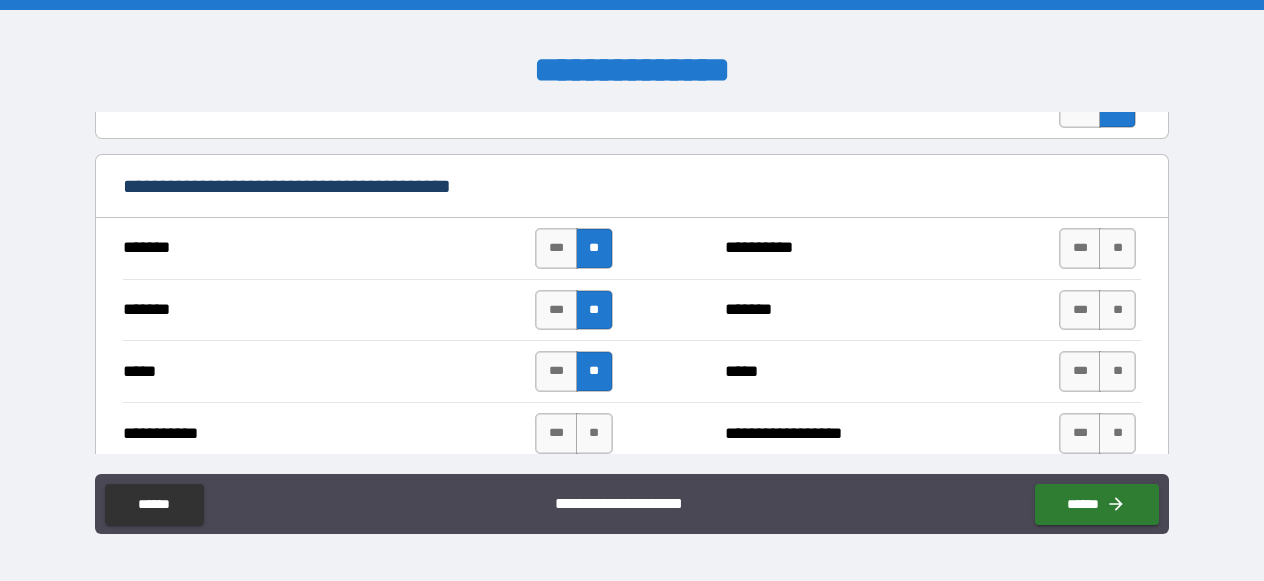 scroll, scrollTop: 1312, scrollLeft: 0, axis: vertical 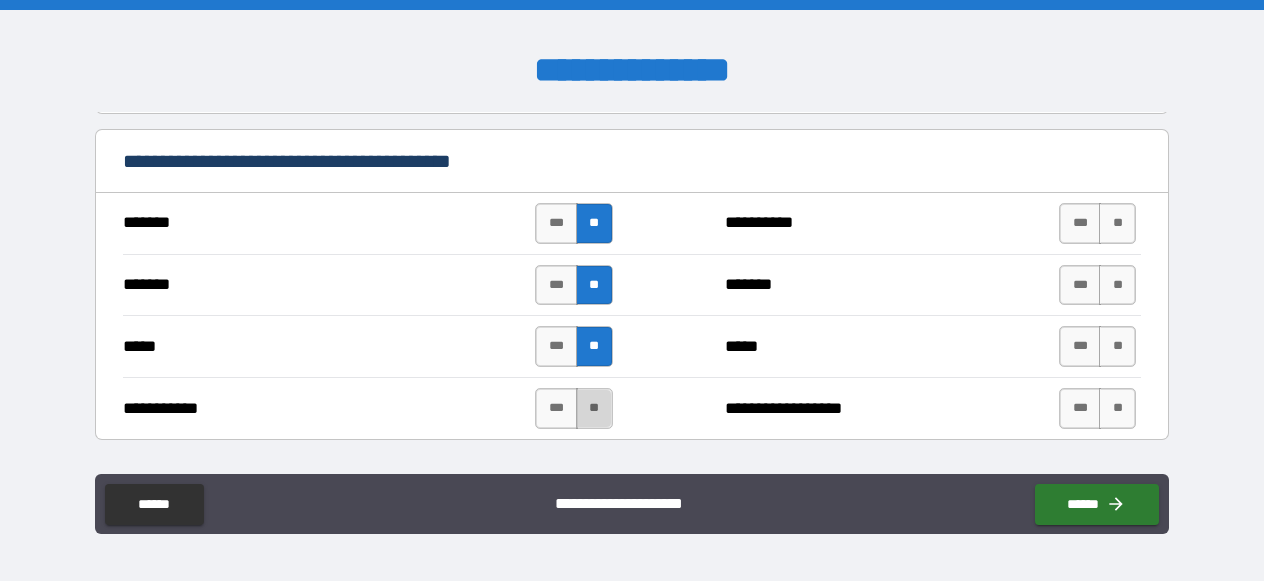 click on "**" at bounding box center [594, 408] 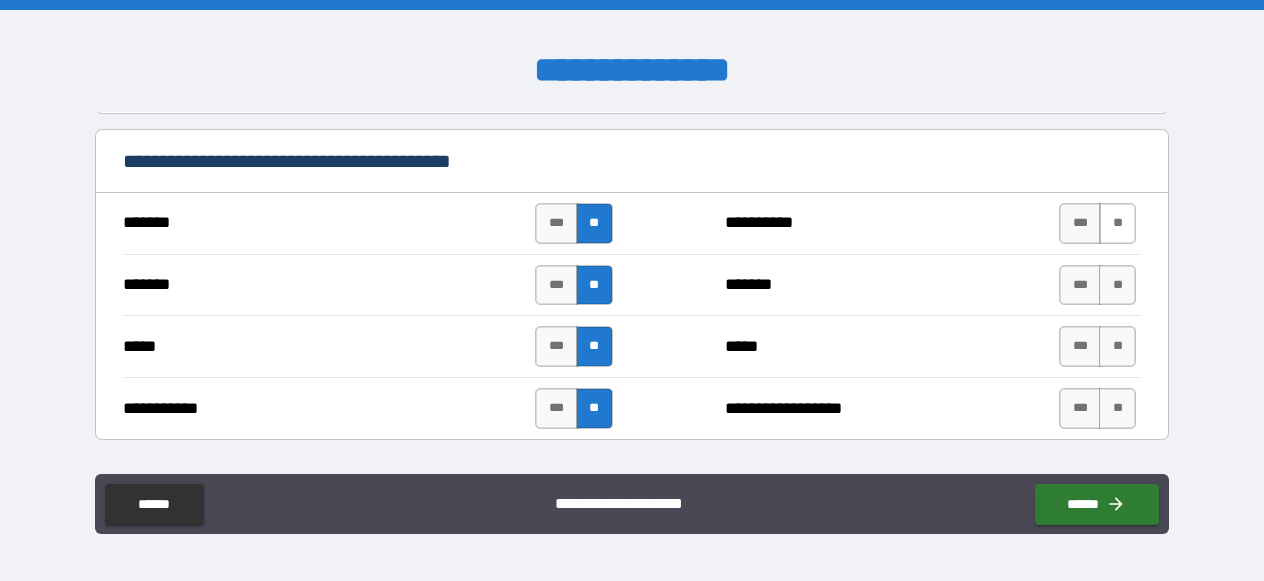 drag, startPoint x: 1116, startPoint y: 220, endPoint x: 1116, endPoint y: 237, distance: 17 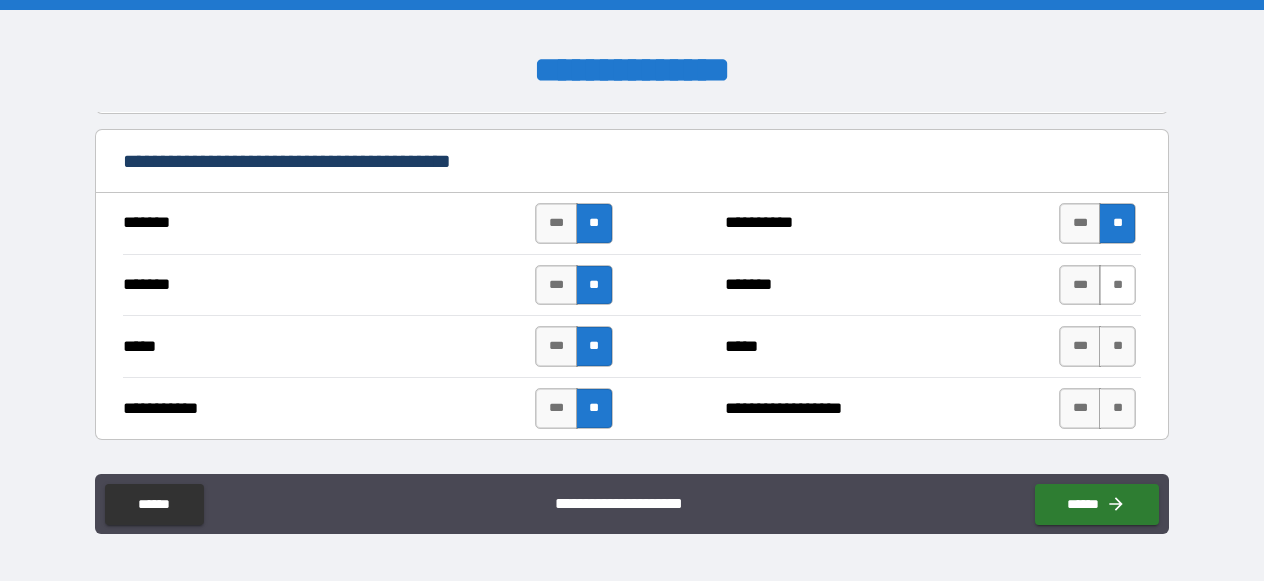 click on "**" at bounding box center [1117, 285] 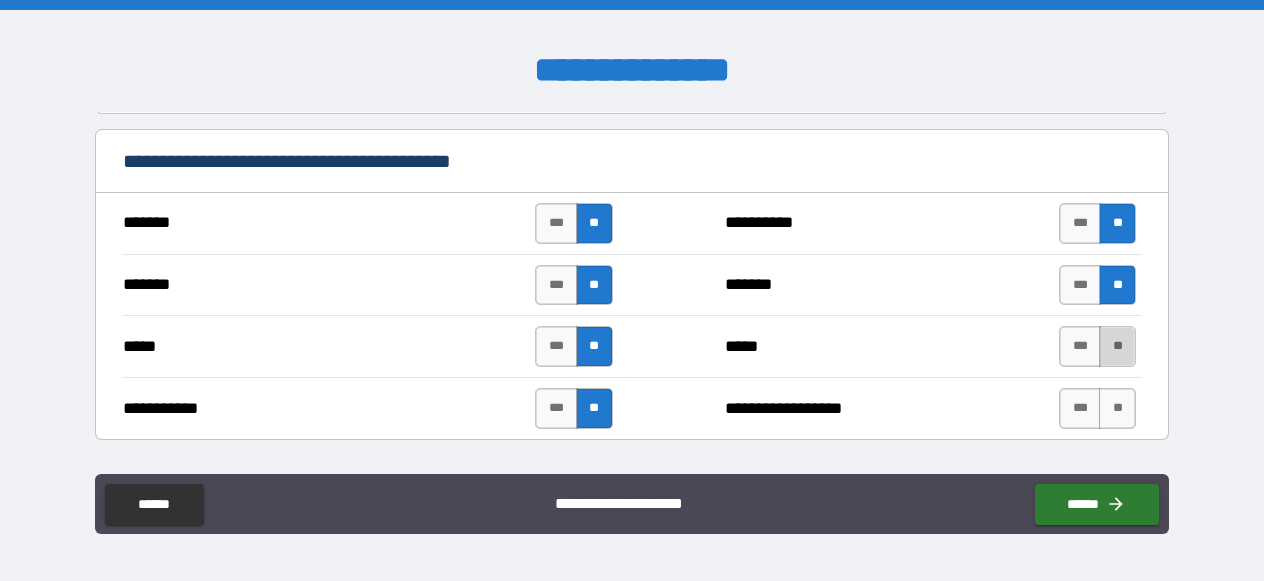 click on "**" at bounding box center (1117, 346) 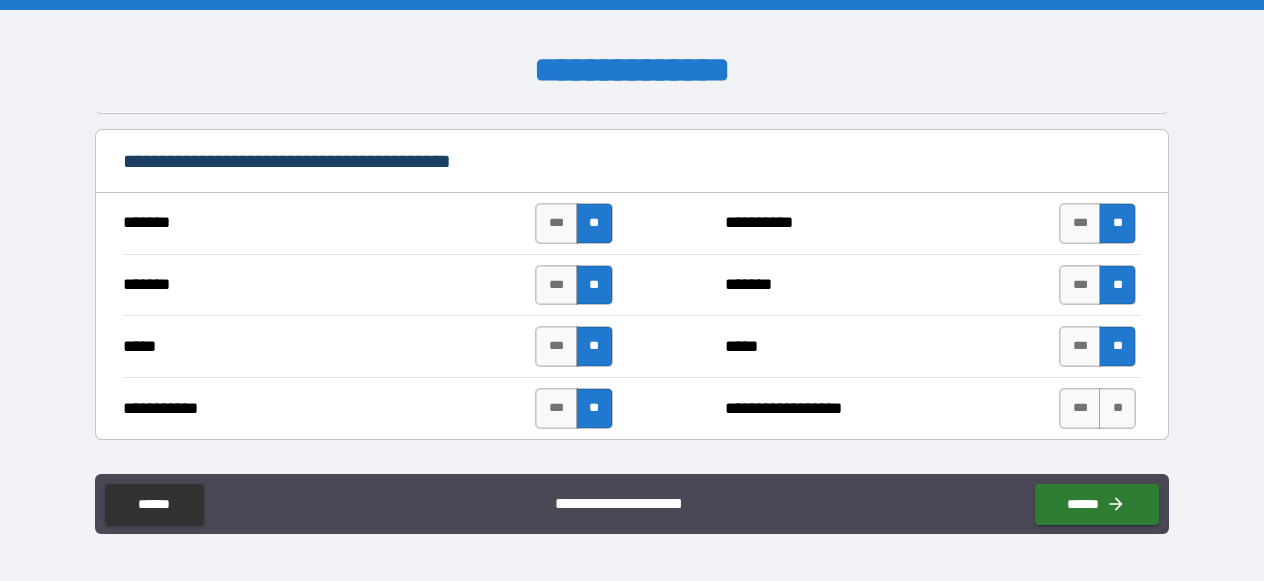 drag, startPoint x: 1108, startPoint y: 406, endPoint x: 1061, endPoint y: 375, distance: 56.302753 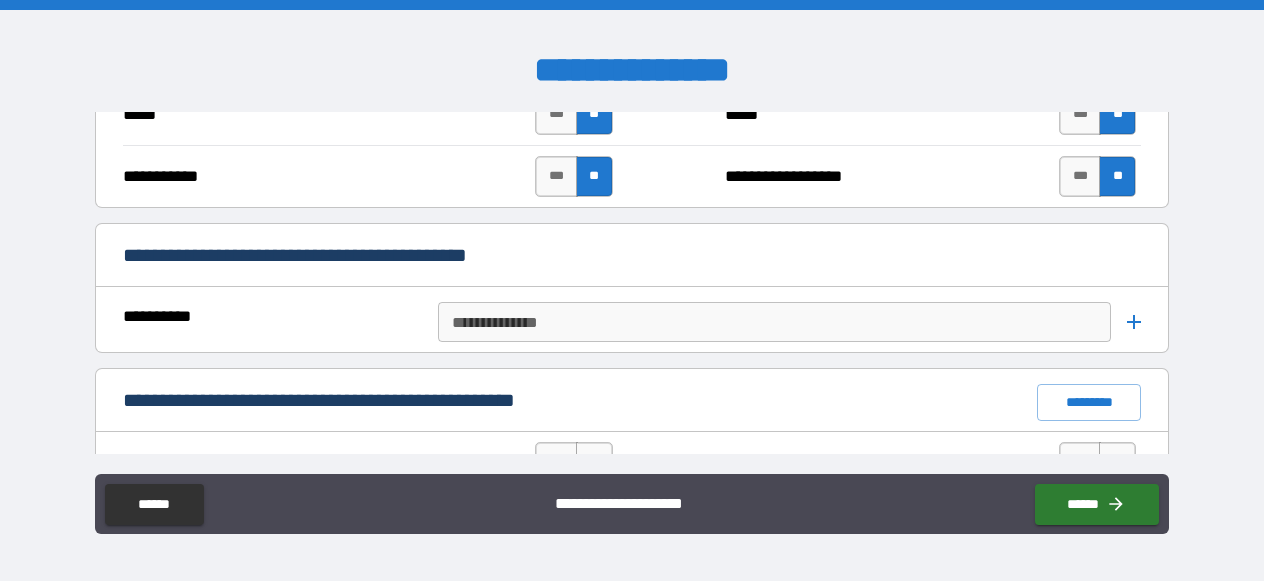 scroll, scrollTop: 1610, scrollLeft: 0, axis: vertical 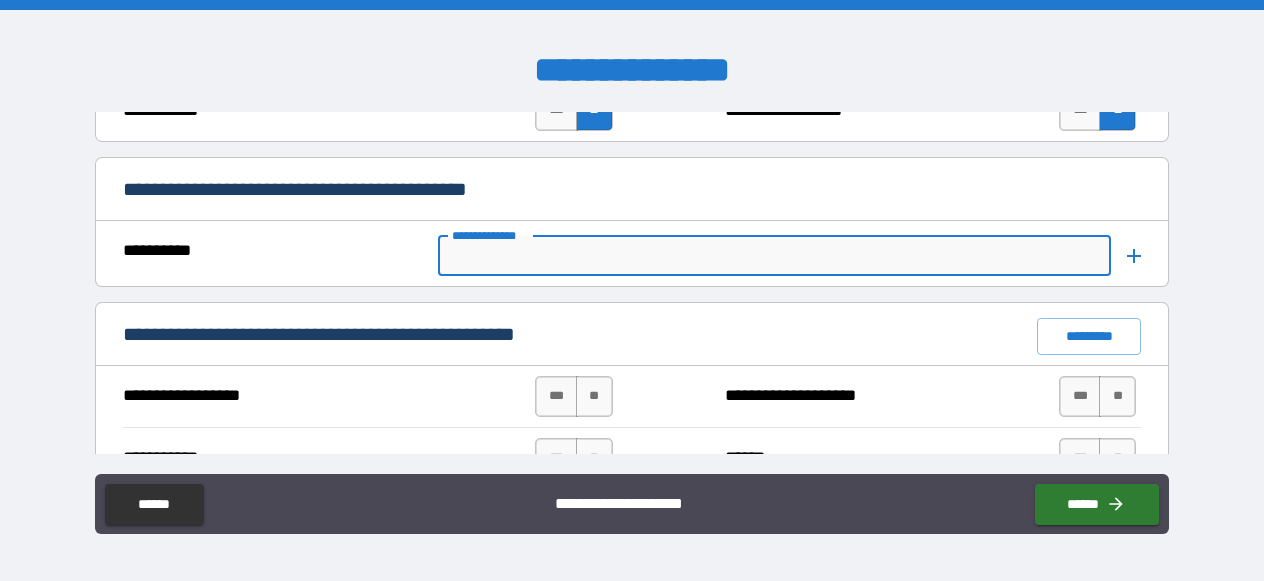 click on "**********" at bounding box center [773, 256] 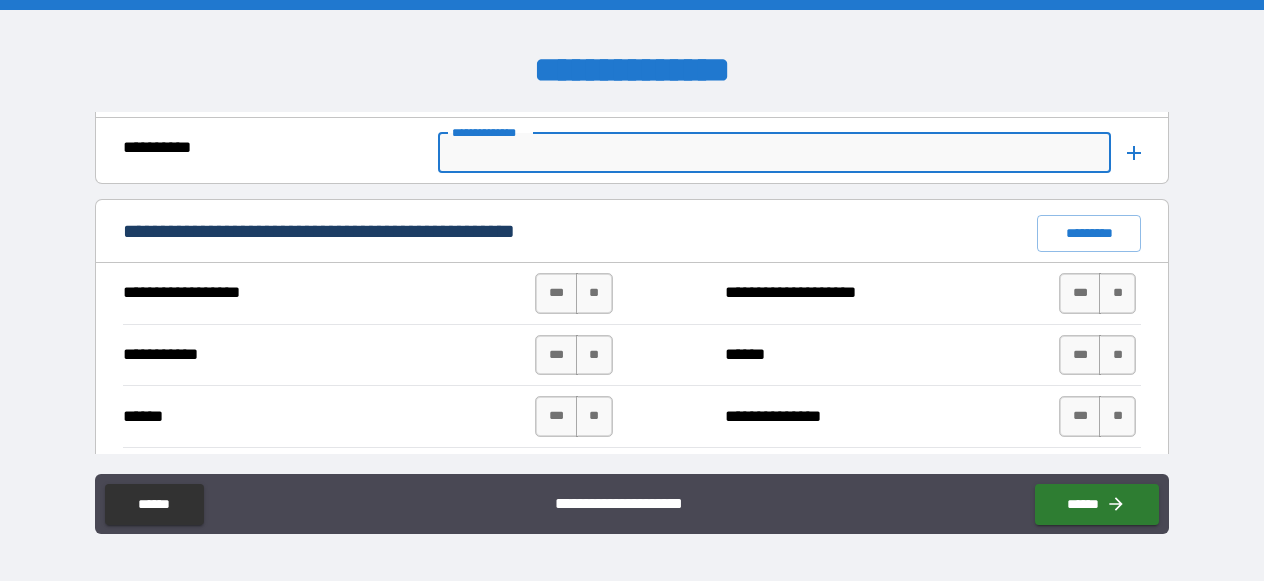 scroll, scrollTop: 1730, scrollLeft: 0, axis: vertical 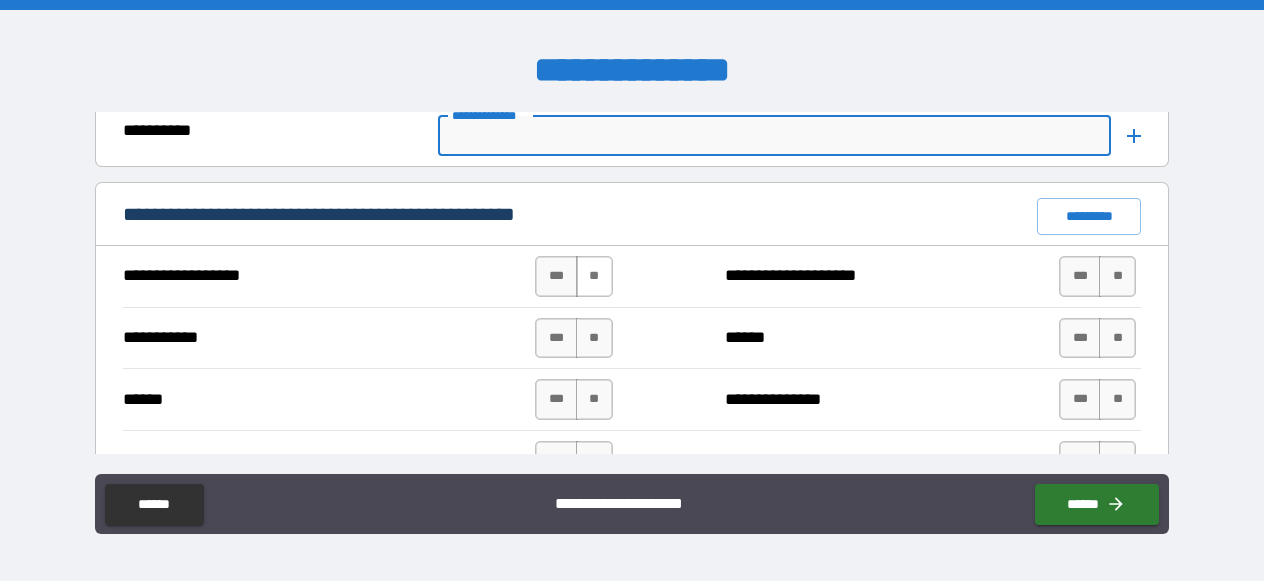click on "**" at bounding box center (594, 276) 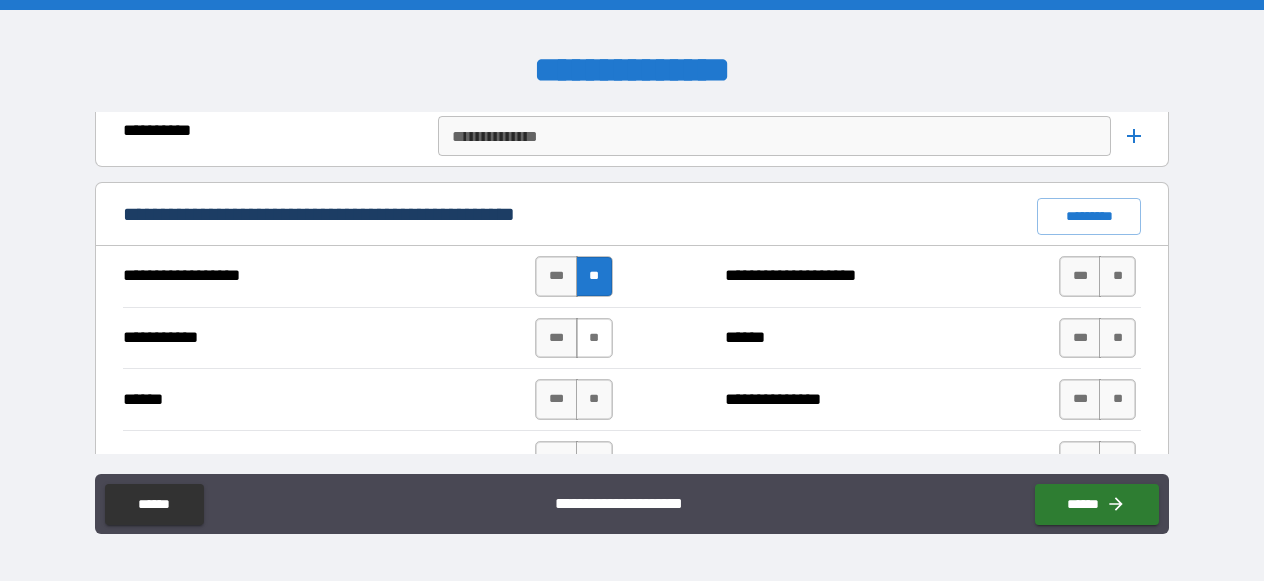 click on "**" at bounding box center [594, 338] 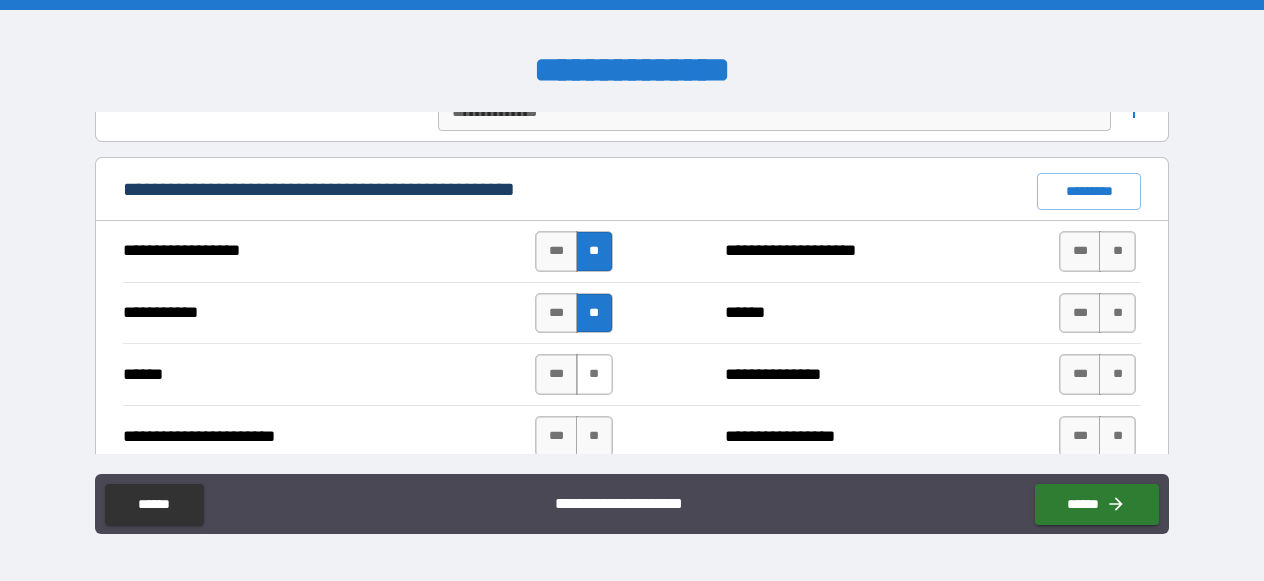click on "**" at bounding box center (594, 374) 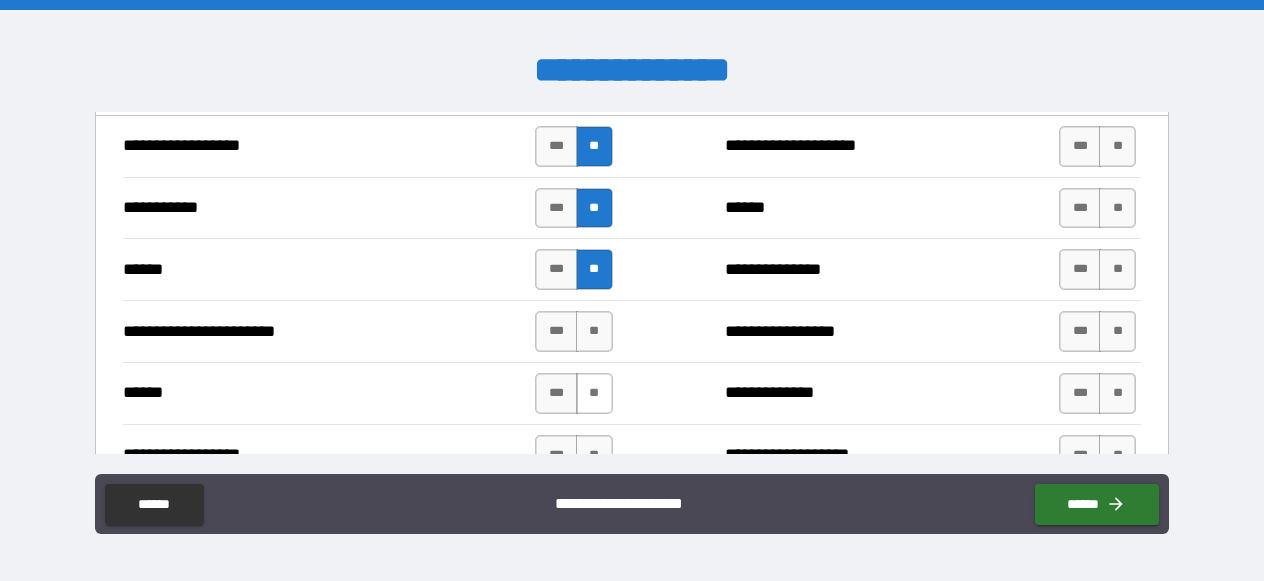 scroll, scrollTop: 1880, scrollLeft: 0, axis: vertical 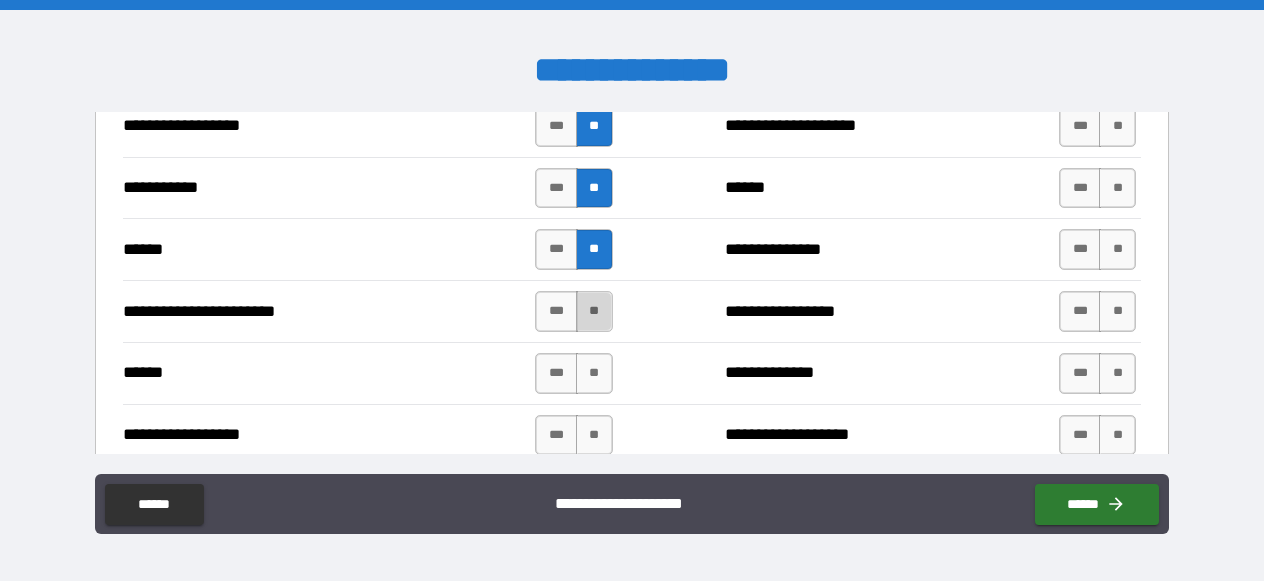 click on "**" at bounding box center (594, 311) 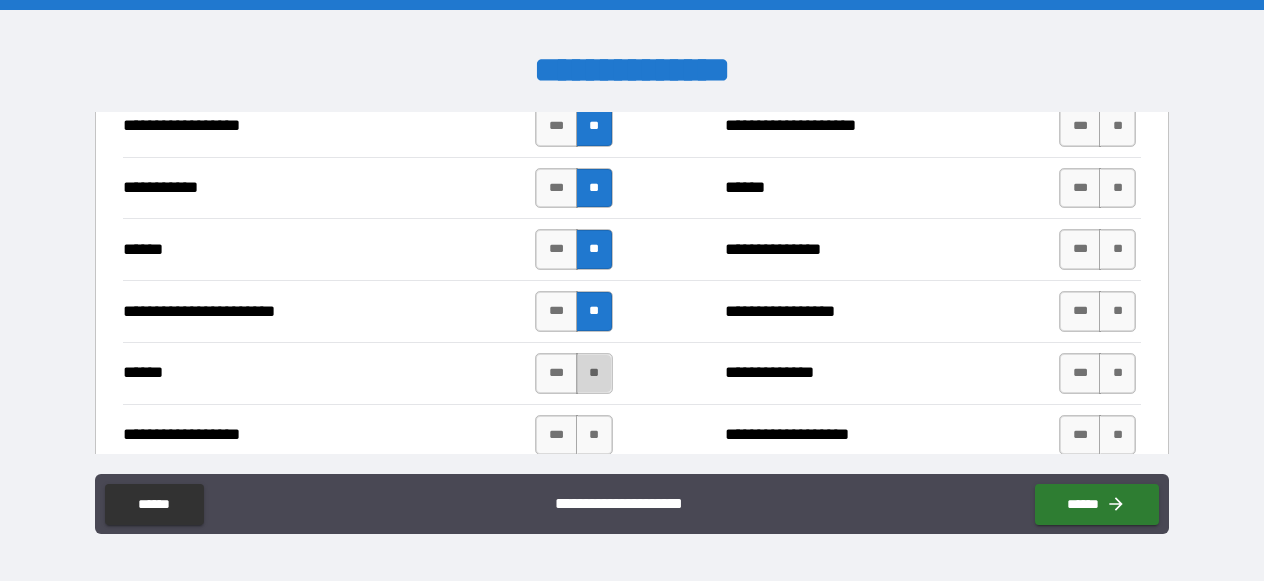 click on "**" at bounding box center (594, 373) 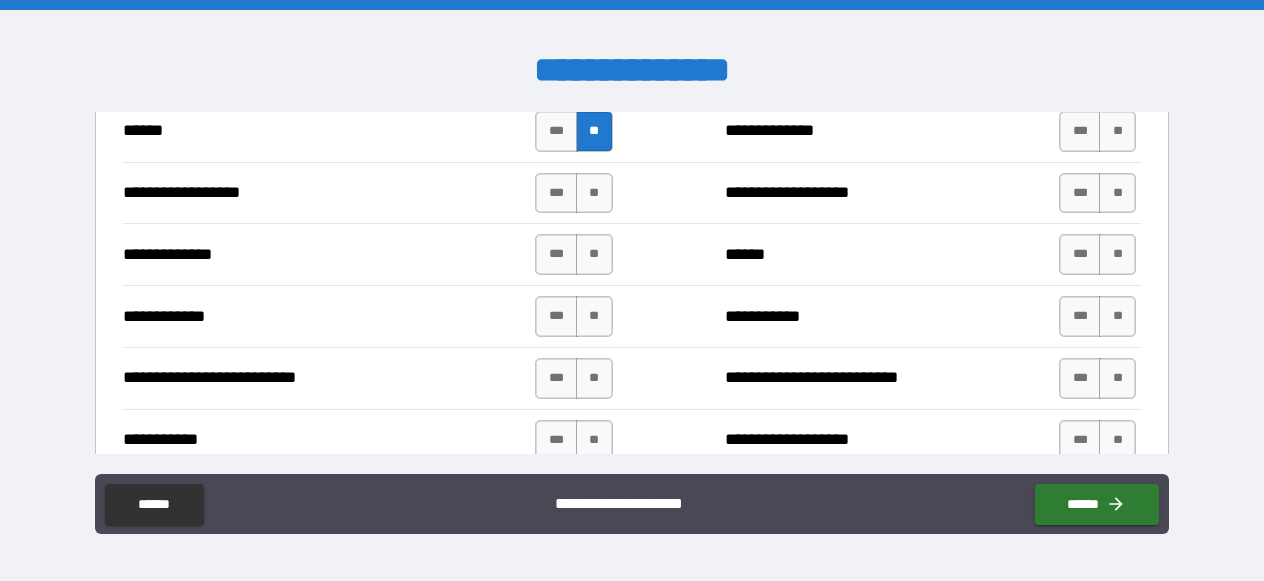 scroll, scrollTop: 2120, scrollLeft: 0, axis: vertical 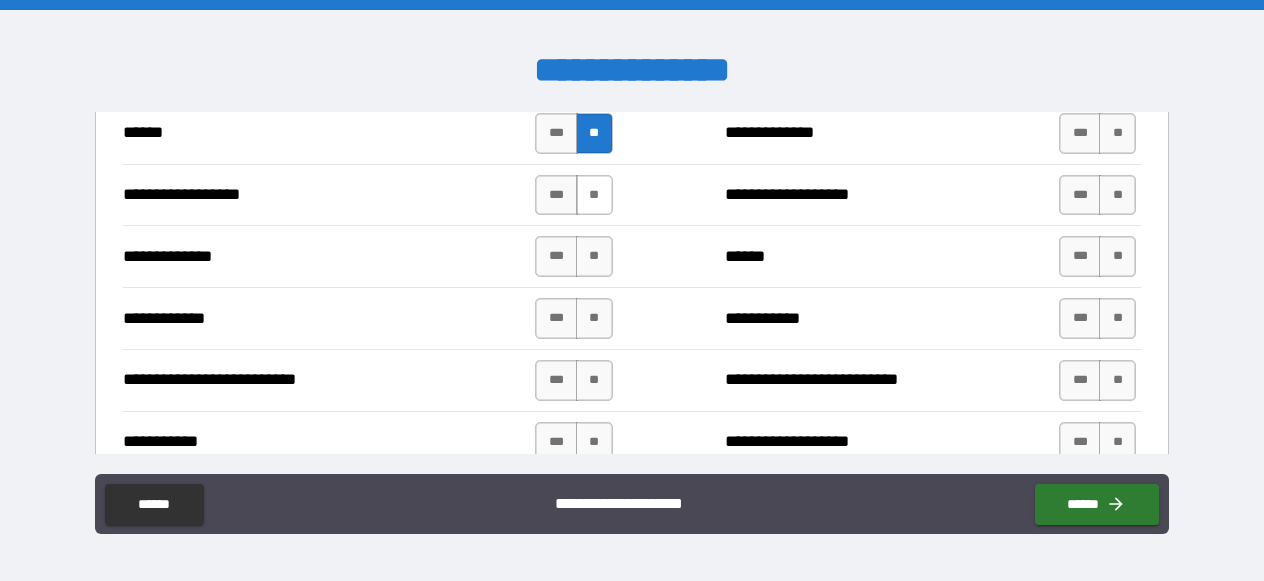 click on "**" at bounding box center (594, 195) 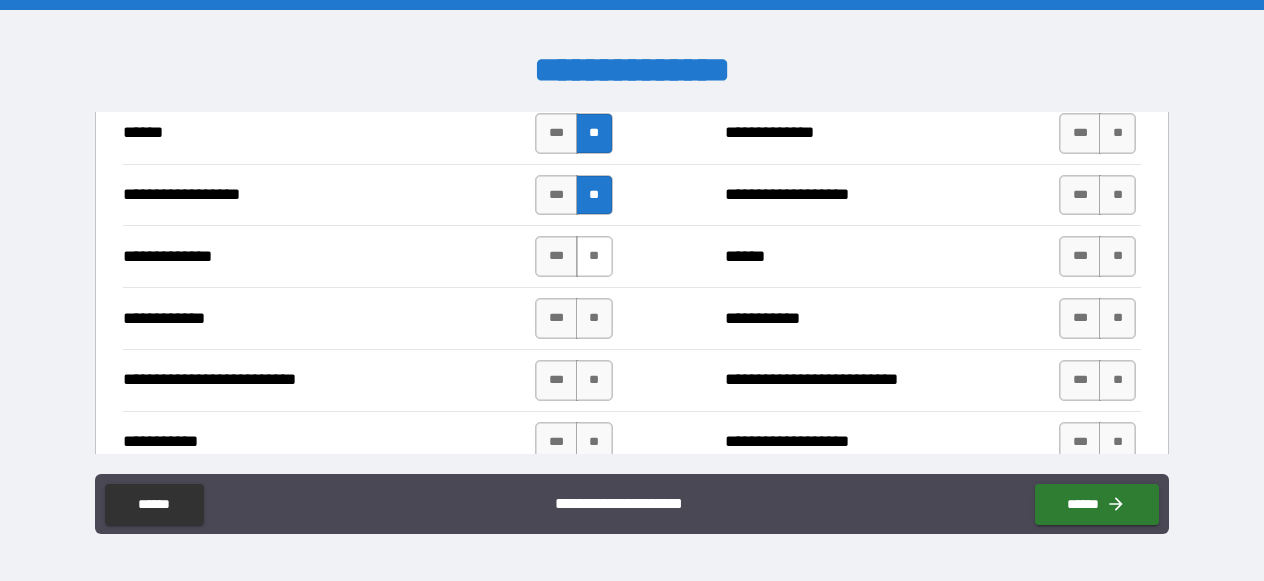 click on "**" at bounding box center [594, 256] 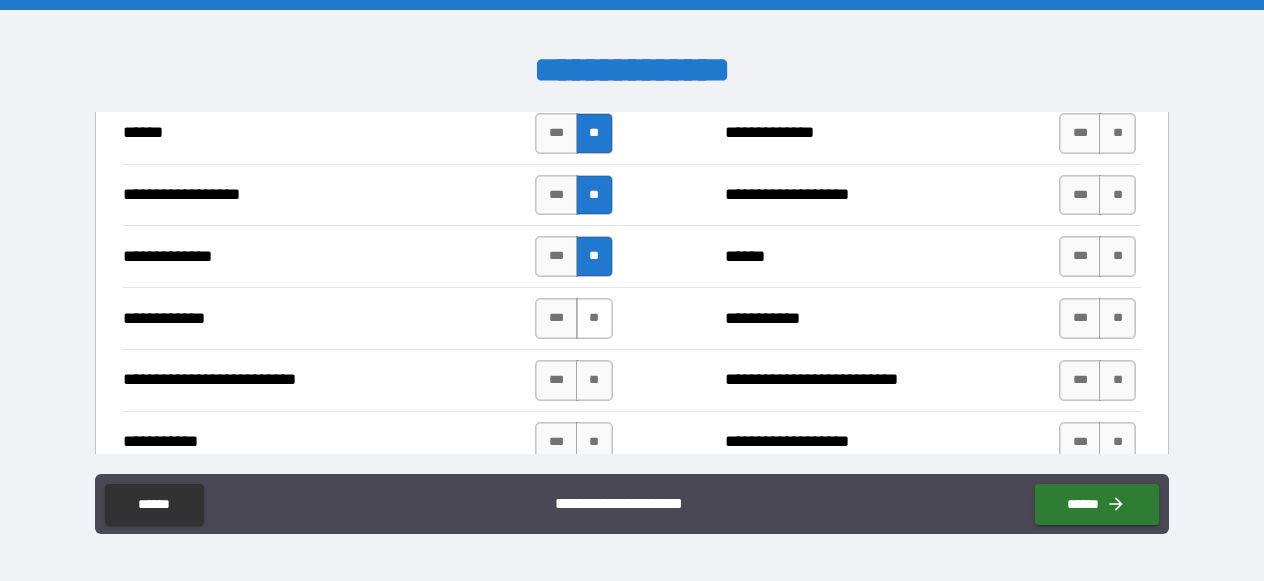 click on "**" at bounding box center (594, 318) 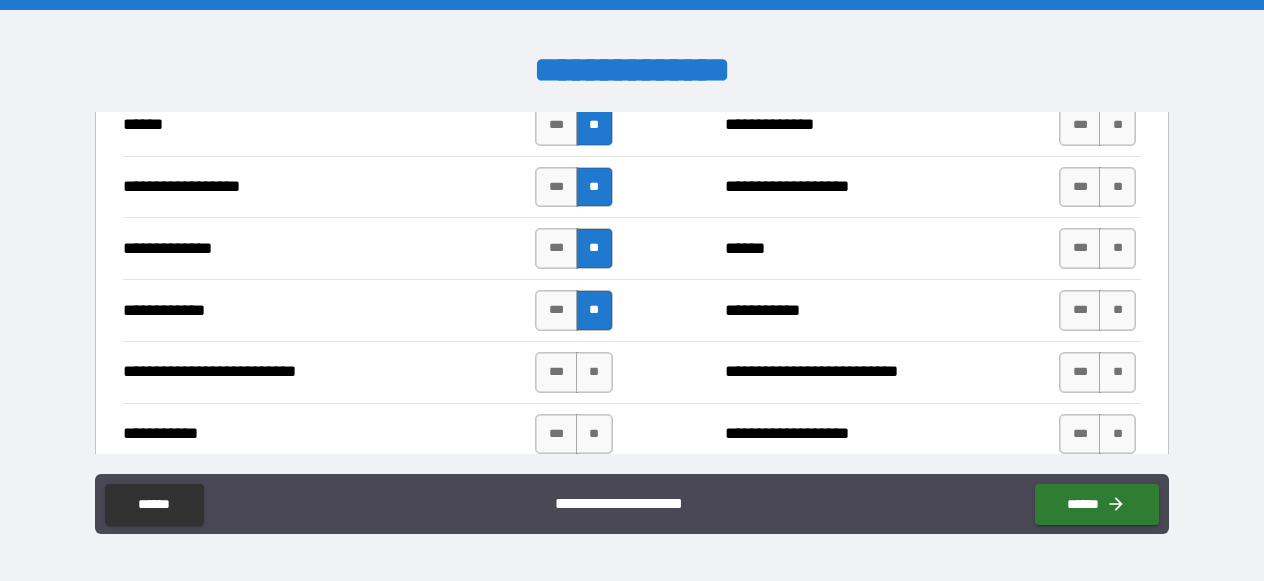 scroll, scrollTop: 2245, scrollLeft: 0, axis: vertical 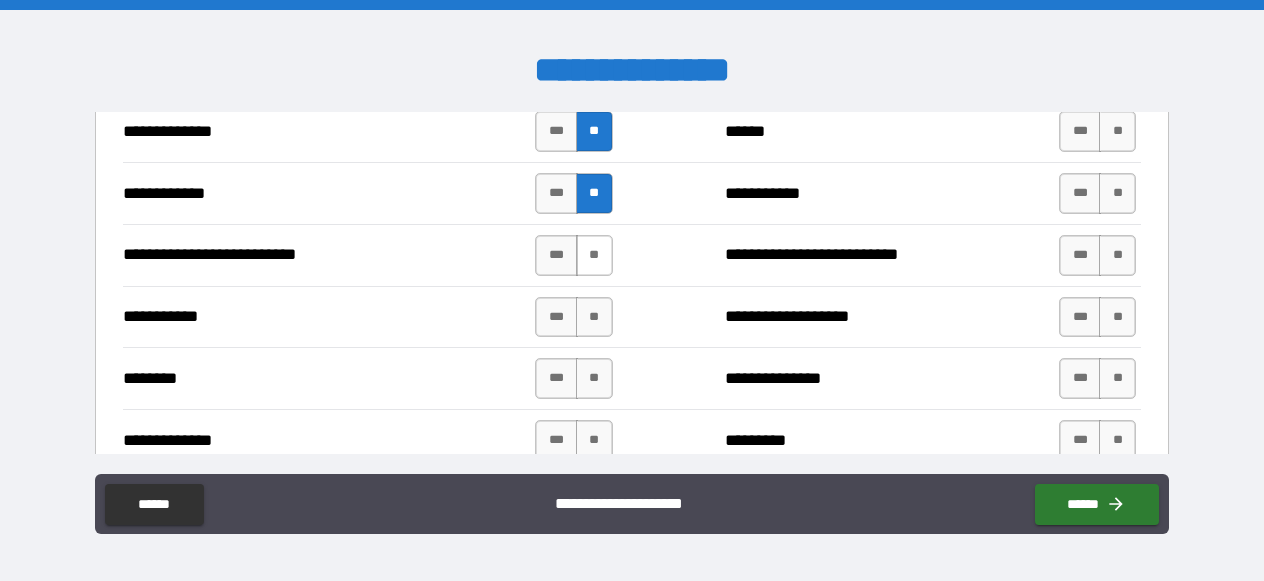 click on "**" at bounding box center [594, 255] 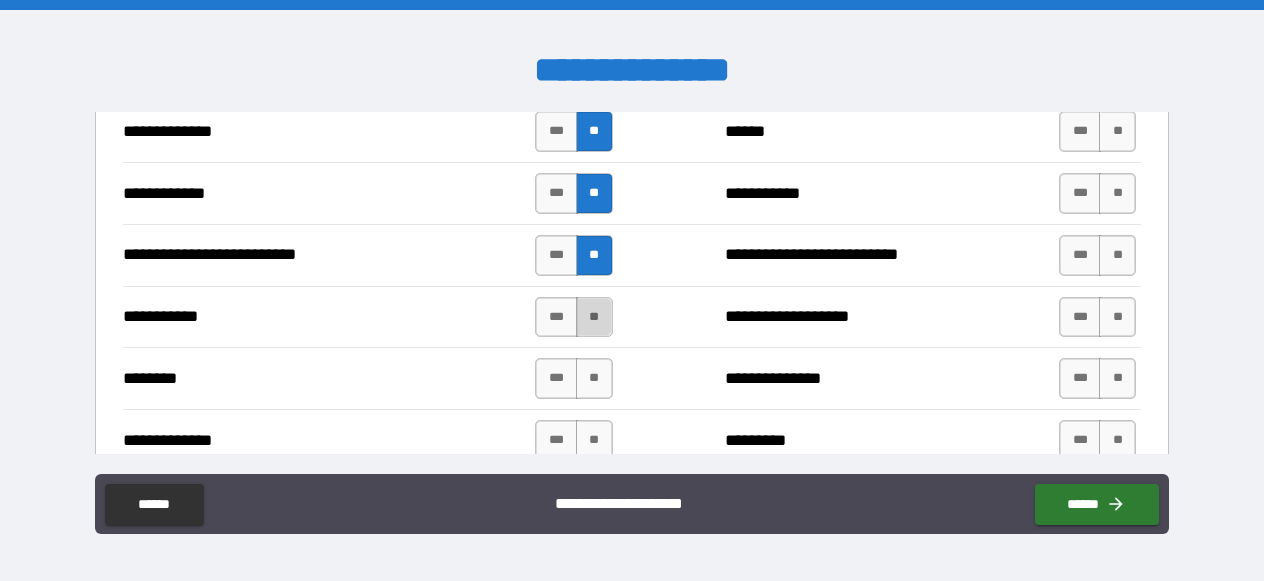 click on "**" at bounding box center (594, 317) 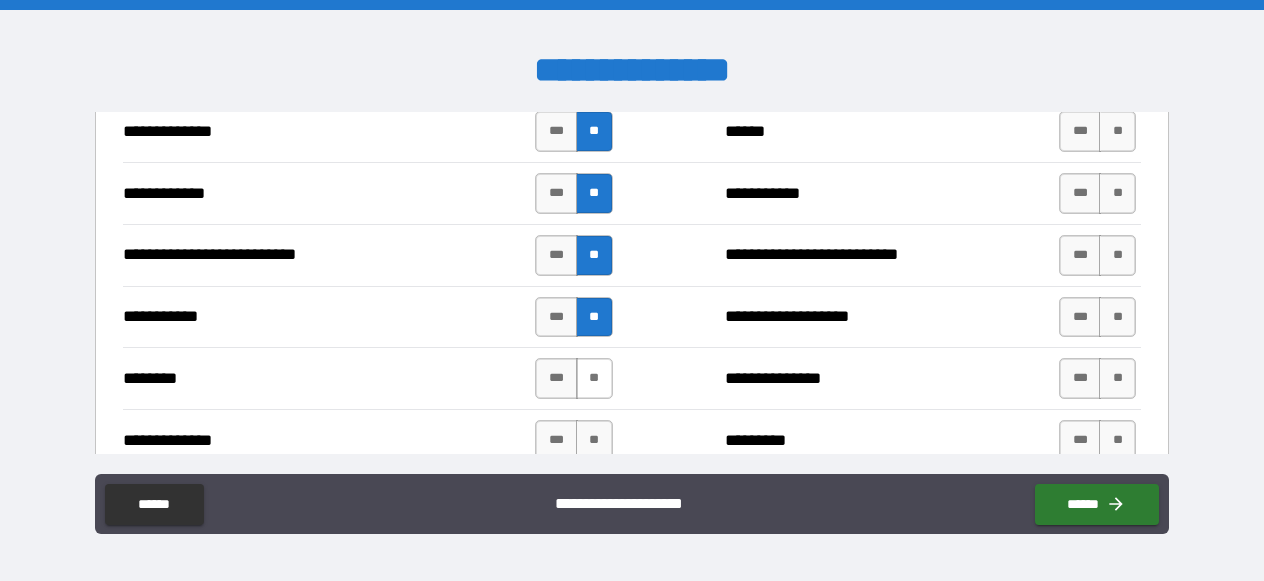 click on "**" at bounding box center (594, 378) 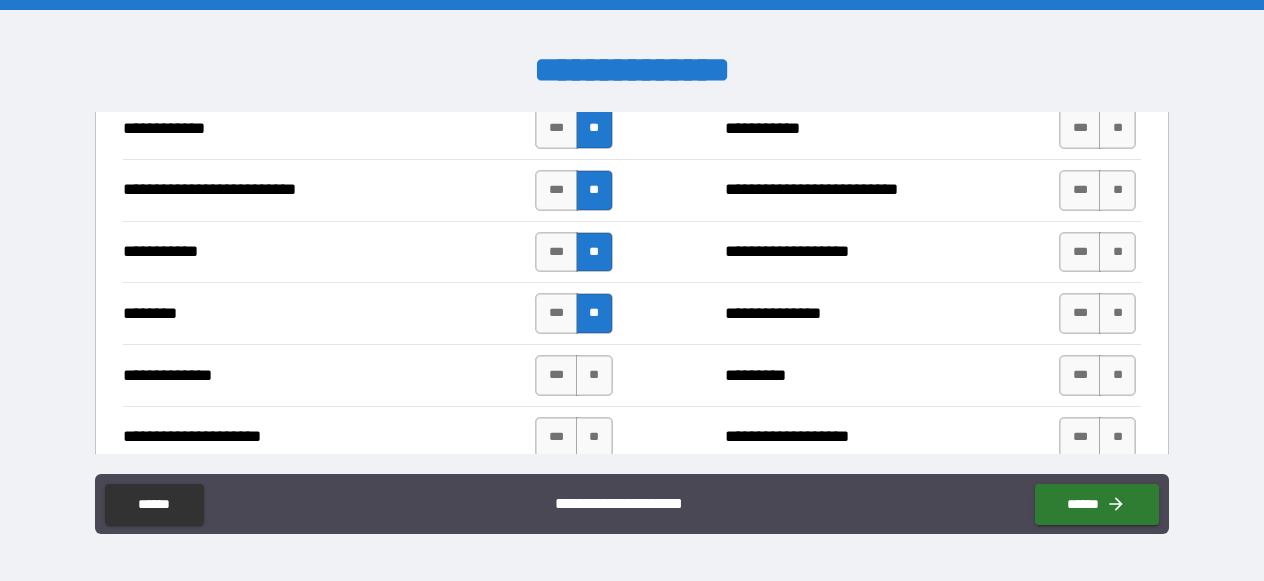 scroll, scrollTop: 2345, scrollLeft: 0, axis: vertical 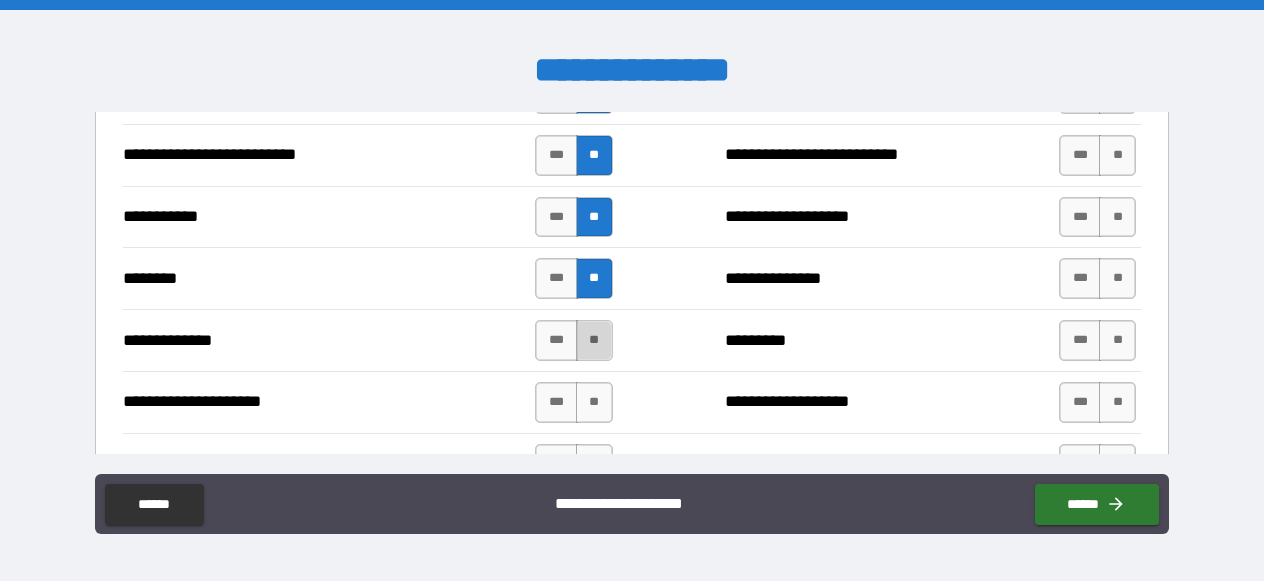 click on "**" at bounding box center (594, 340) 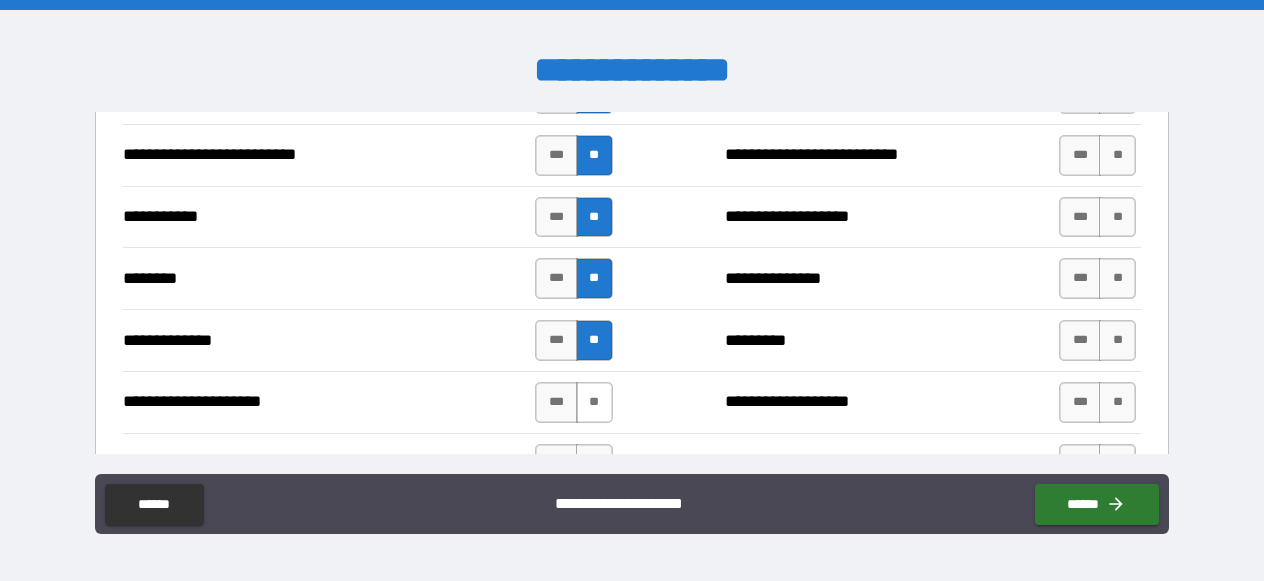 click on "**" at bounding box center (594, 402) 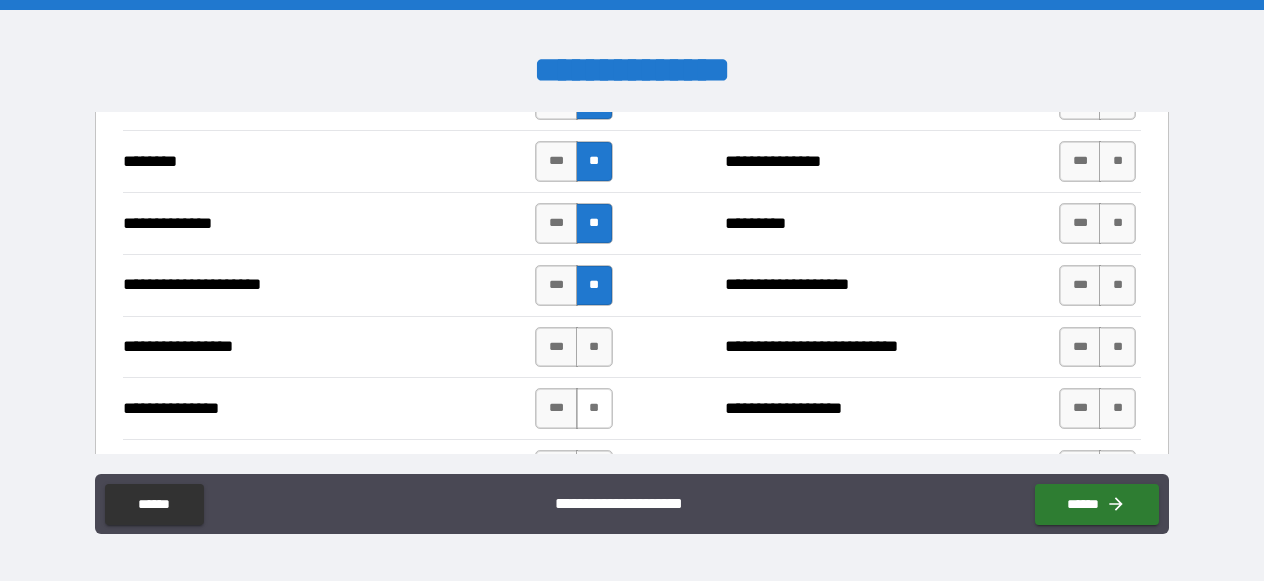 scroll, scrollTop: 2480, scrollLeft: 0, axis: vertical 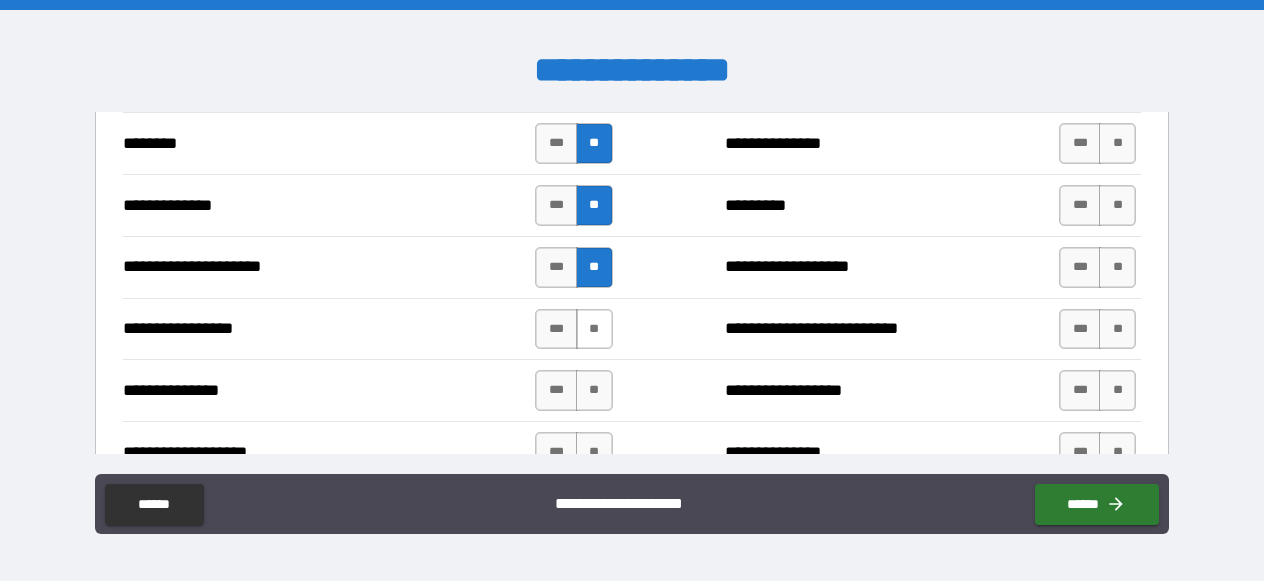 click on "**" at bounding box center (594, 329) 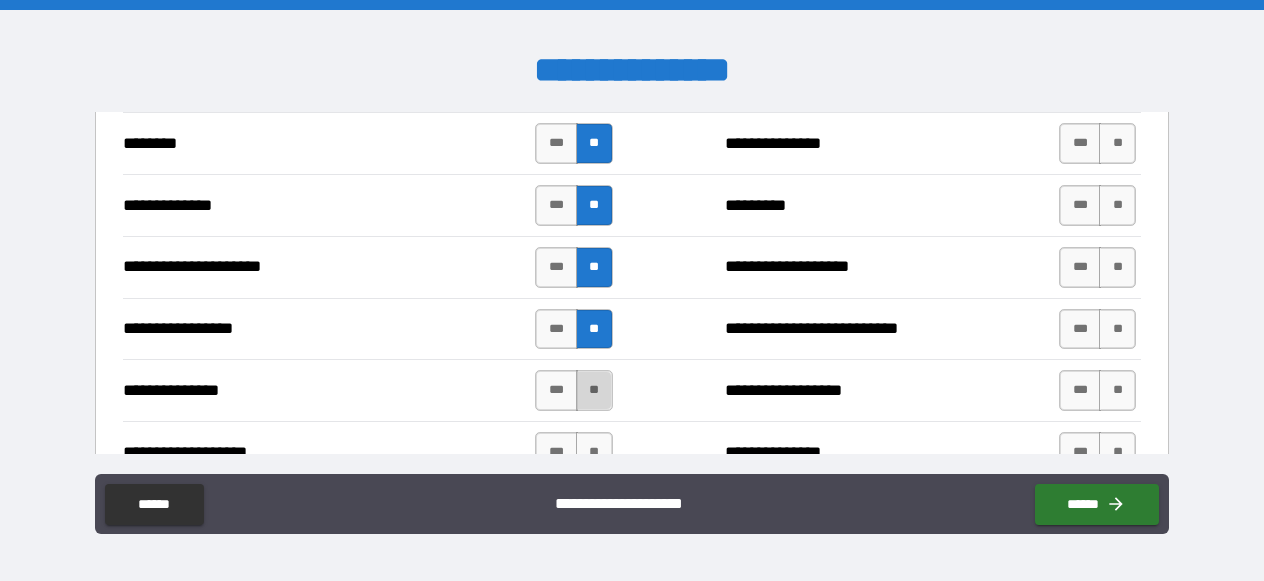 click on "**" at bounding box center [594, 390] 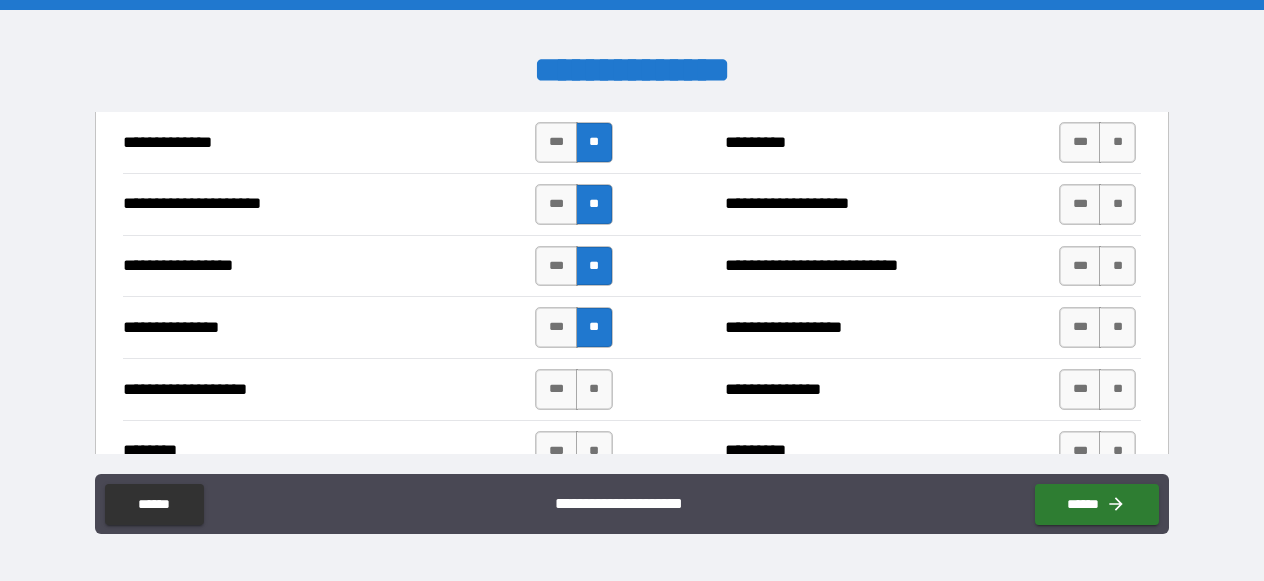 scroll, scrollTop: 2575, scrollLeft: 0, axis: vertical 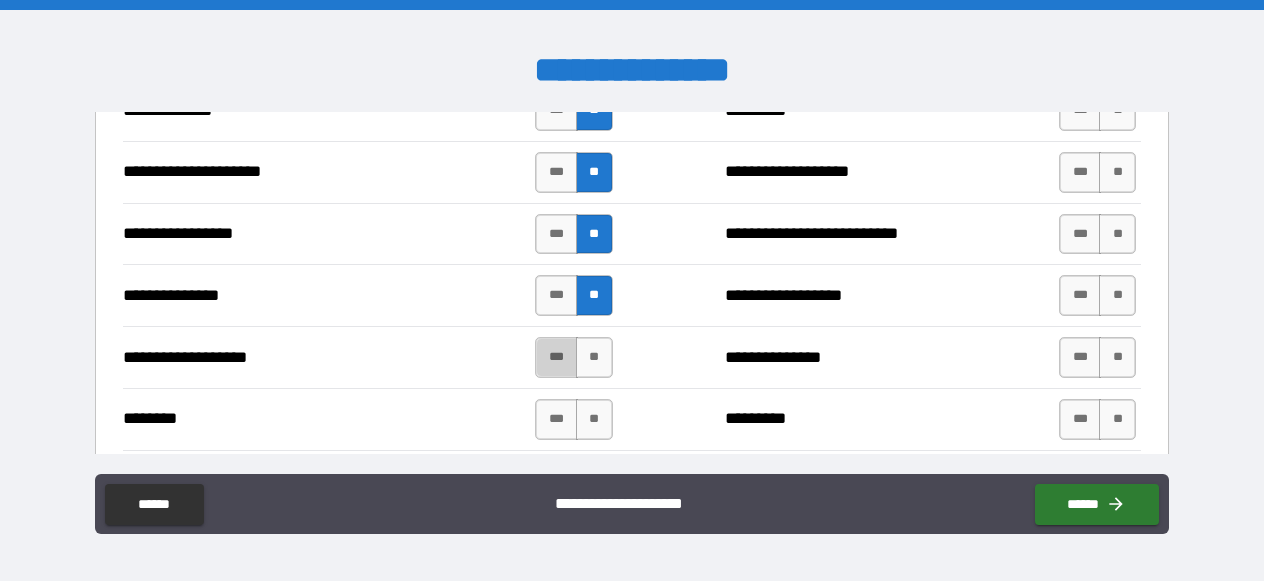 drag, startPoint x: 549, startPoint y: 364, endPoint x: 576, endPoint y: 392, distance: 38.8973 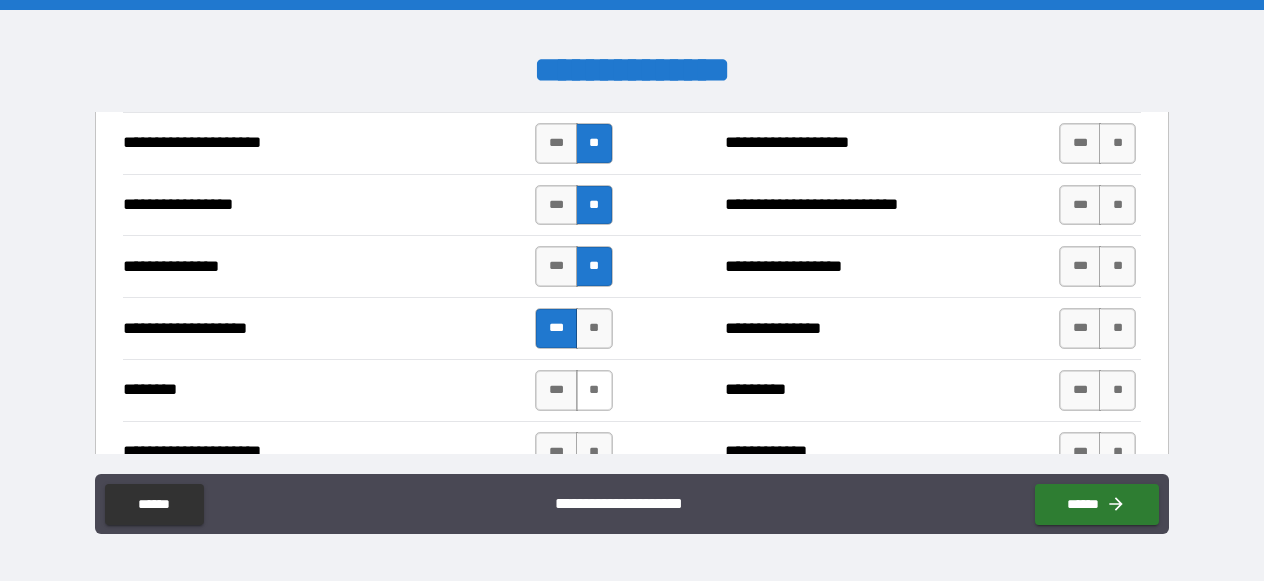 click on "**" at bounding box center [594, 390] 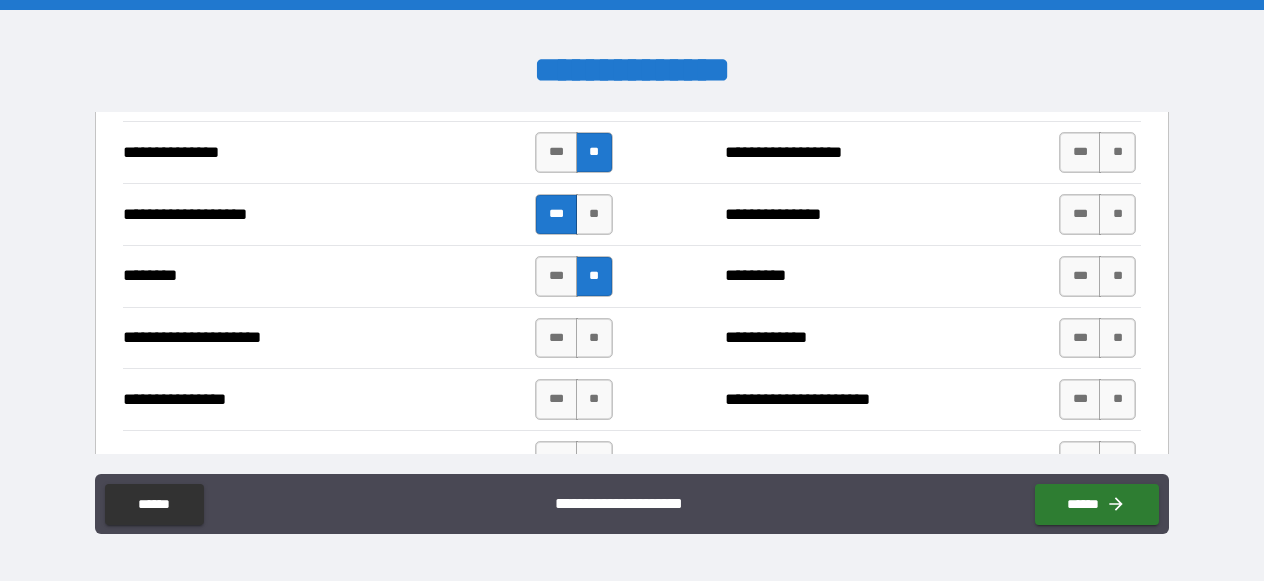 scroll, scrollTop: 2727, scrollLeft: 0, axis: vertical 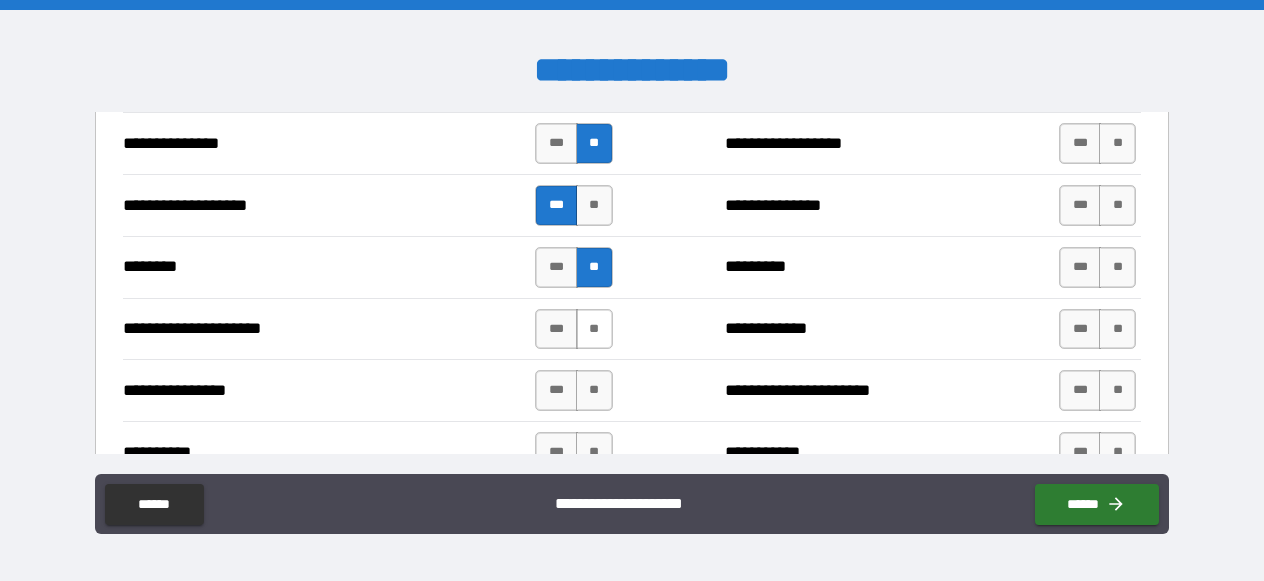 click on "**" at bounding box center [594, 329] 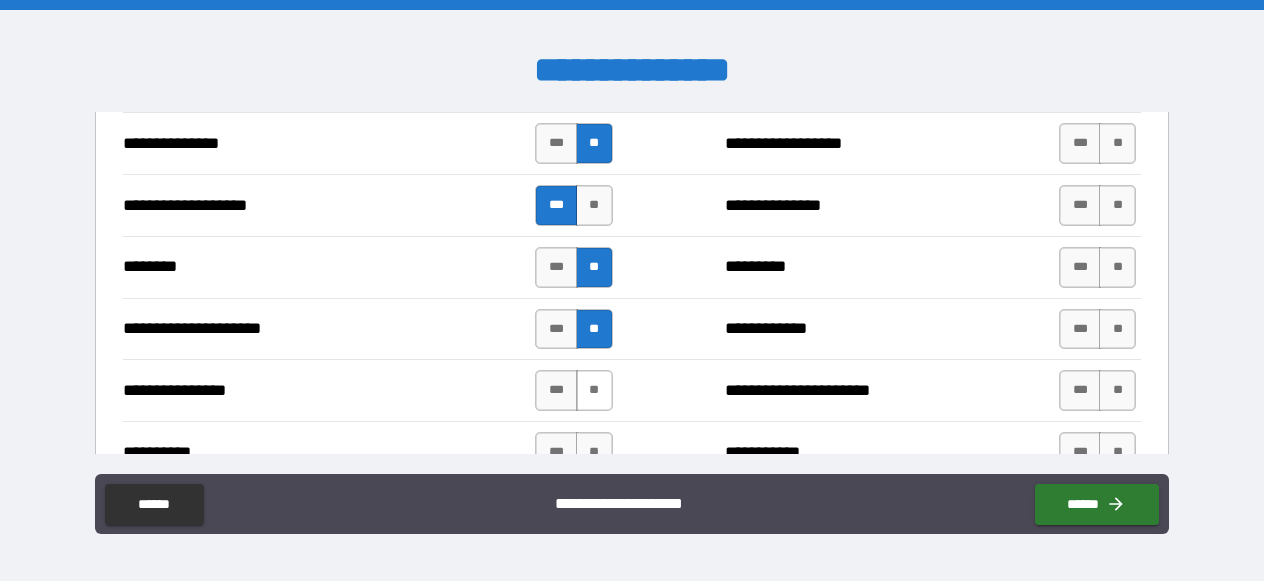click on "**" at bounding box center (594, 390) 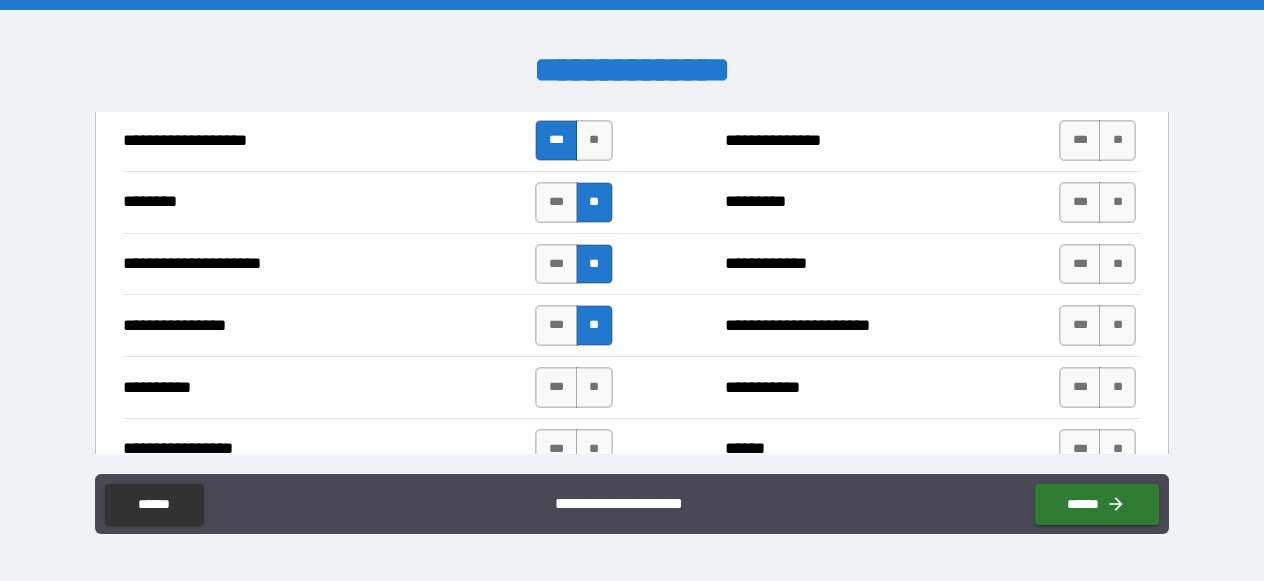 scroll, scrollTop: 2818, scrollLeft: 0, axis: vertical 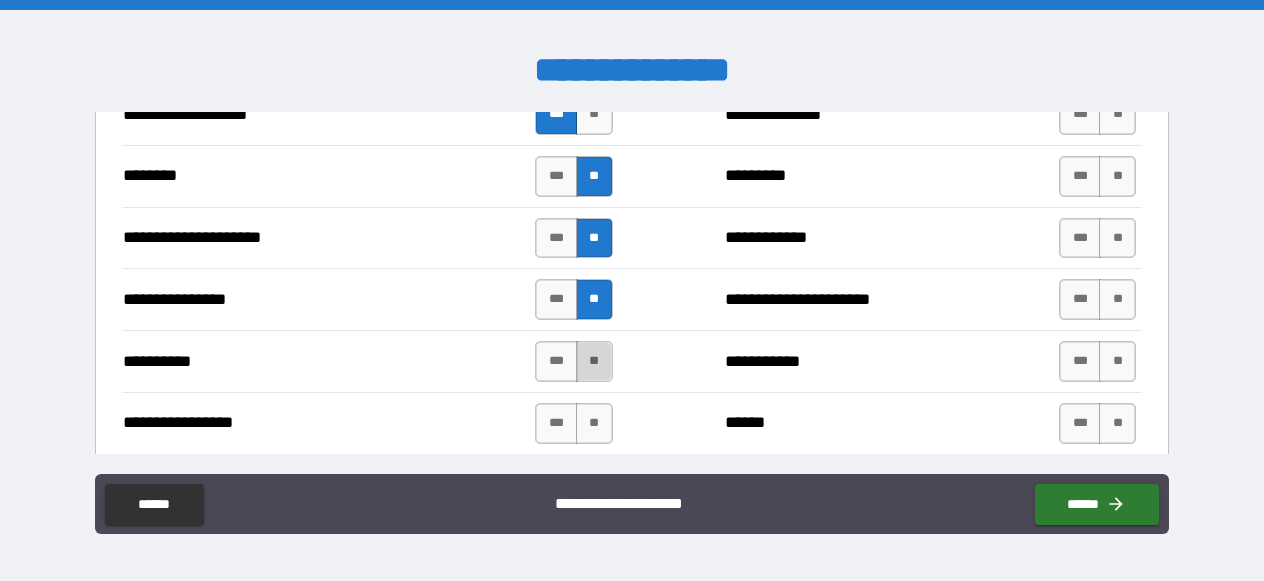 click on "**" at bounding box center [594, 361] 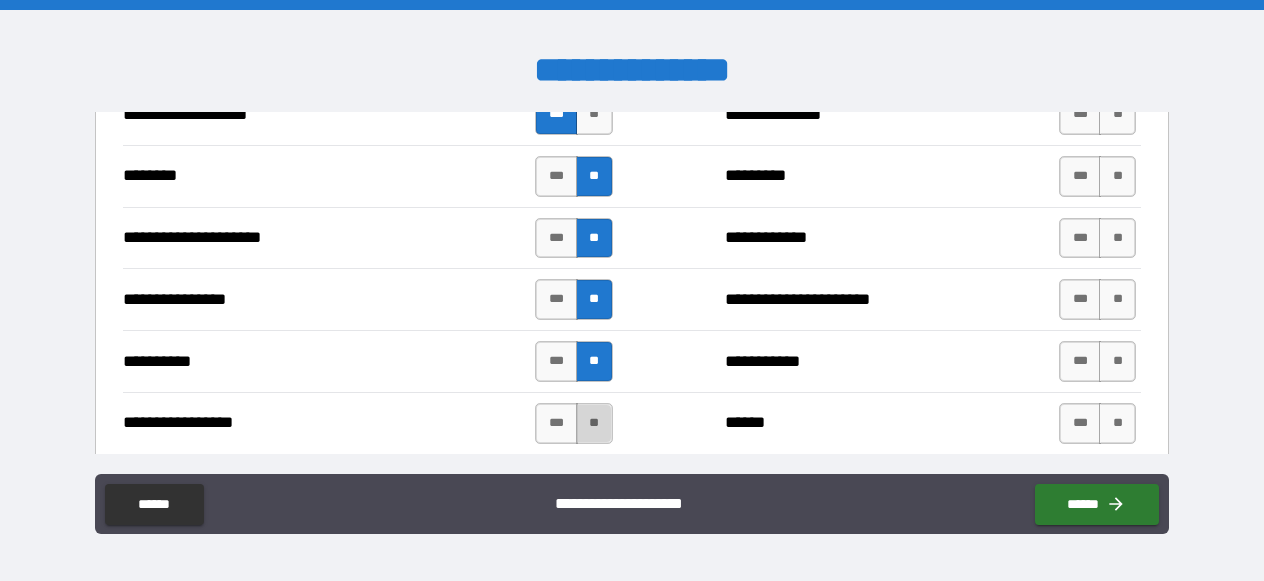 click on "**" at bounding box center (594, 423) 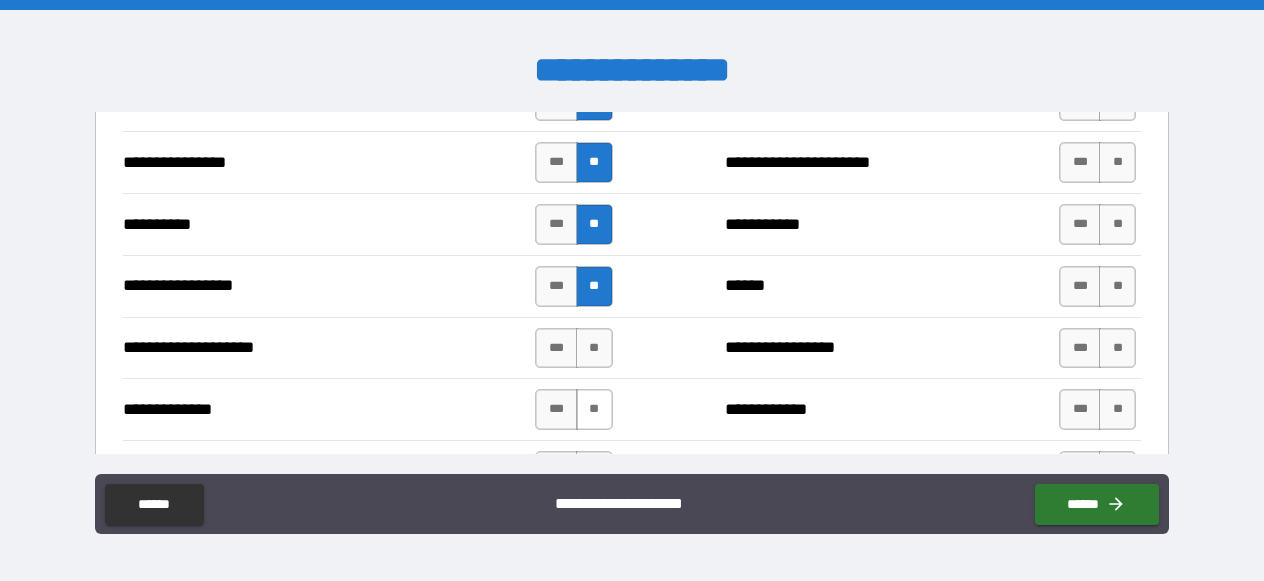 scroll, scrollTop: 2976, scrollLeft: 0, axis: vertical 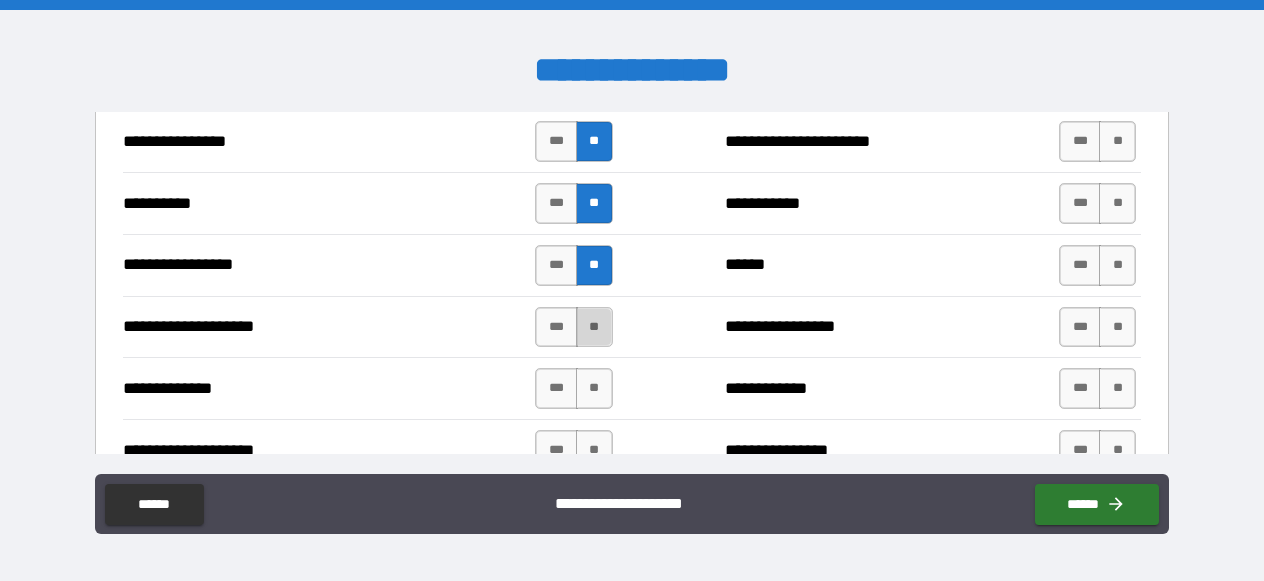 click on "**" at bounding box center [594, 327] 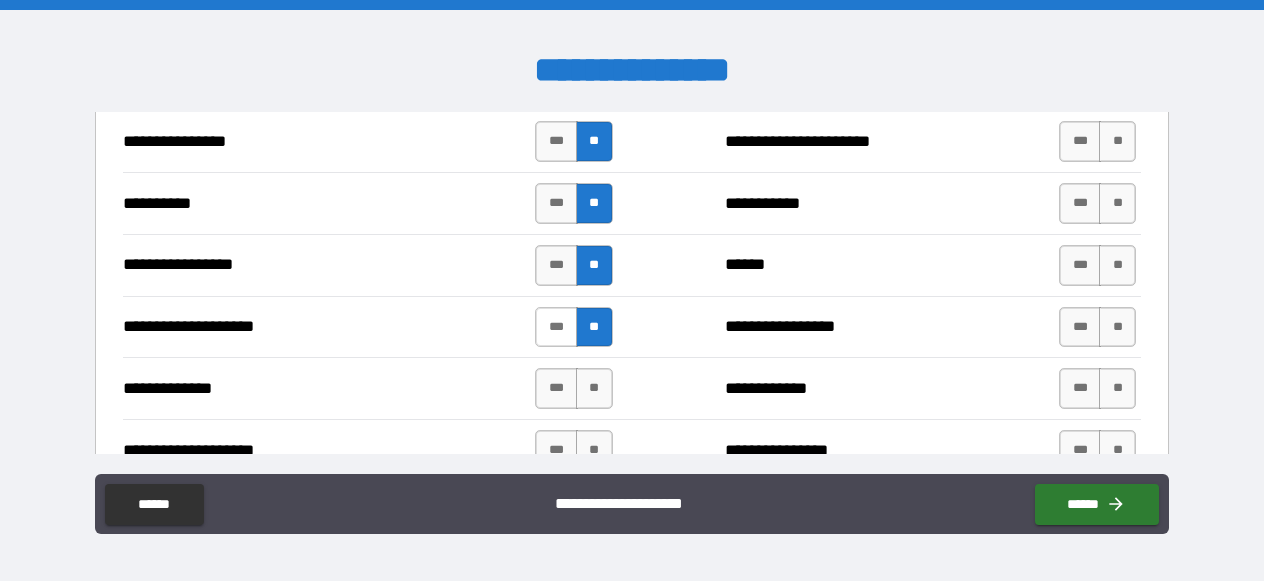 click on "***" at bounding box center [556, 327] 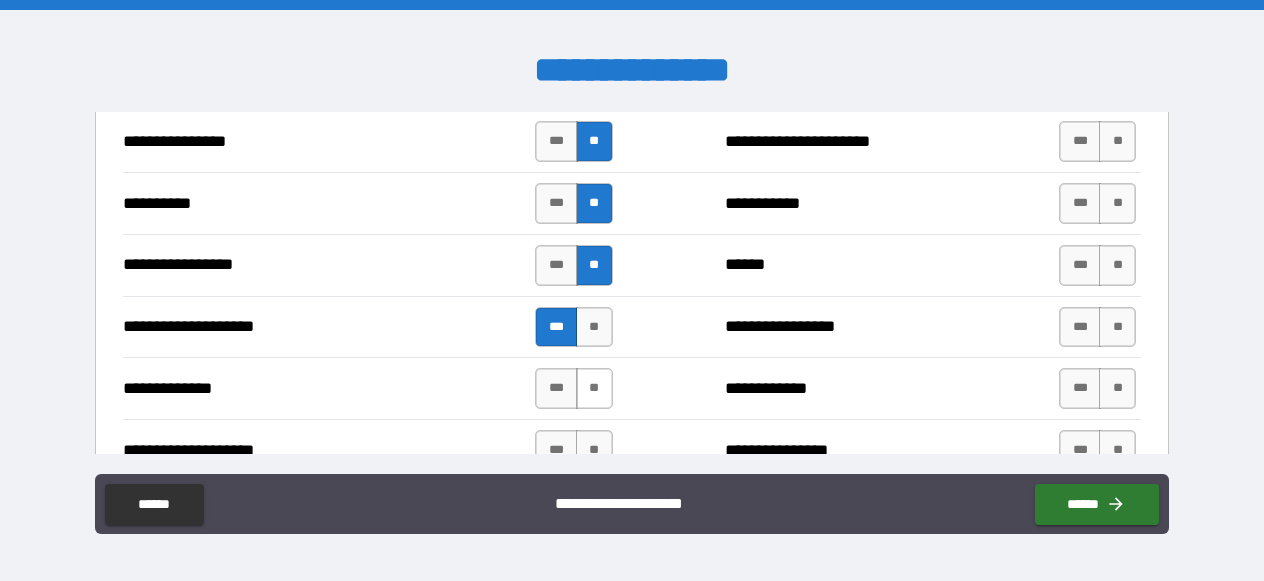 click on "**" at bounding box center (594, 388) 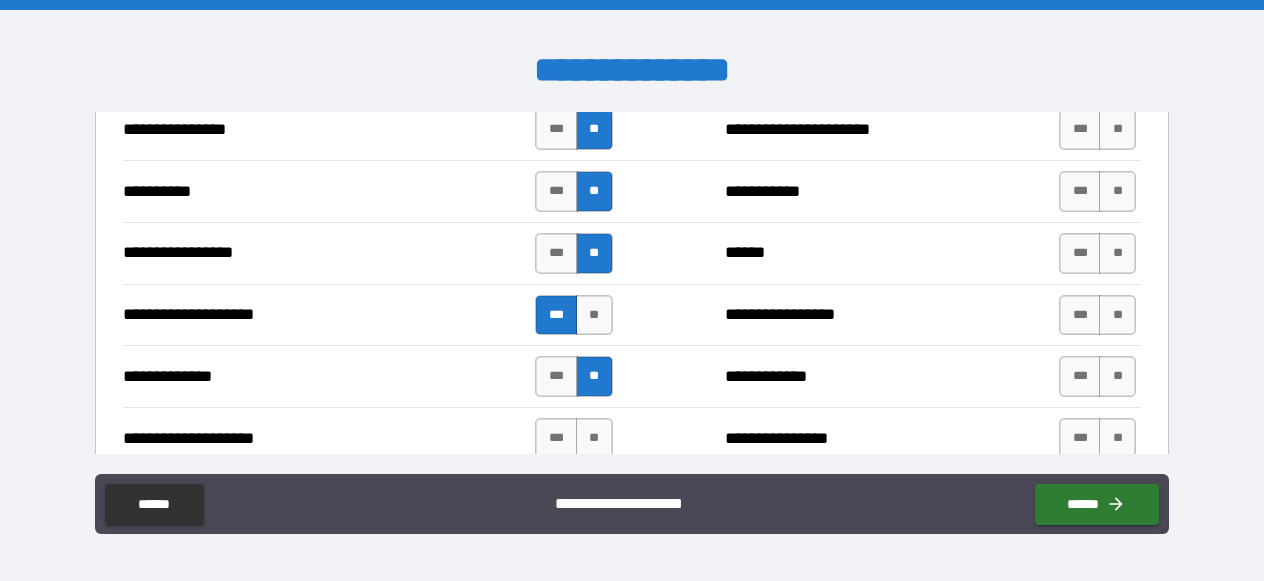 scroll, scrollTop: 3004, scrollLeft: 0, axis: vertical 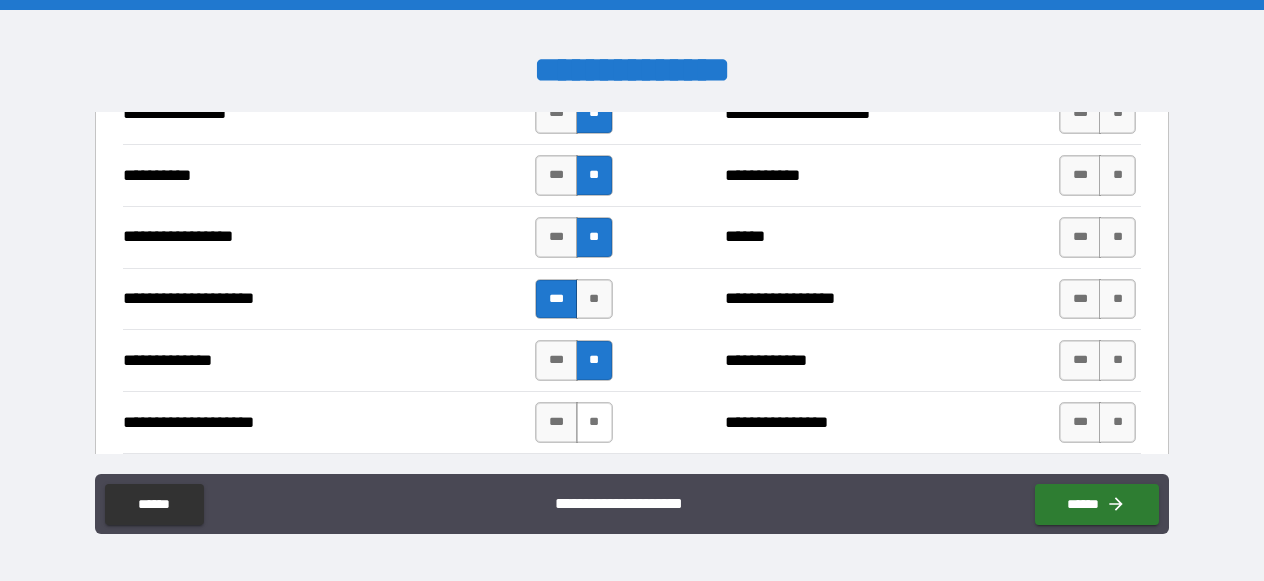 click on "**" at bounding box center [594, 422] 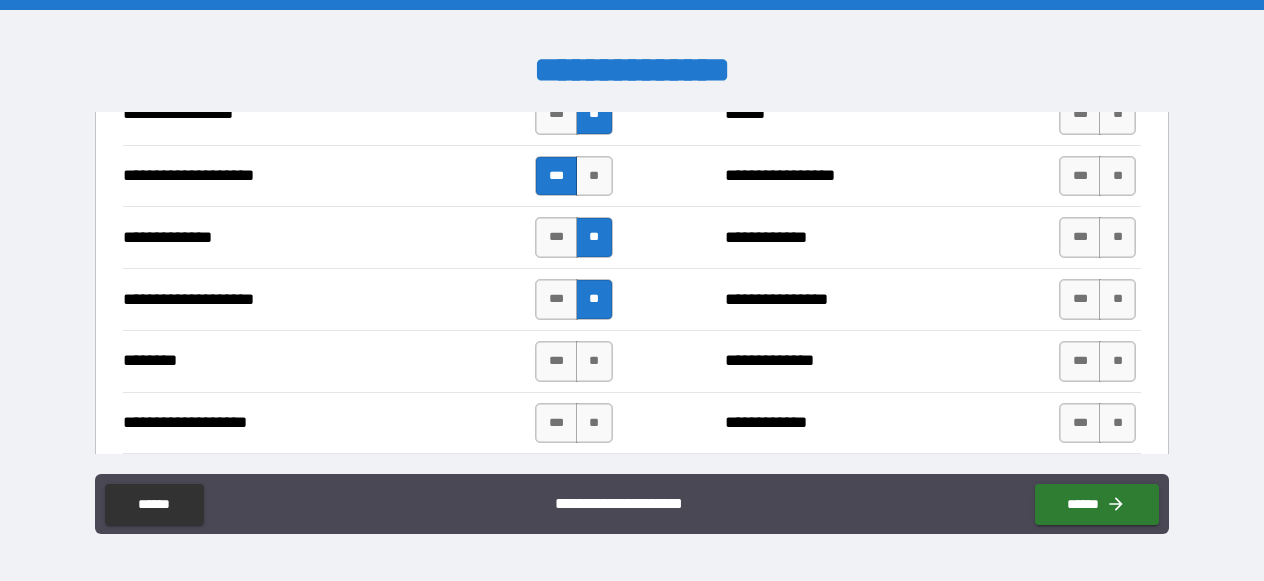 scroll, scrollTop: 3134, scrollLeft: 0, axis: vertical 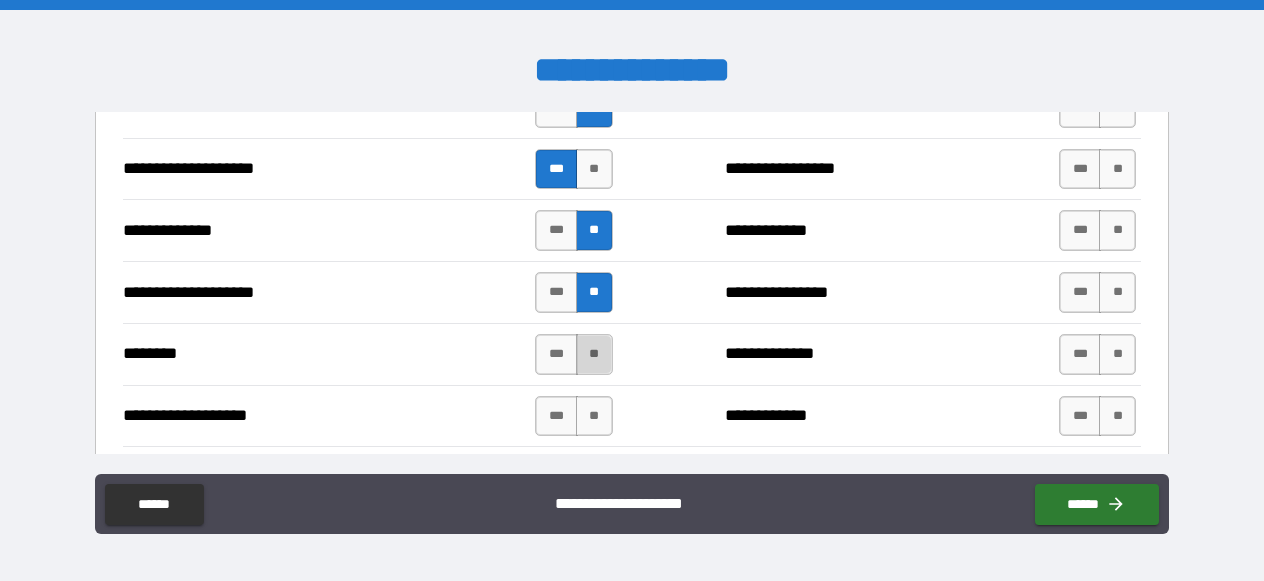 click on "**" at bounding box center [594, 354] 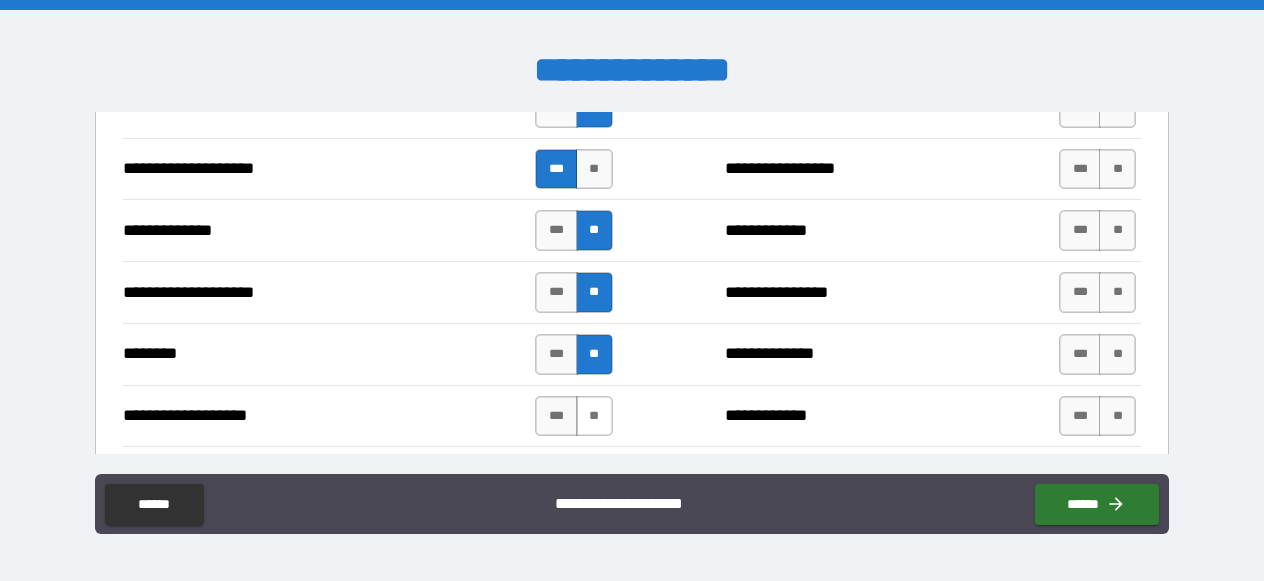 click on "**" at bounding box center (594, 416) 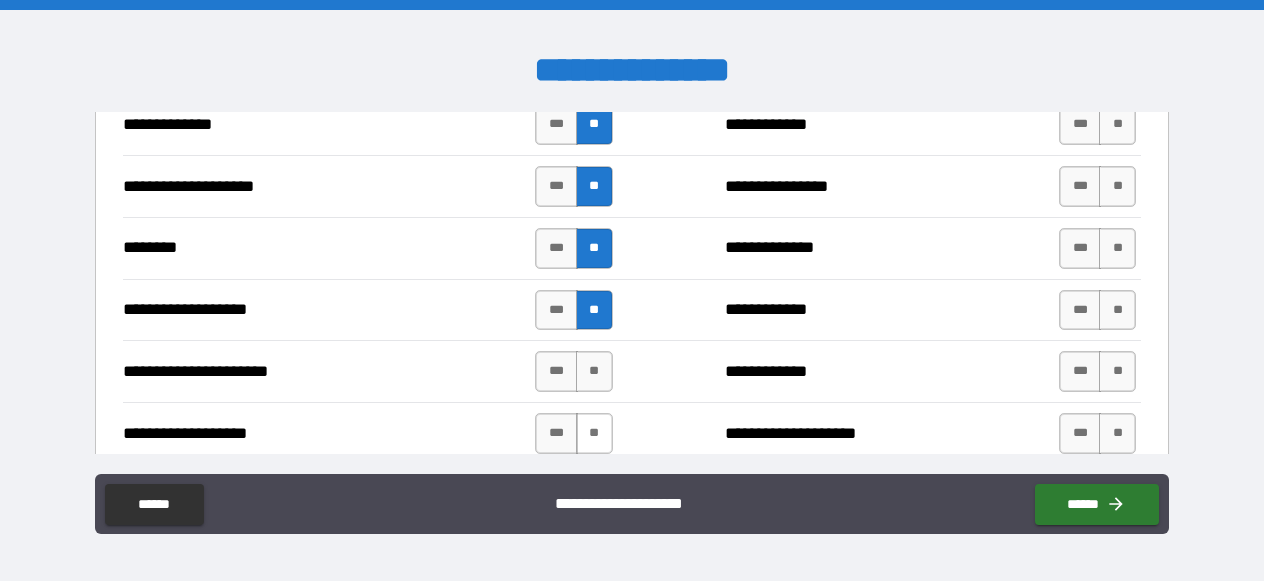 scroll, scrollTop: 3258, scrollLeft: 0, axis: vertical 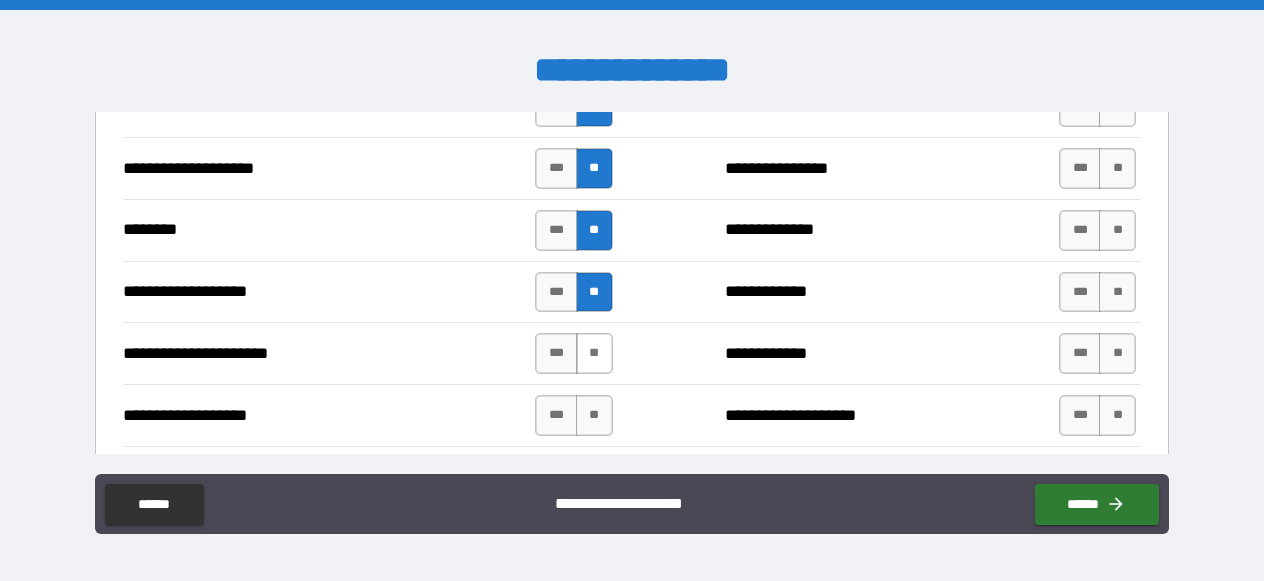 click on "**" at bounding box center [594, 353] 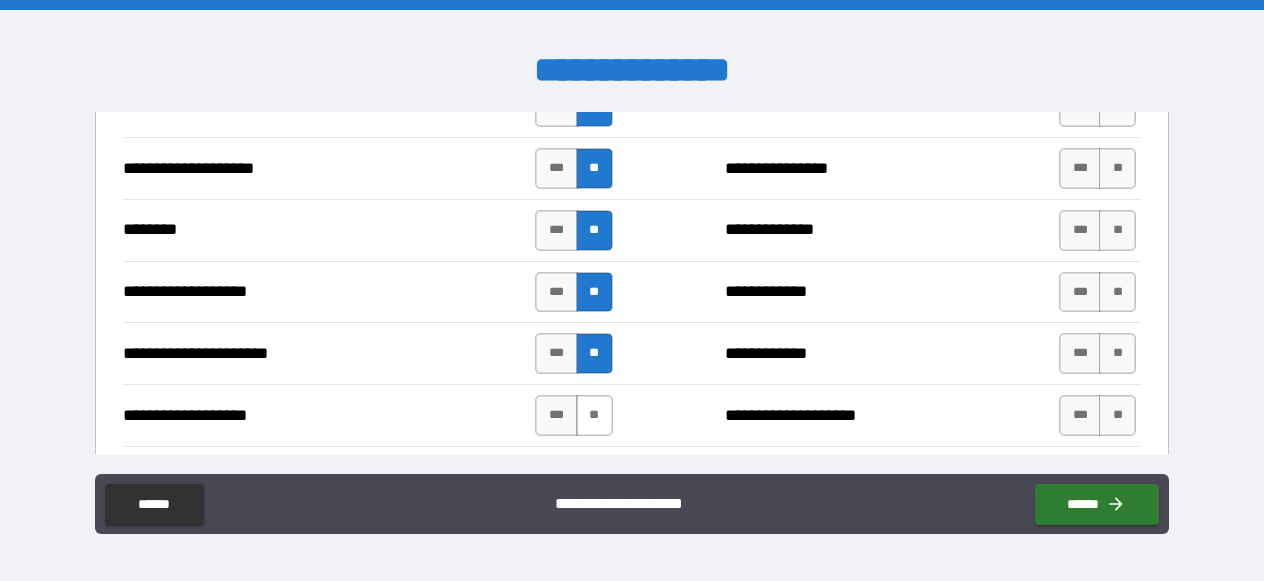 click on "**" at bounding box center (594, 415) 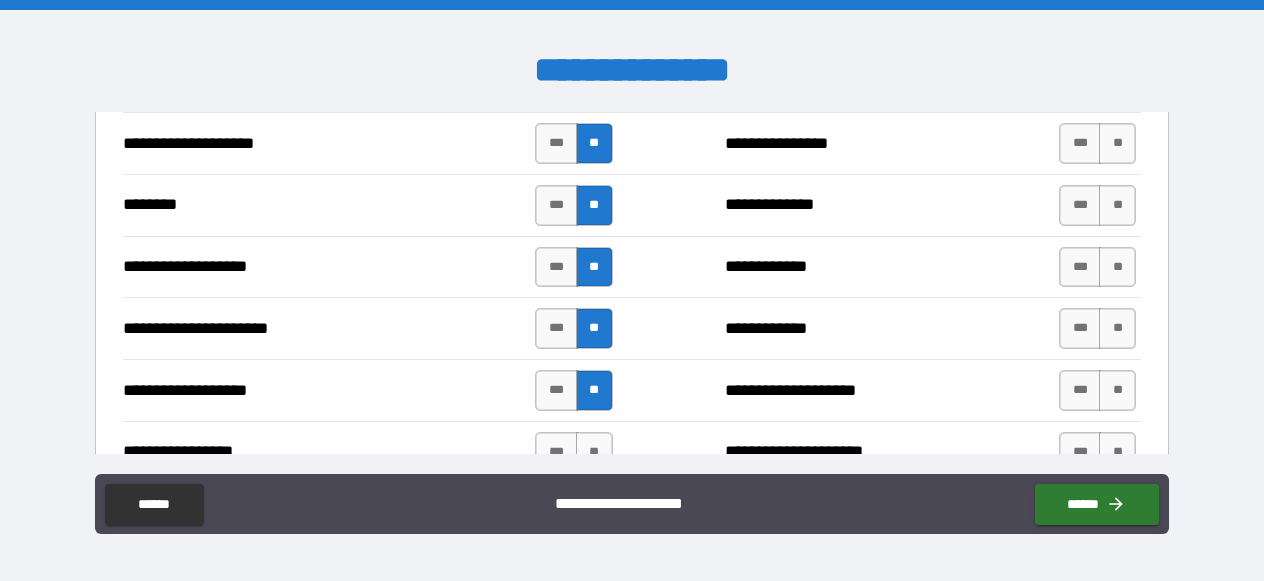 scroll, scrollTop: 3393, scrollLeft: 0, axis: vertical 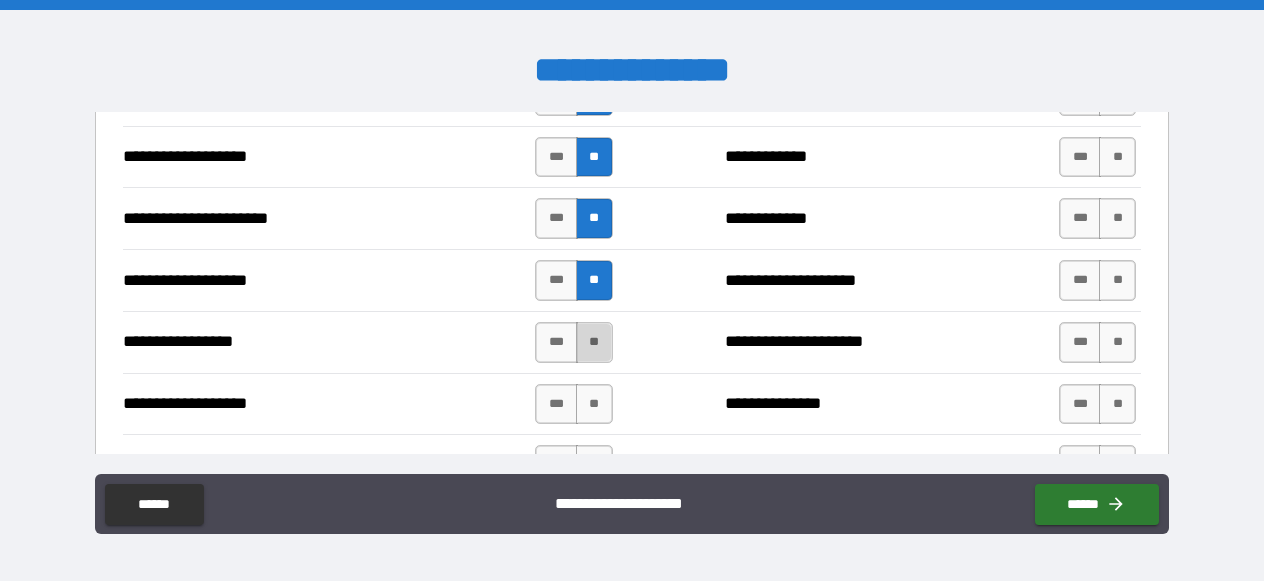 click on "**" at bounding box center [594, 342] 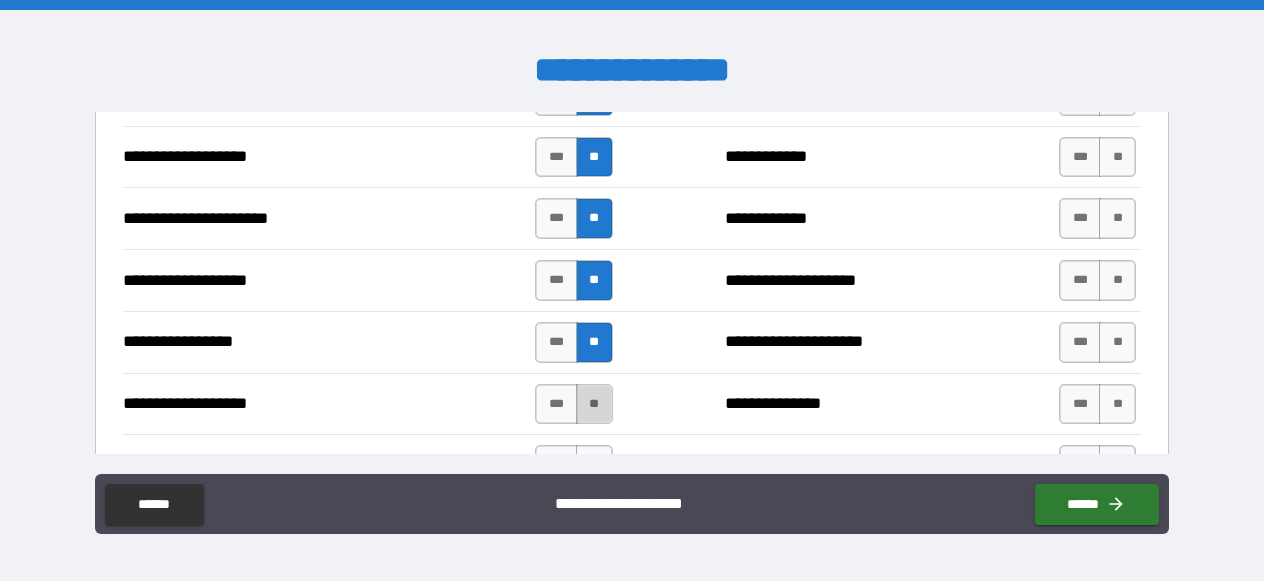 click on "**" at bounding box center (594, 404) 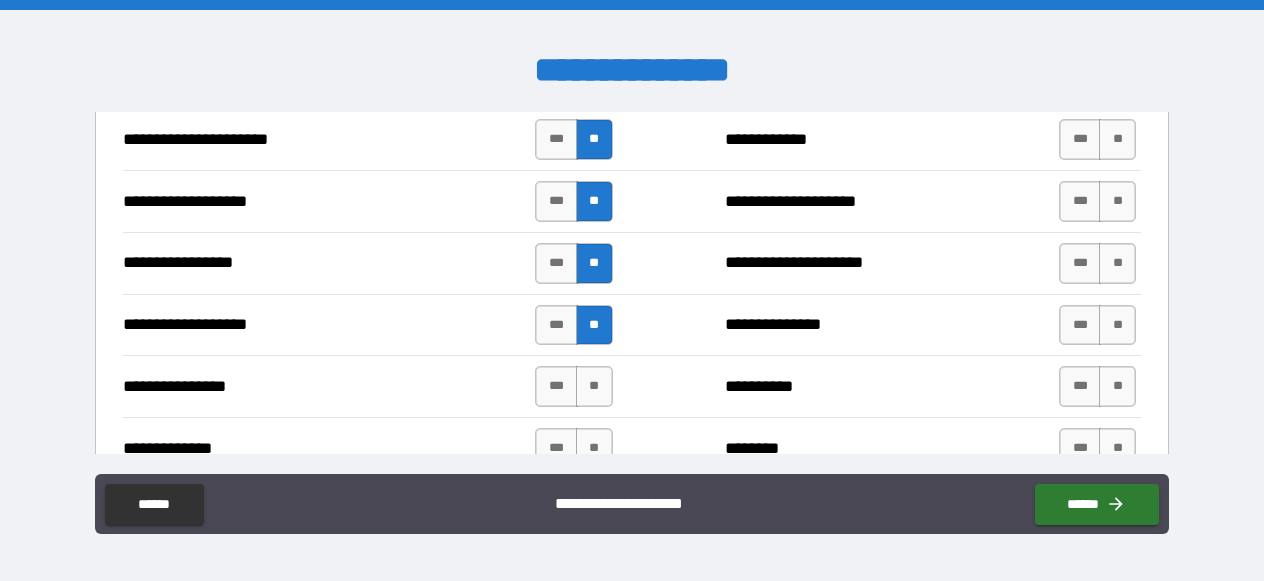 scroll, scrollTop: 3514, scrollLeft: 0, axis: vertical 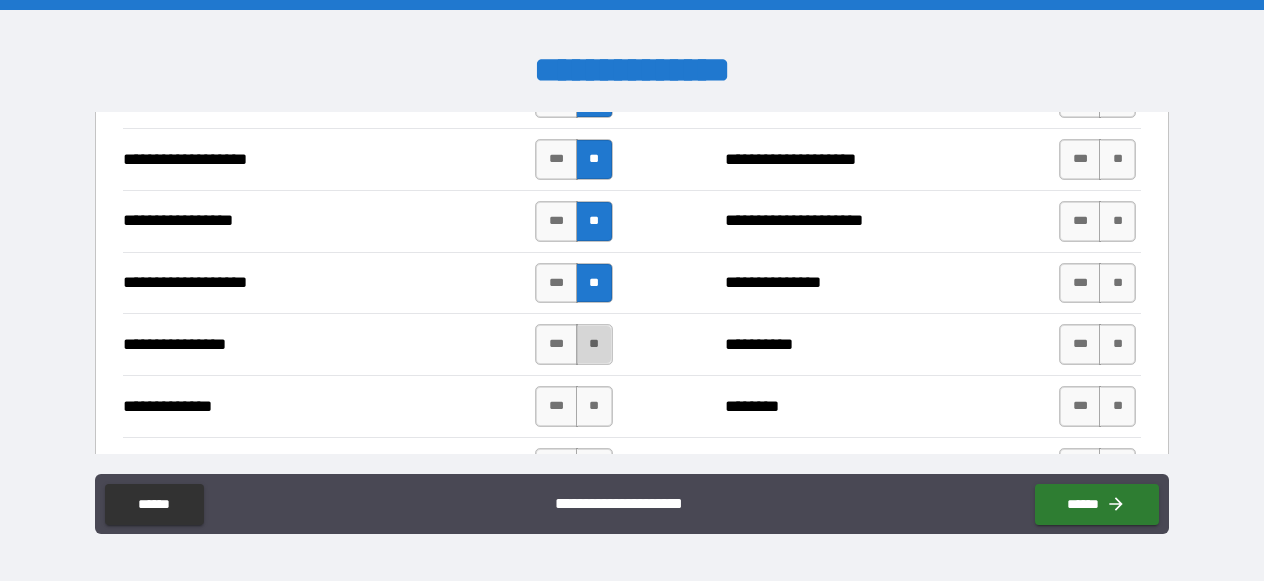 click on "**" at bounding box center (594, 344) 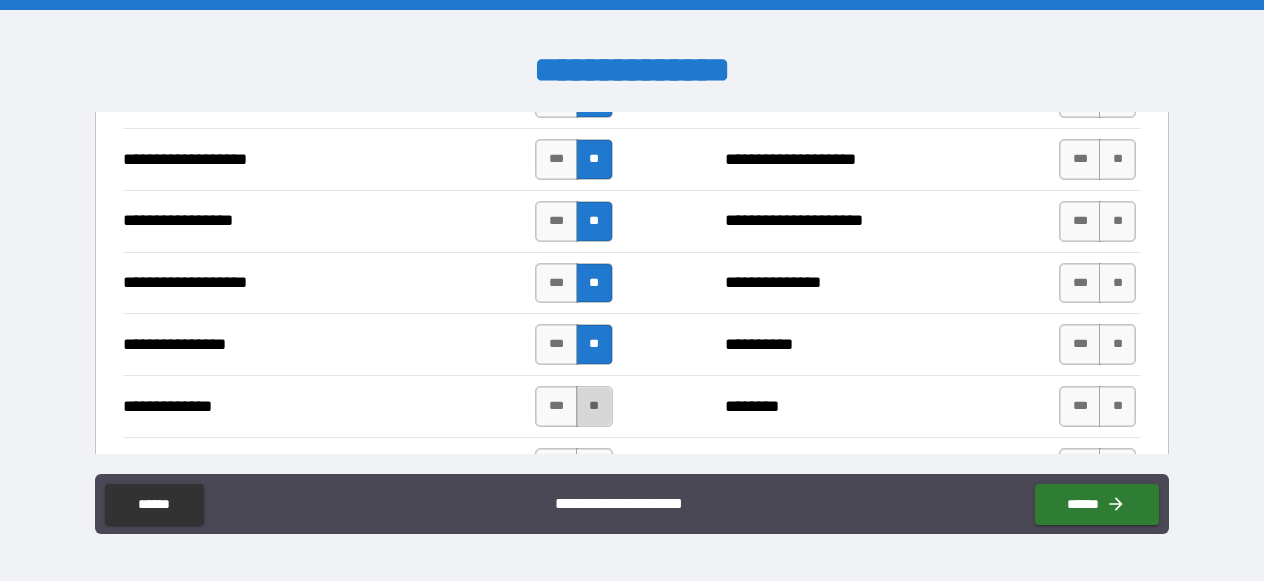 click on "**" at bounding box center [594, 406] 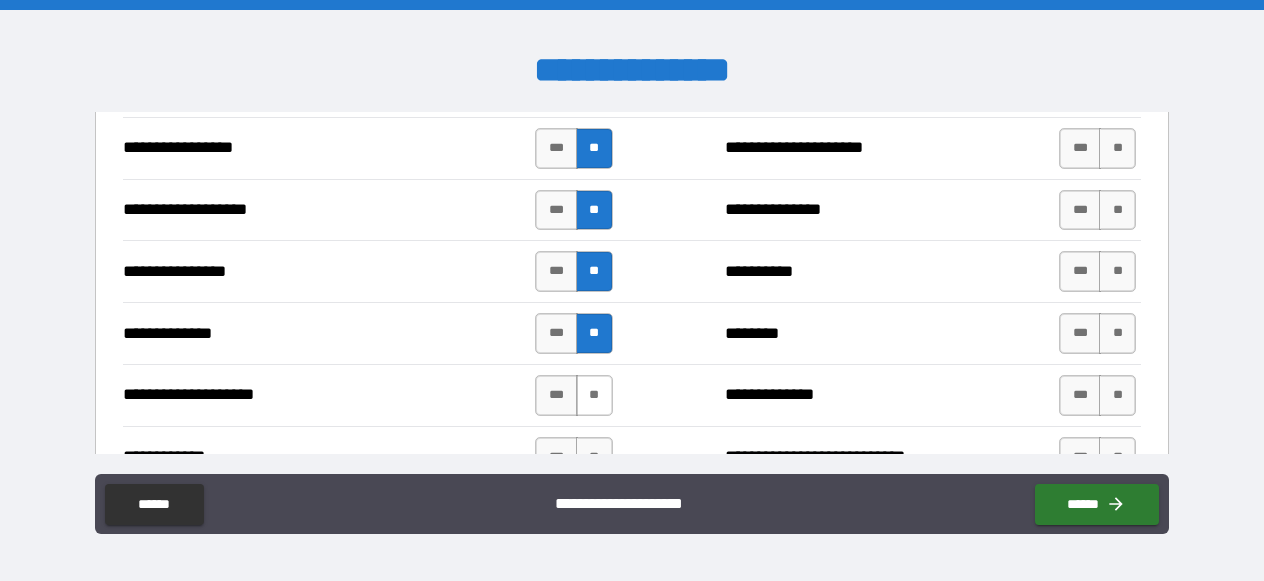 click on "**" at bounding box center [594, 395] 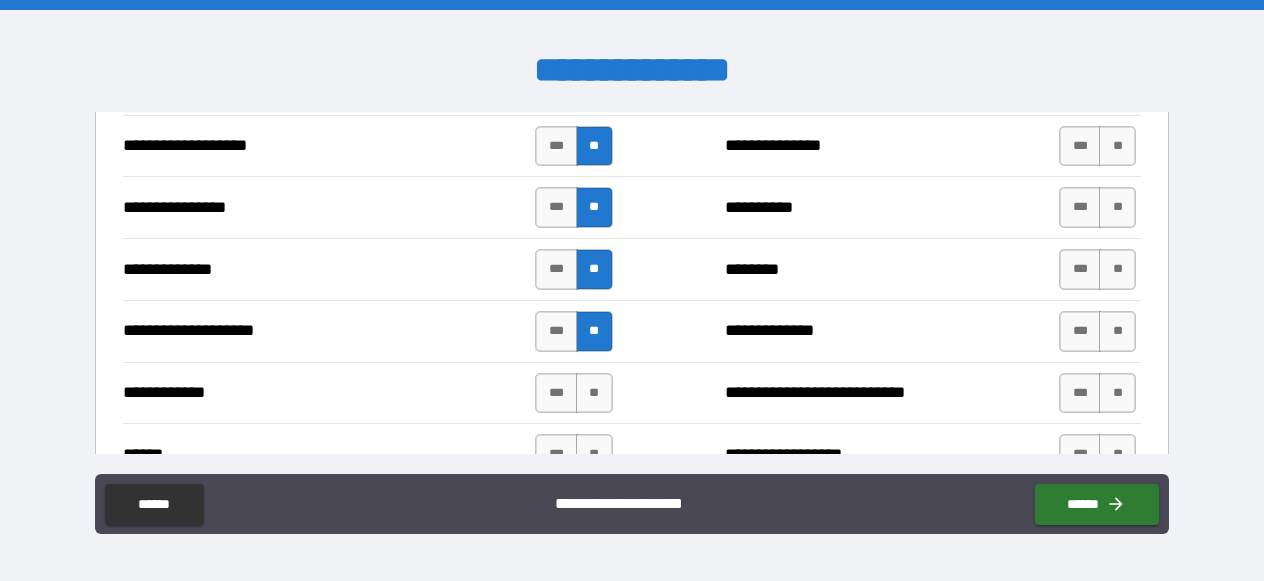 scroll, scrollTop: 3677, scrollLeft: 0, axis: vertical 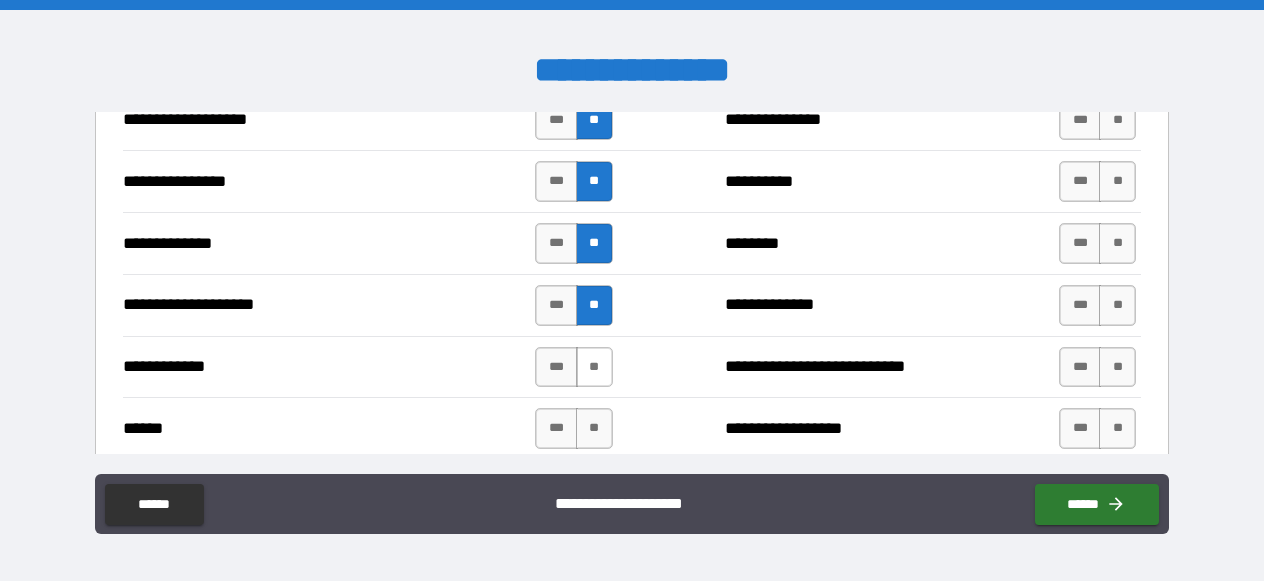 click on "**" at bounding box center (594, 367) 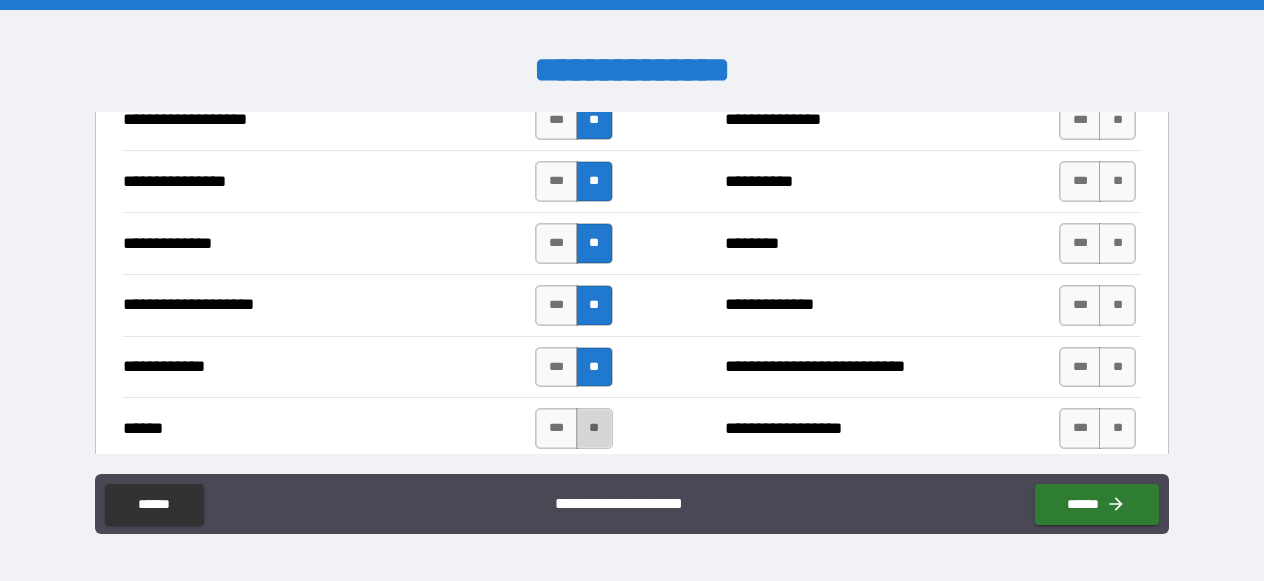 click on "**" at bounding box center [594, 428] 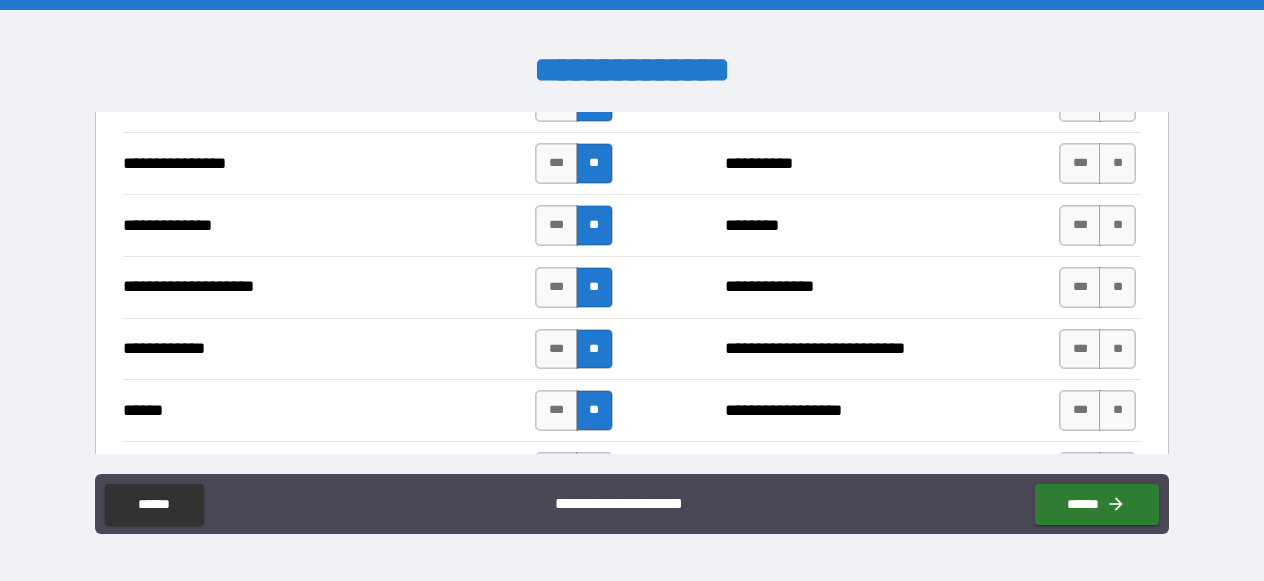 scroll, scrollTop: 3751, scrollLeft: 0, axis: vertical 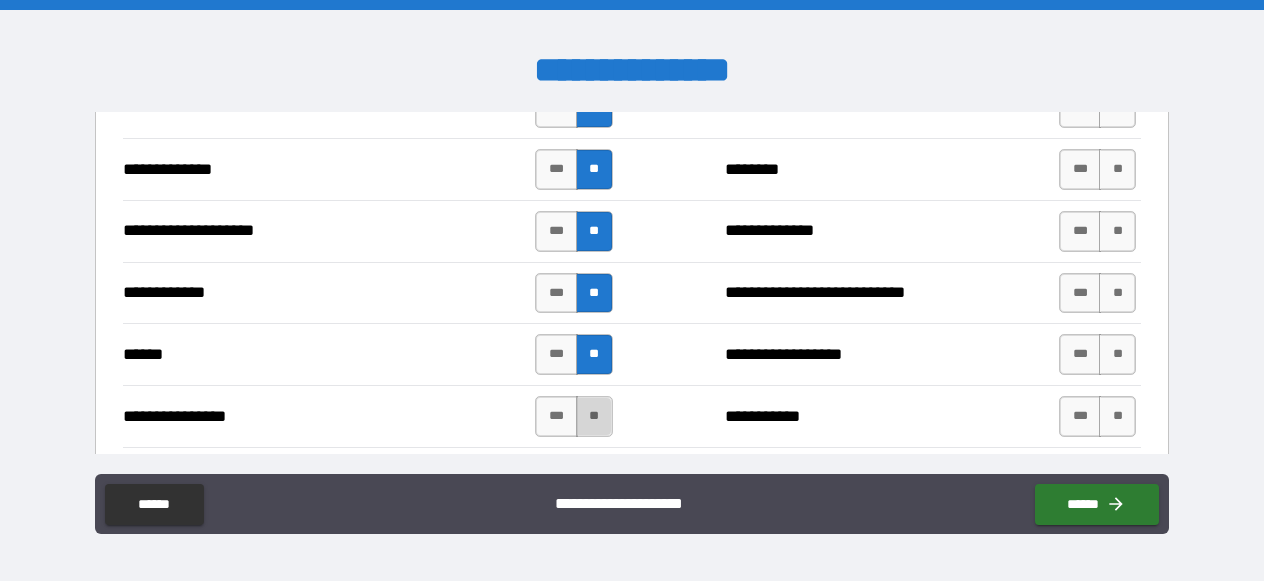 click on "**" at bounding box center (594, 416) 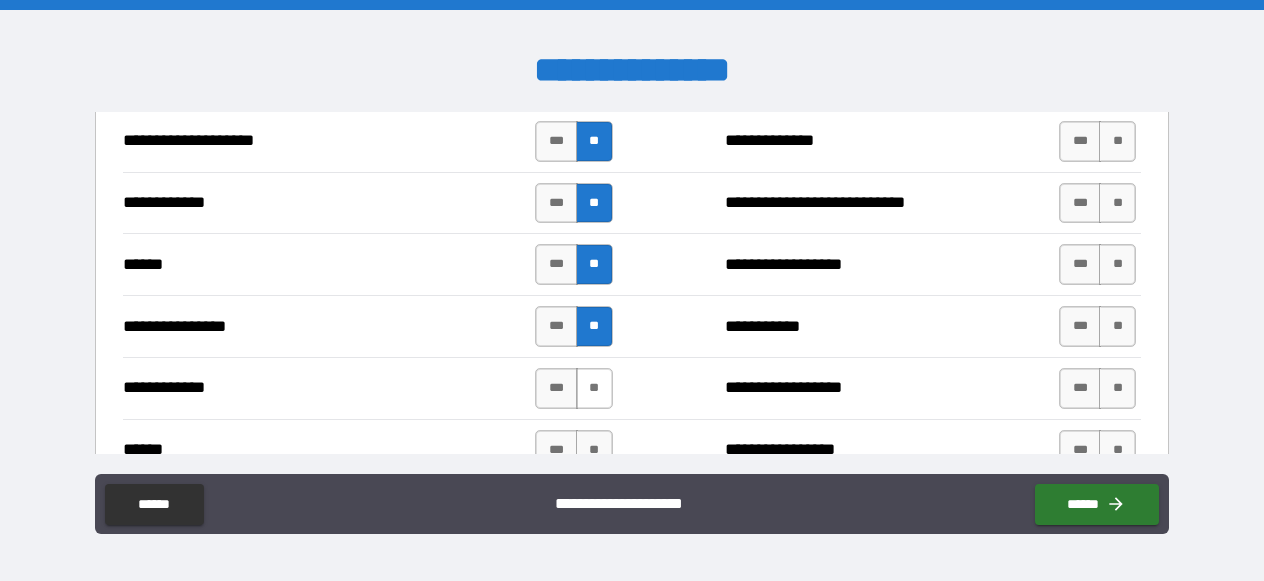 scroll, scrollTop: 3862, scrollLeft: 0, axis: vertical 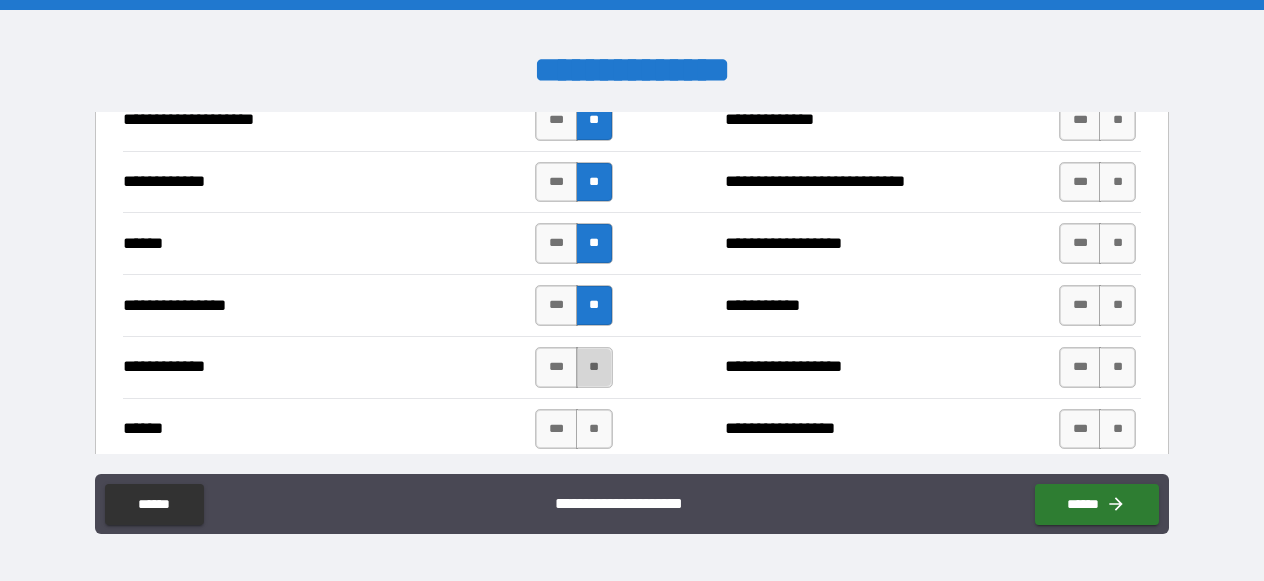 drag, startPoint x: 594, startPoint y: 371, endPoint x: 605, endPoint y: 417, distance: 47.296936 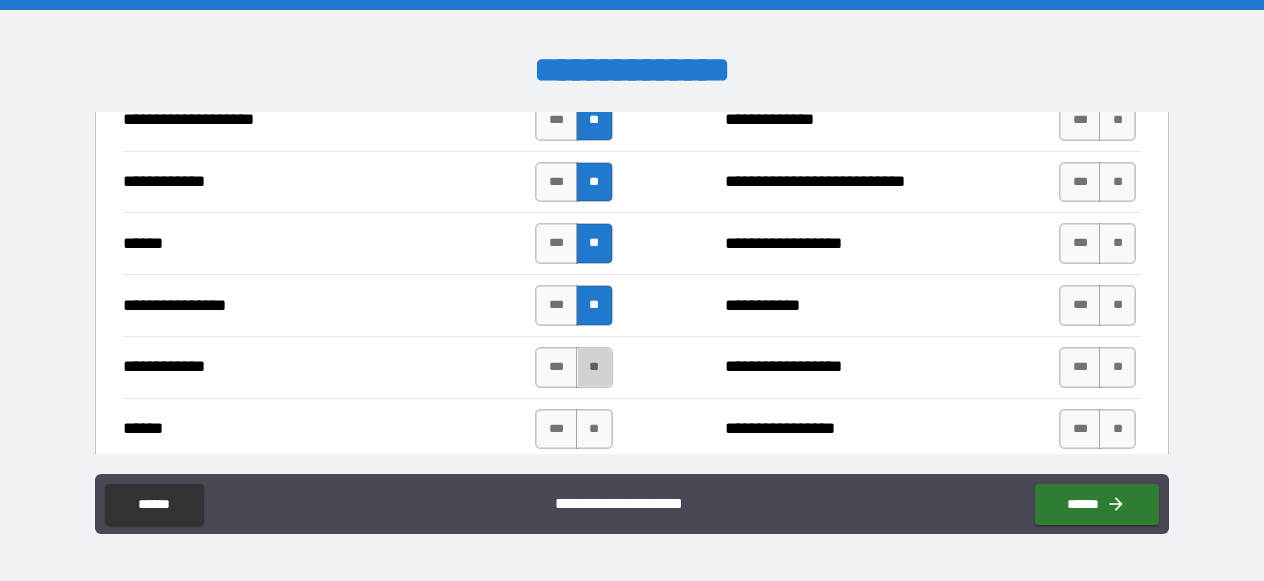 click on "**" at bounding box center [594, 367] 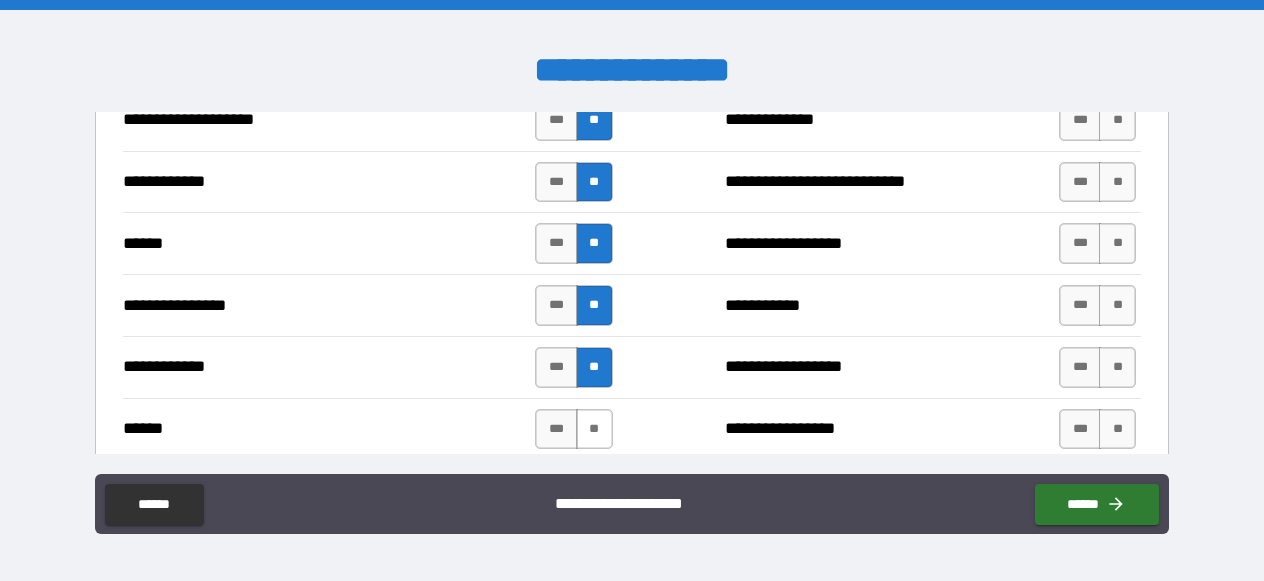 click on "**" at bounding box center [594, 429] 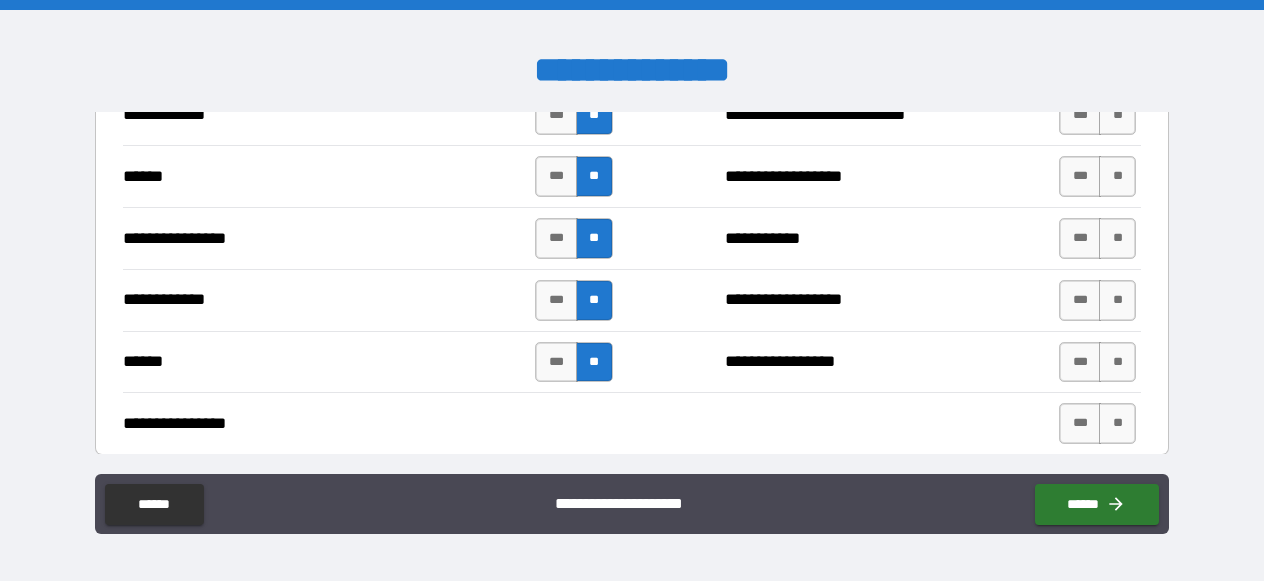 scroll, scrollTop: 3947, scrollLeft: 0, axis: vertical 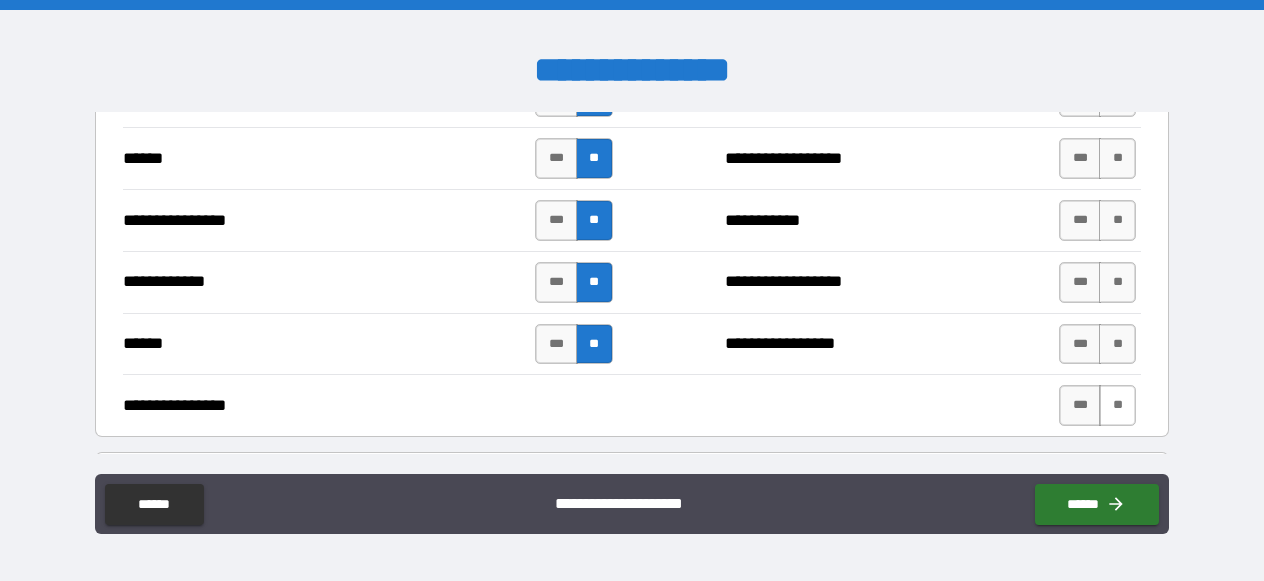 click on "**" at bounding box center (1117, 405) 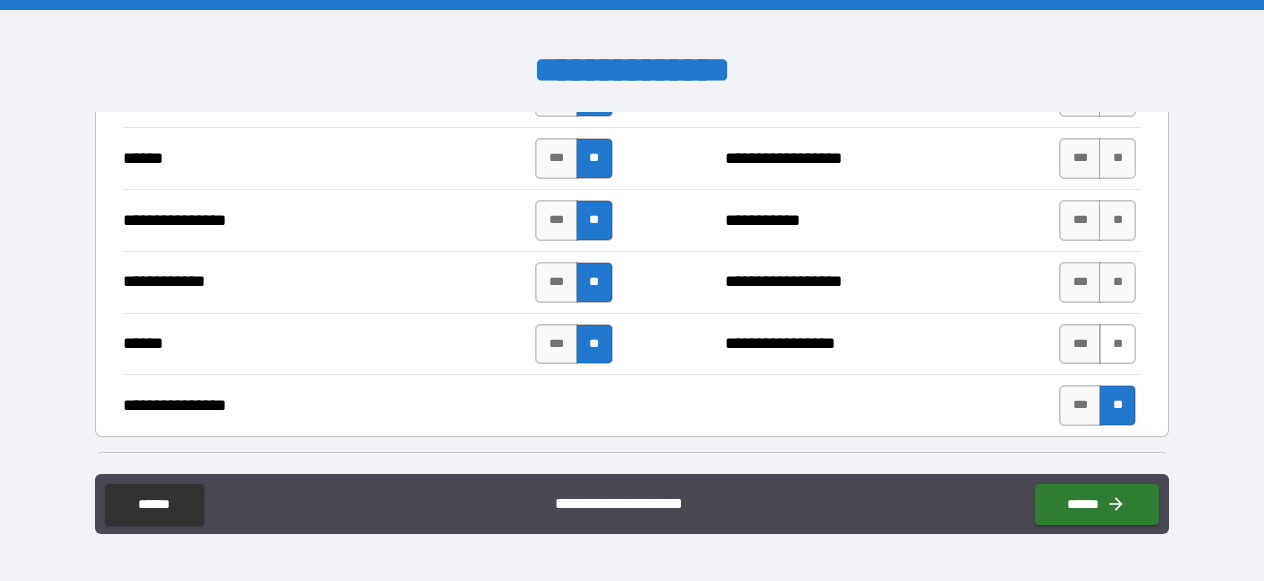 drag, startPoint x: 1116, startPoint y: 342, endPoint x: 1118, endPoint y: 329, distance: 13.152946 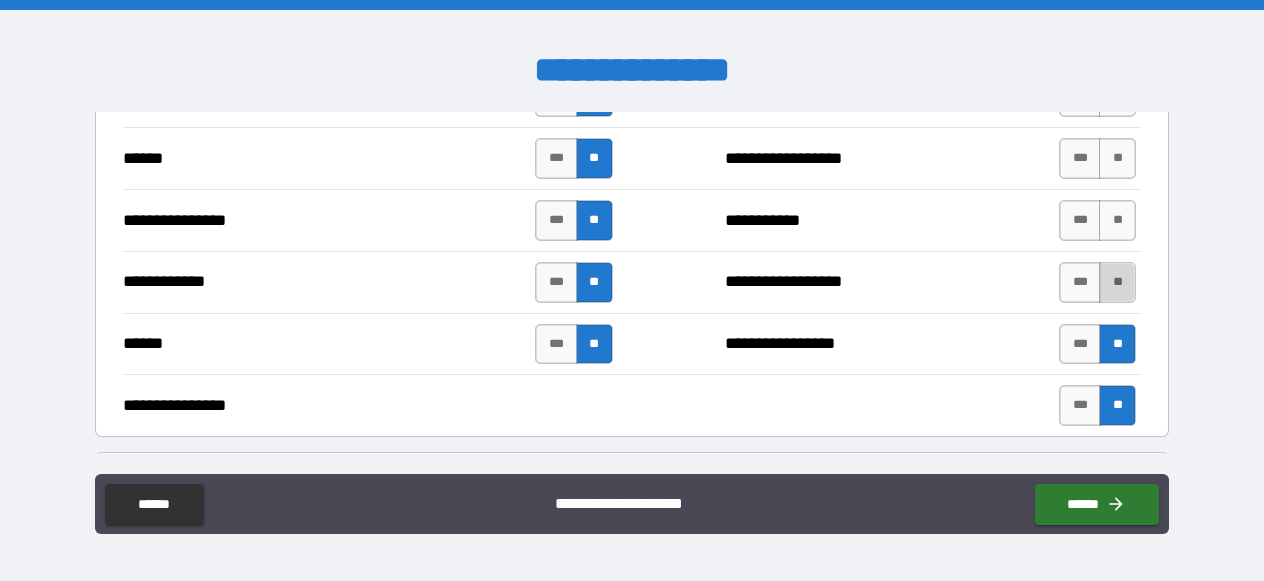click on "**" at bounding box center [1117, 282] 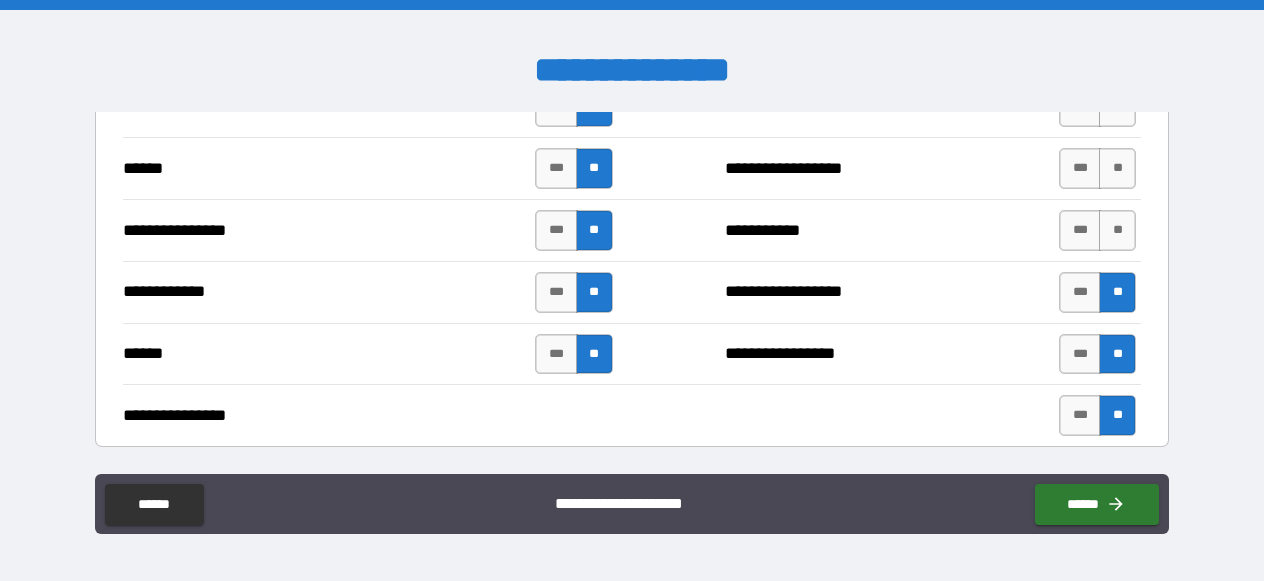 scroll, scrollTop: 3918, scrollLeft: 0, axis: vertical 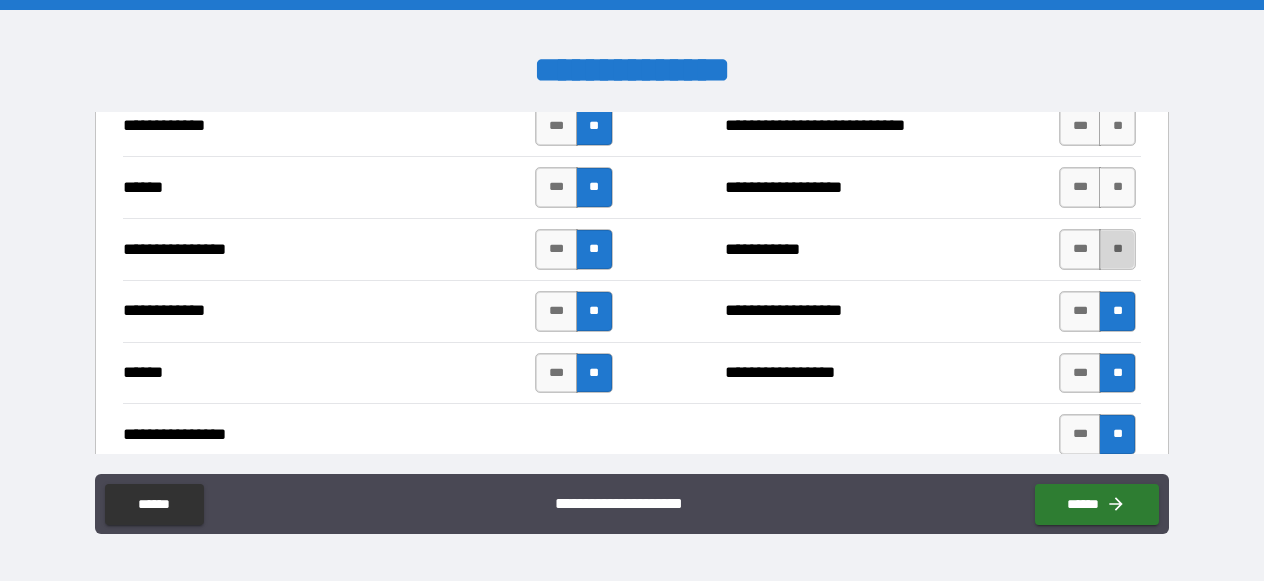 drag, startPoint x: 1103, startPoint y: 257, endPoint x: 1107, endPoint y: 196, distance: 61.13101 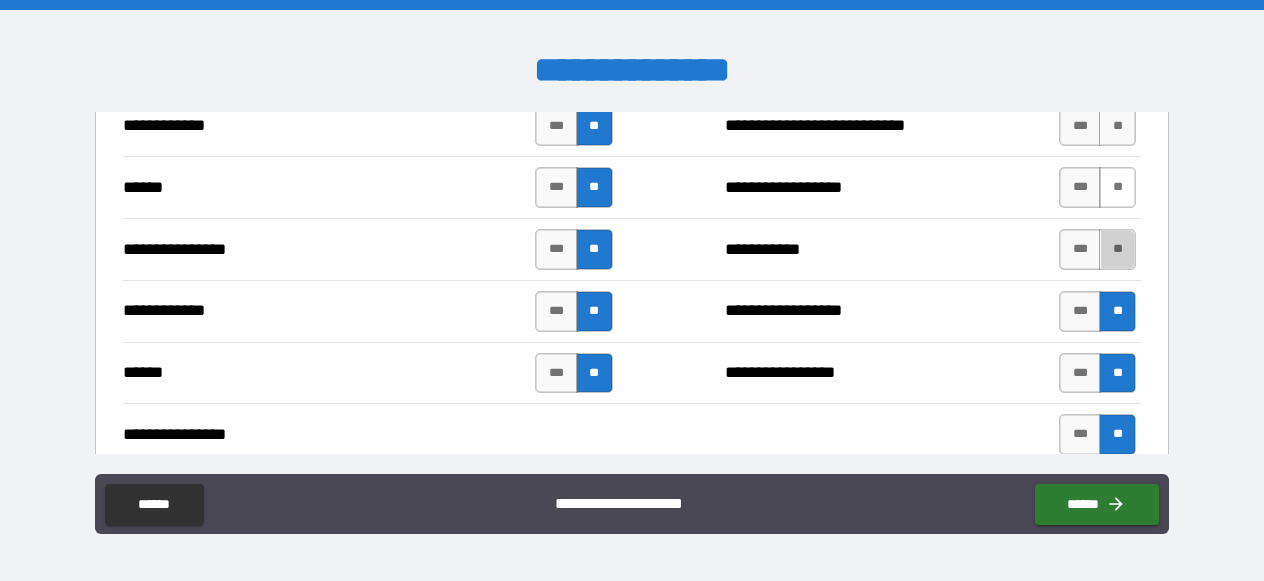 click on "**" at bounding box center [1117, 249] 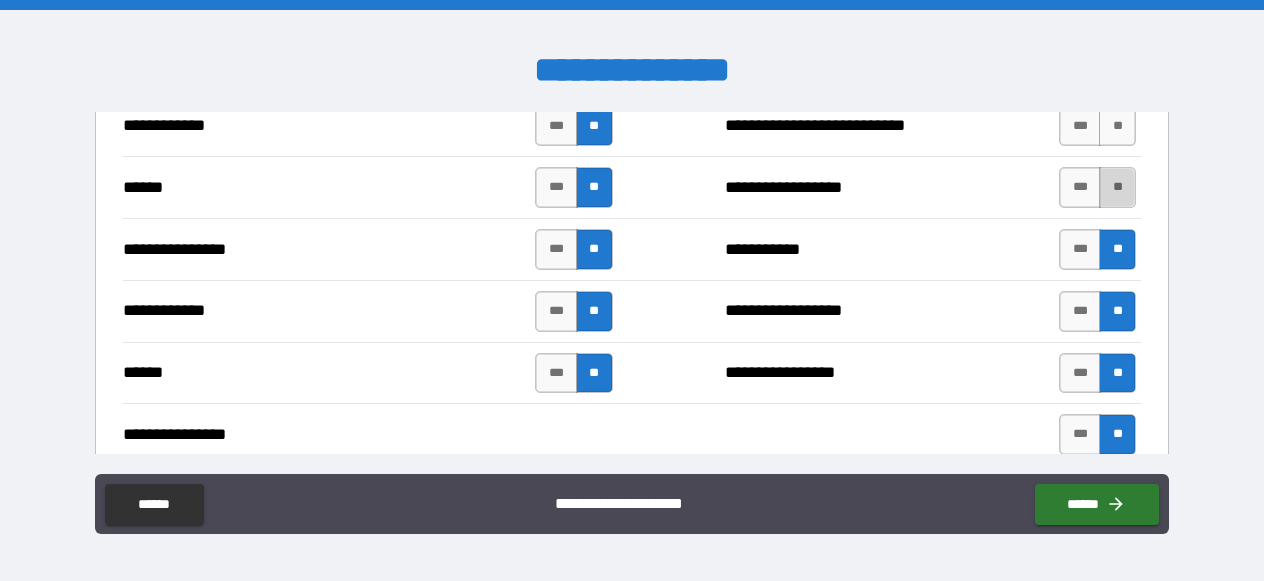 click on "**" at bounding box center (1117, 187) 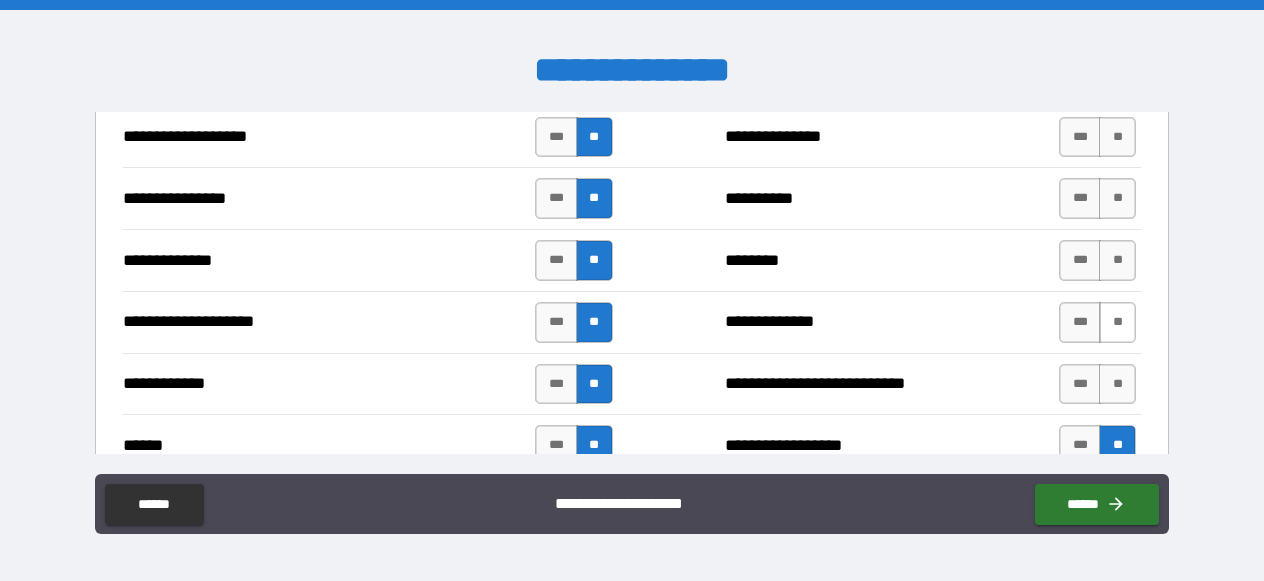 scroll, scrollTop: 3650, scrollLeft: 0, axis: vertical 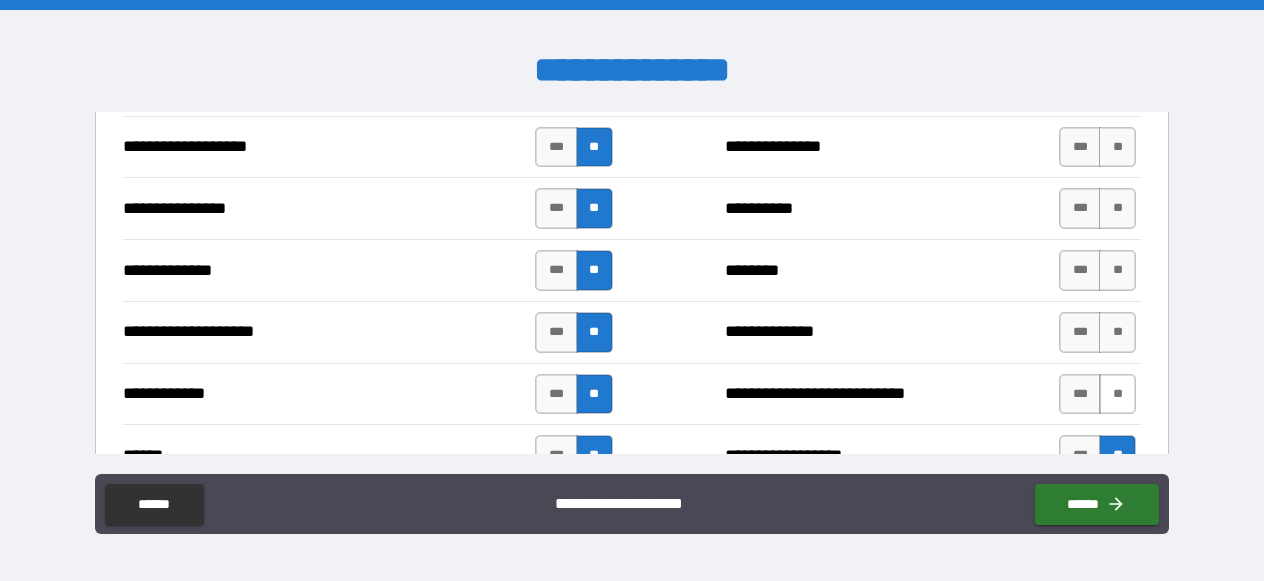 click on "**" at bounding box center (1117, 394) 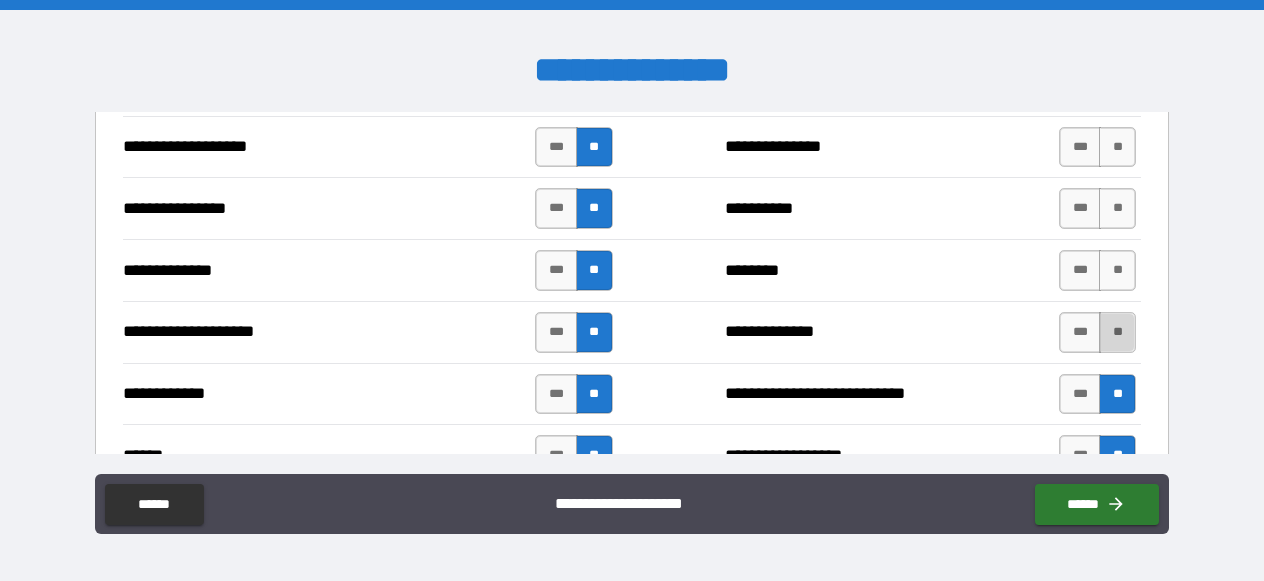 click on "**" at bounding box center [1117, 332] 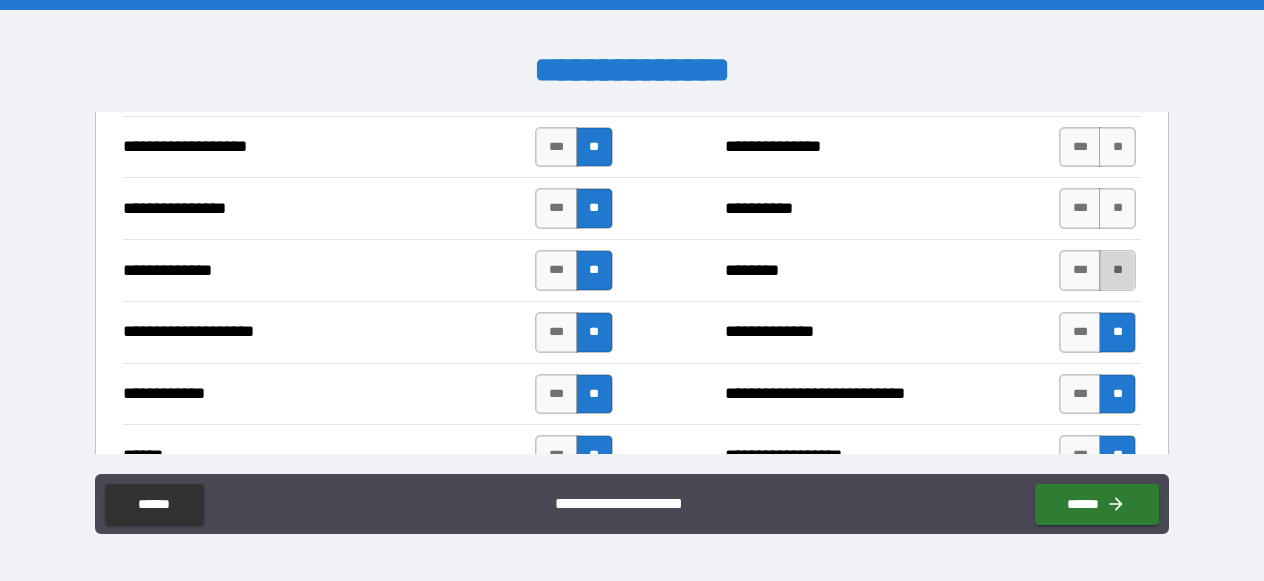 click on "**" at bounding box center (1117, 270) 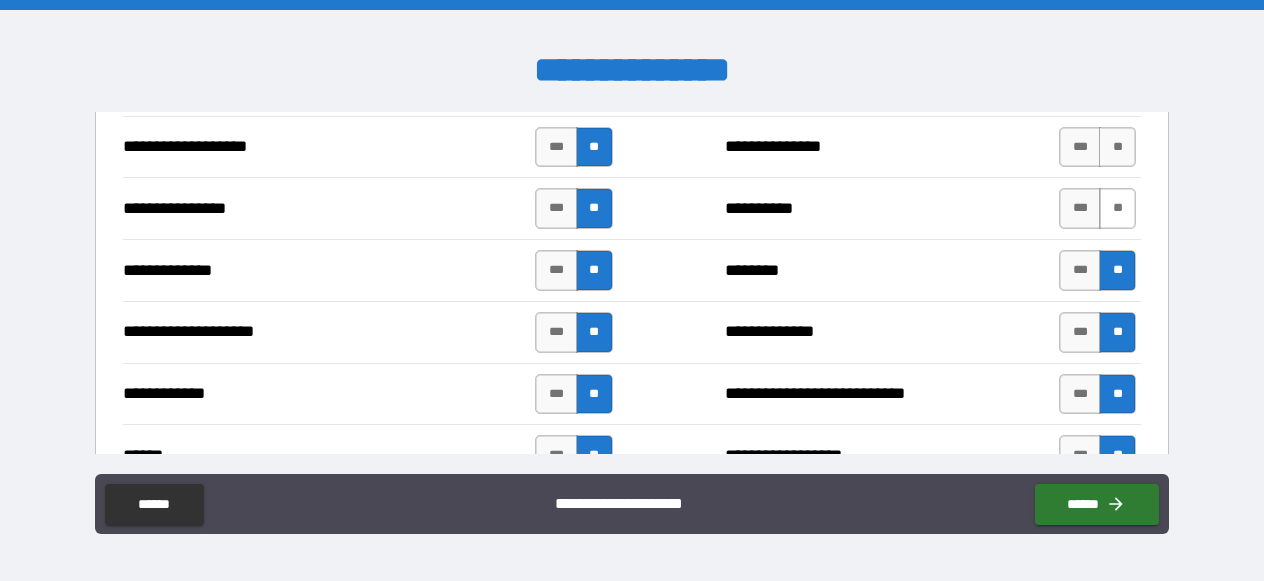 drag, startPoint x: 1116, startPoint y: 214, endPoint x: 1117, endPoint y: 197, distance: 17.029387 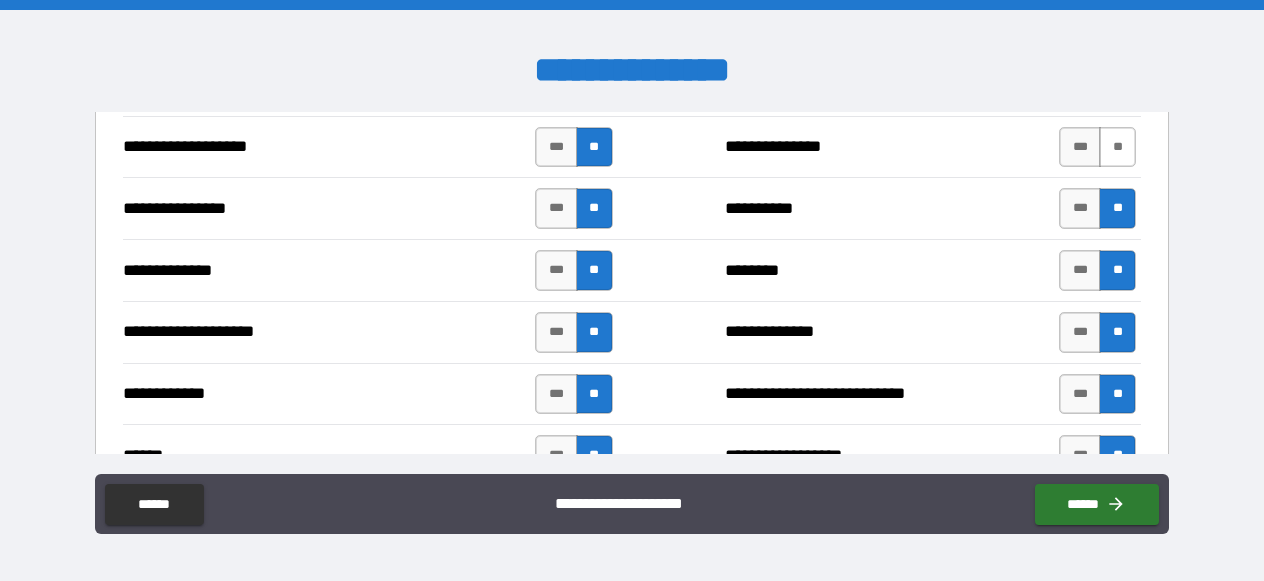 drag, startPoint x: 1113, startPoint y: 141, endPoint x: 1113, endPoint y: 158, distance: 17 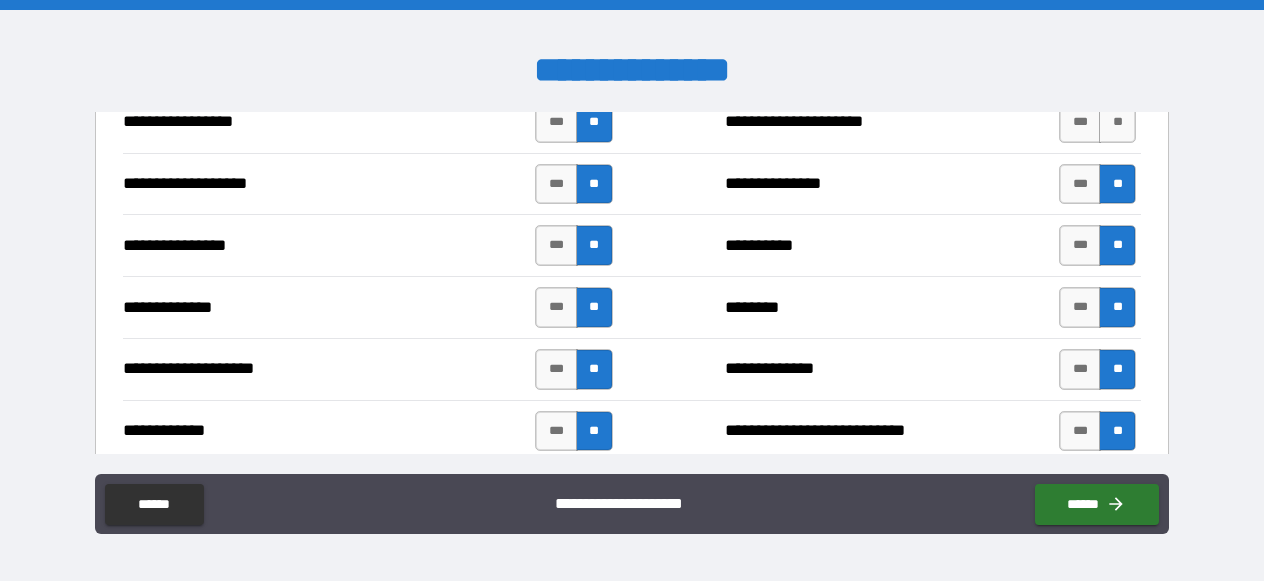 scroll, scrollTop: 3457, scrollLeft: 0, axis: vertical 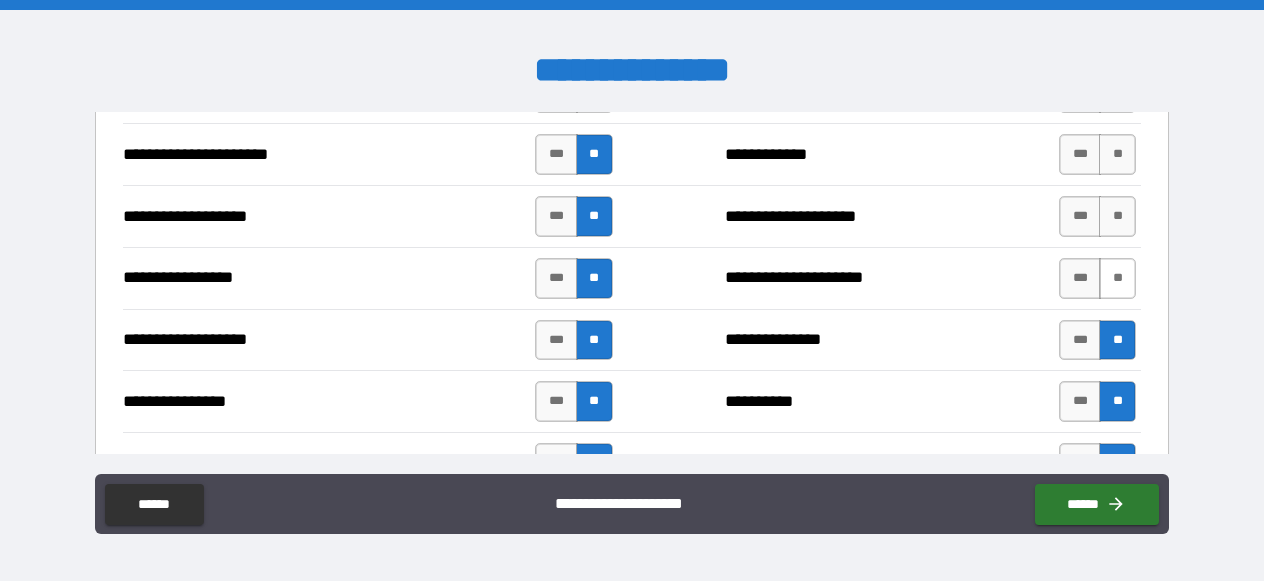 click on "**" at bounding box center [1117, 278] 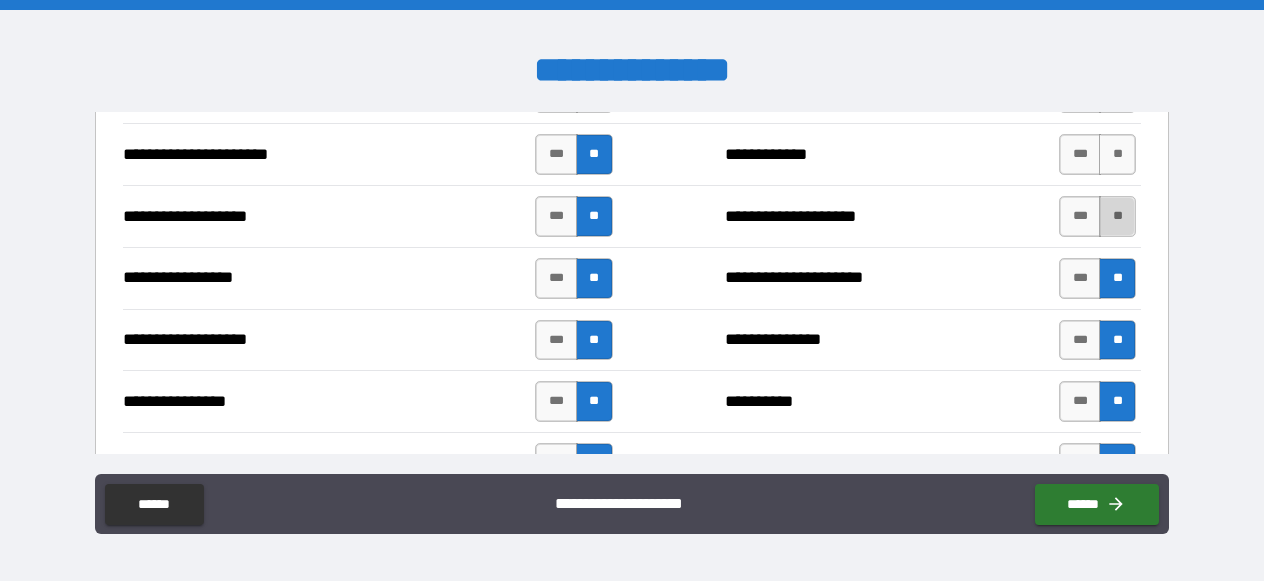 click on "**" at bounding box center [1117, 216] 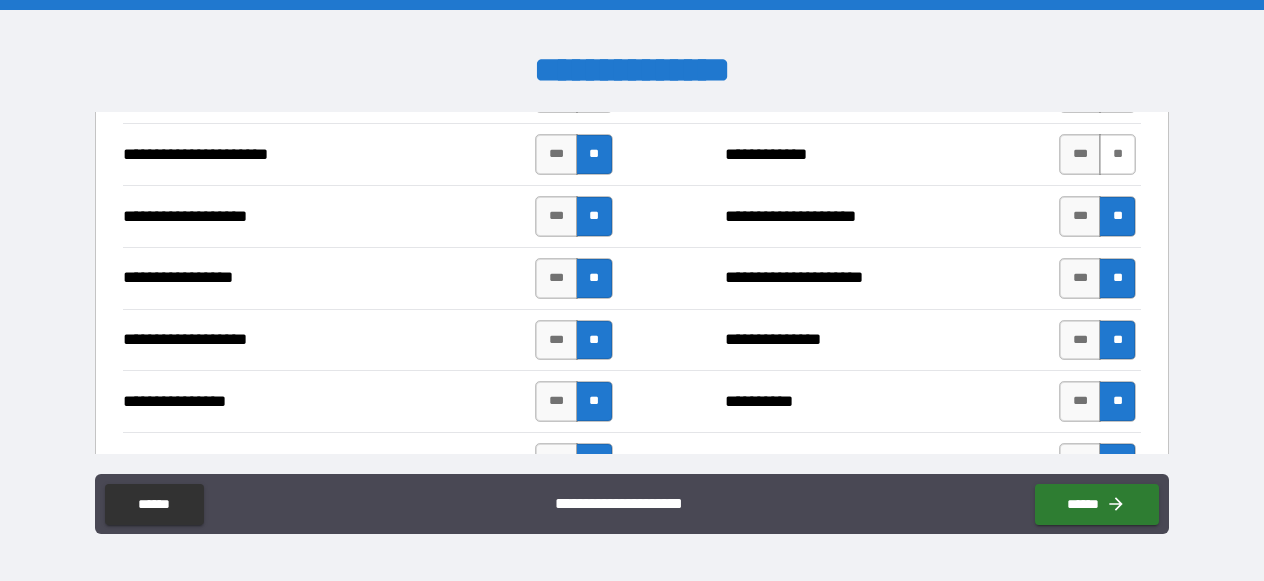 click on "**" at bounding box center (1117, 154) 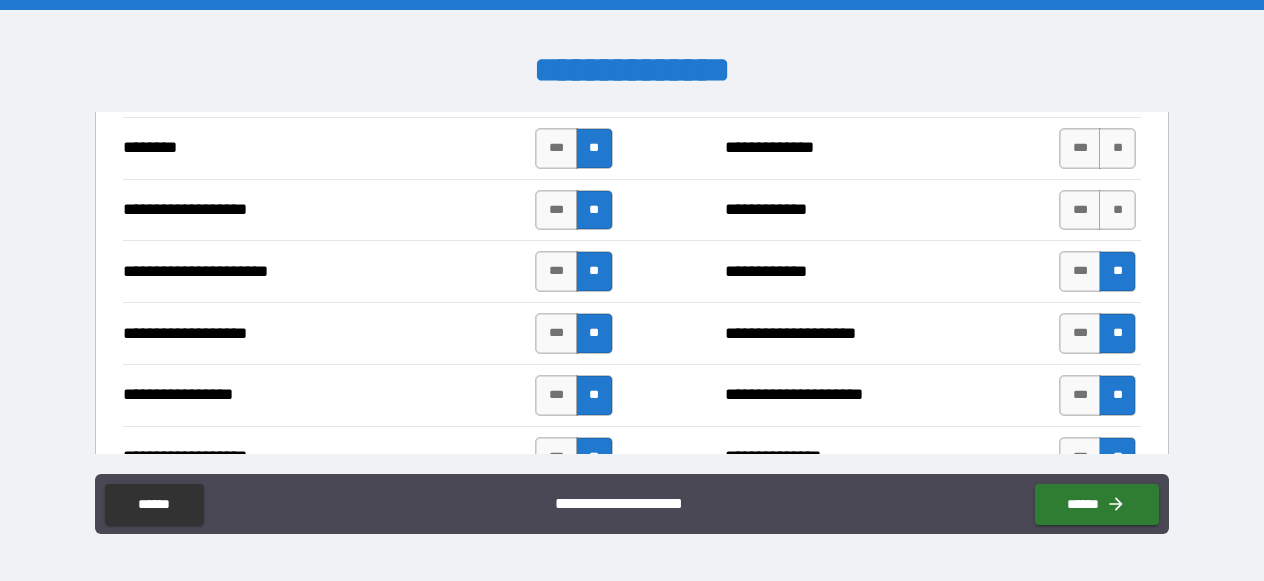 scroll, scrollTop: 3332, scrollLeft: 0, axis: vertical 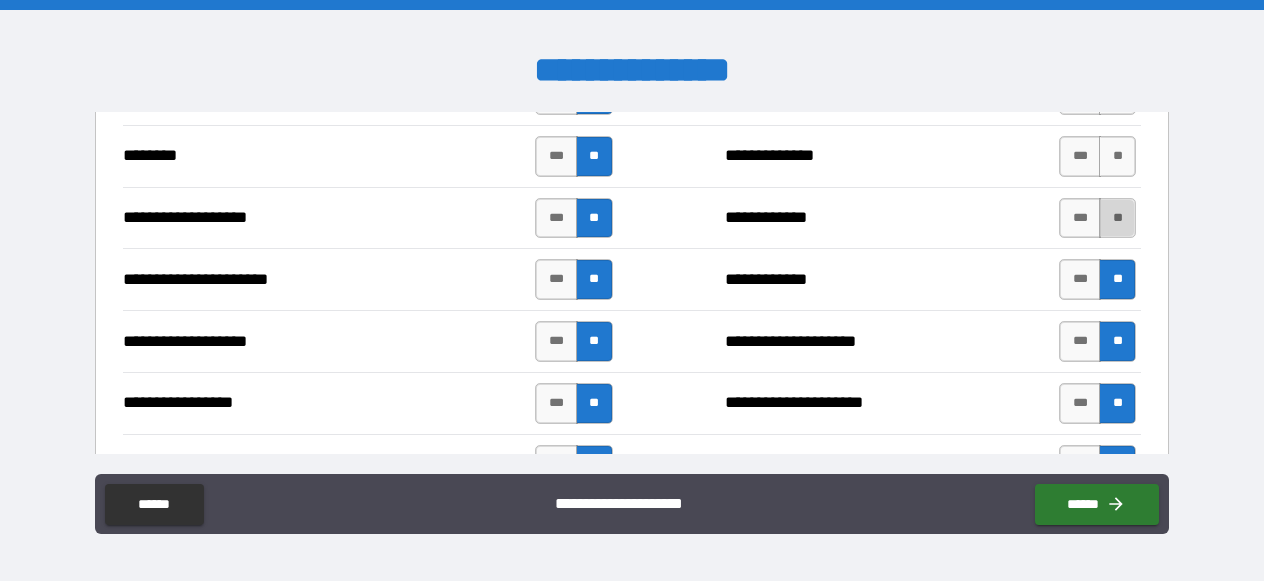 click on "**" at bounding box center (1117, 218) 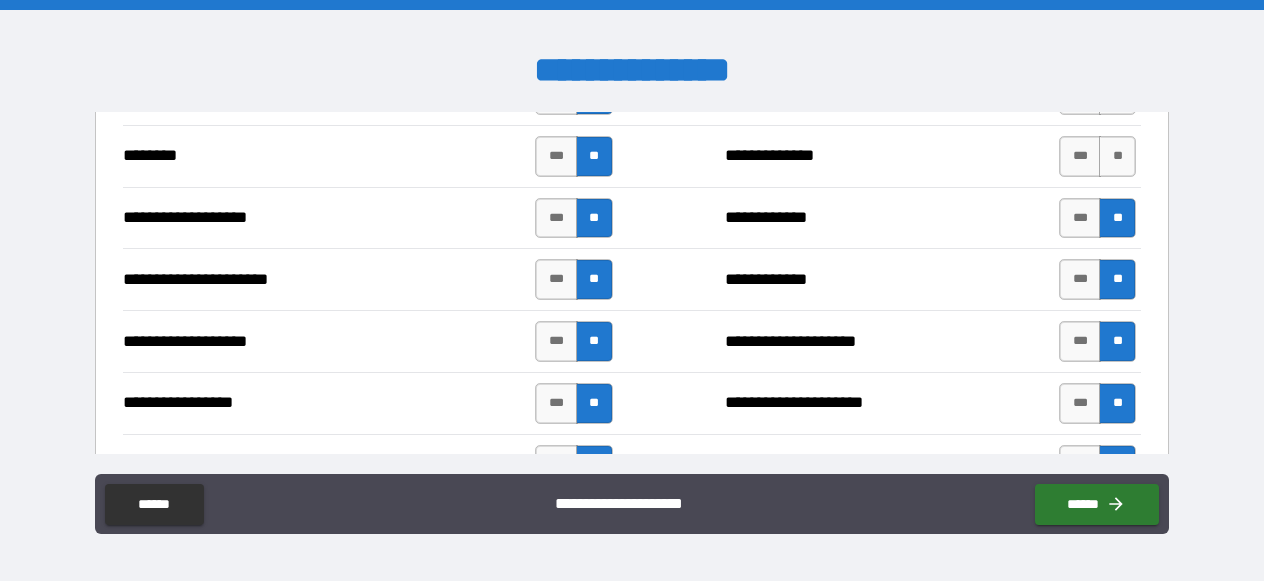 click on "**********" at bounding box center (632, 156) 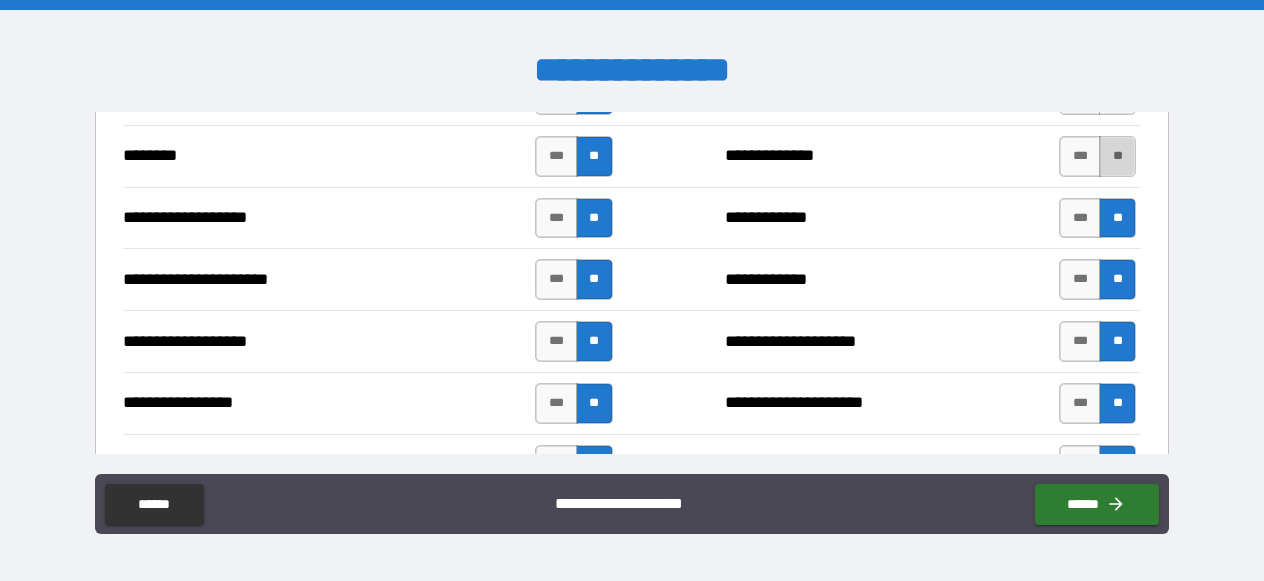 click on "**" at bounding box center [1117, 156] 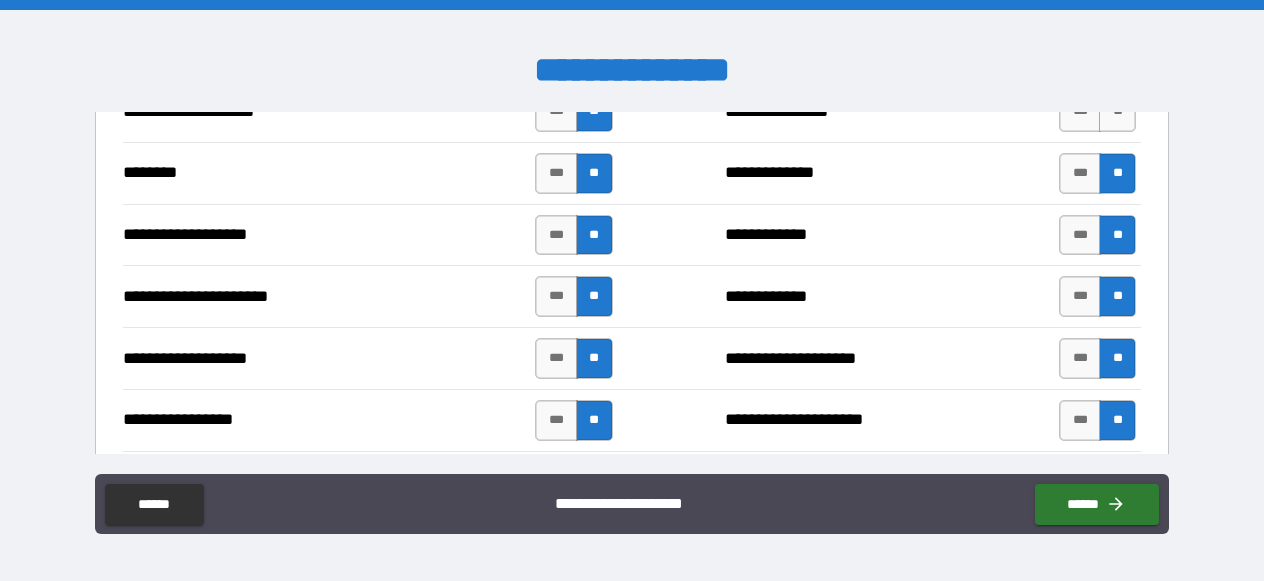 scroll, scrollTop: 3200, scrollLeft: 0, axis: vertical 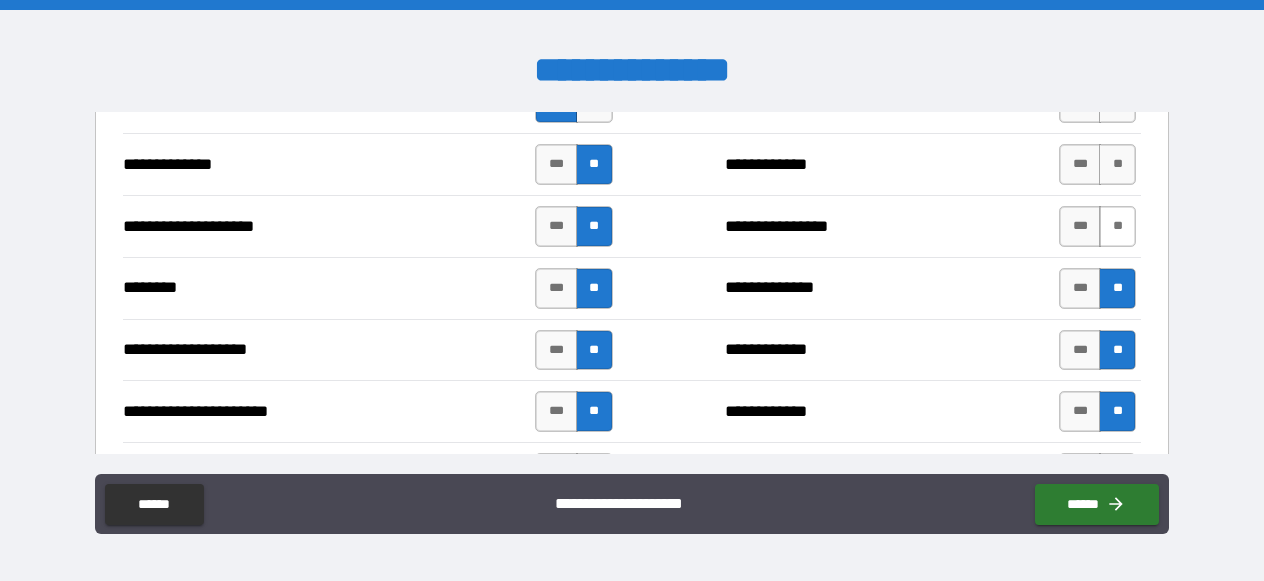 click on "**" at bounding box center (1117, 226) 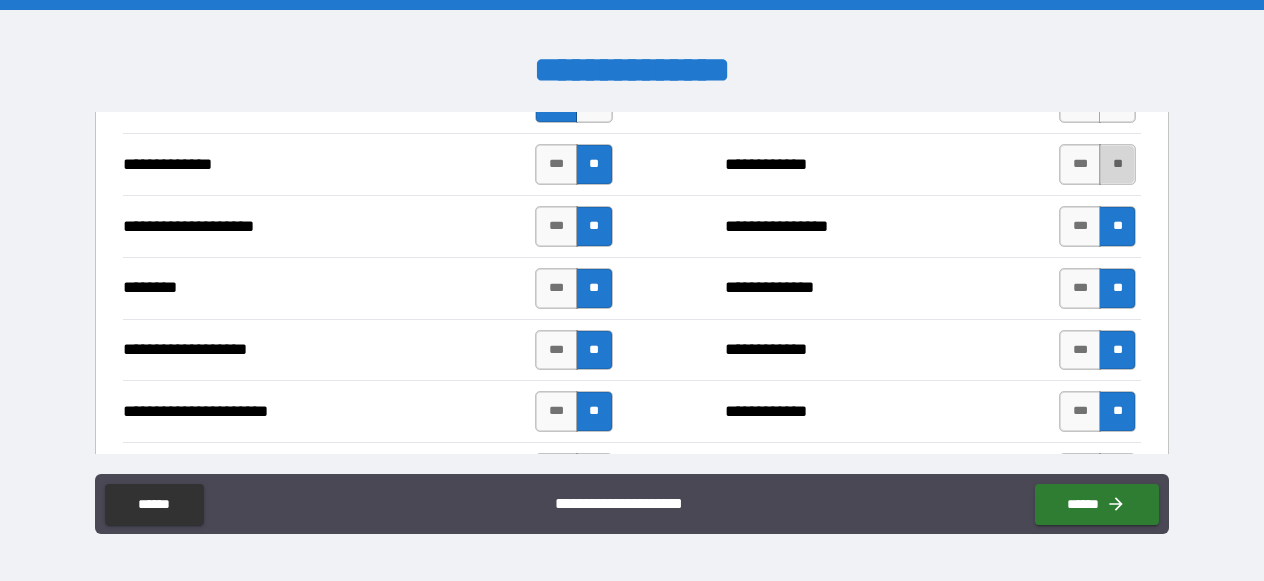 click on "**" at bounding box center [1117, 164] 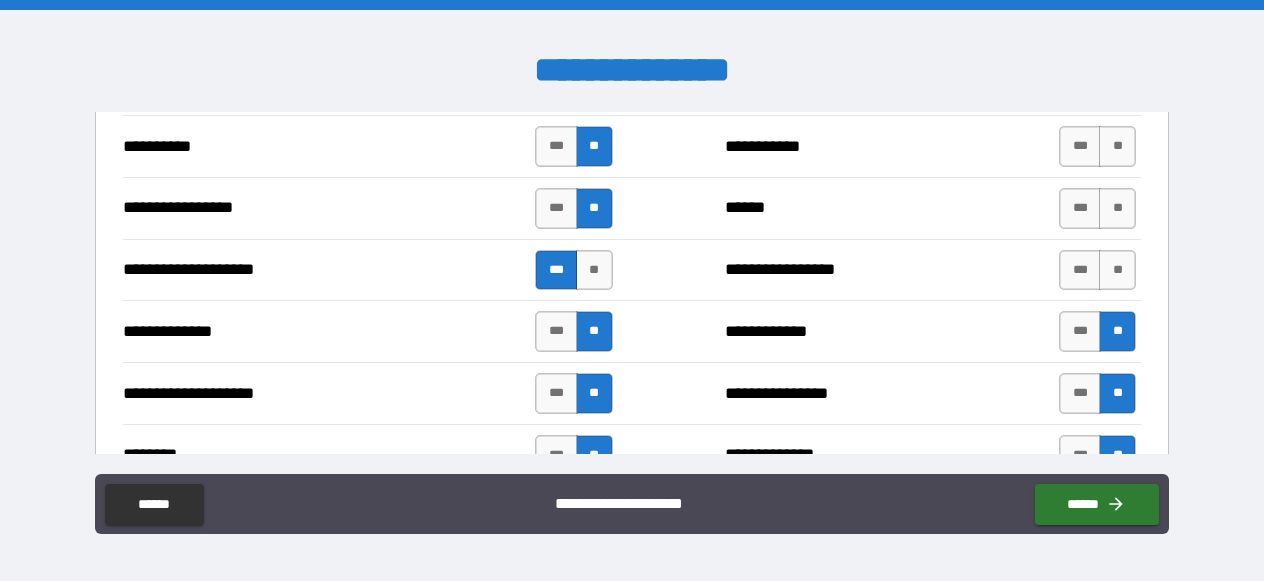 scroll, scrollTop: 3032, scrollLeft: 0, axis: vertical 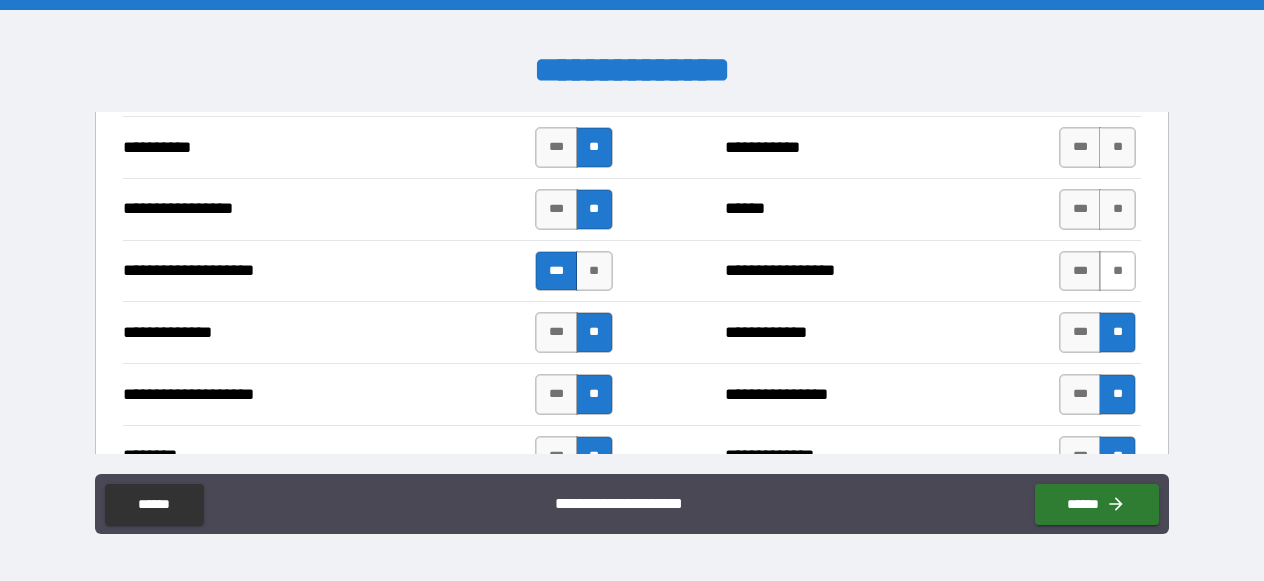 click on "**" at bounding box center (1117, 271) 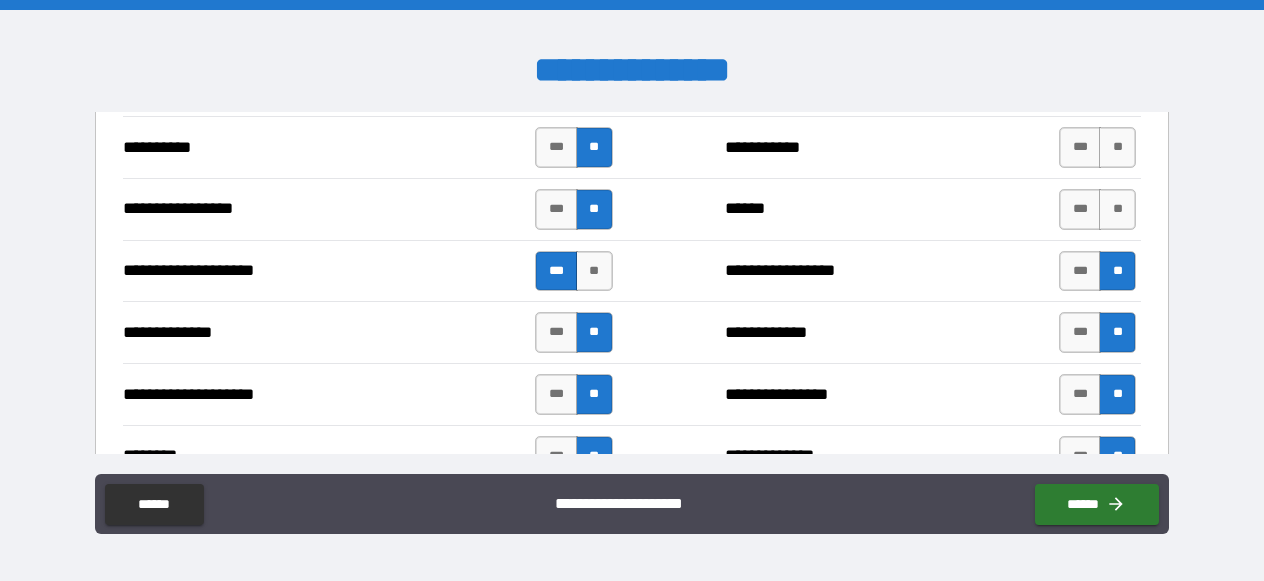 click on "**********" at bounding box center [632, 209] 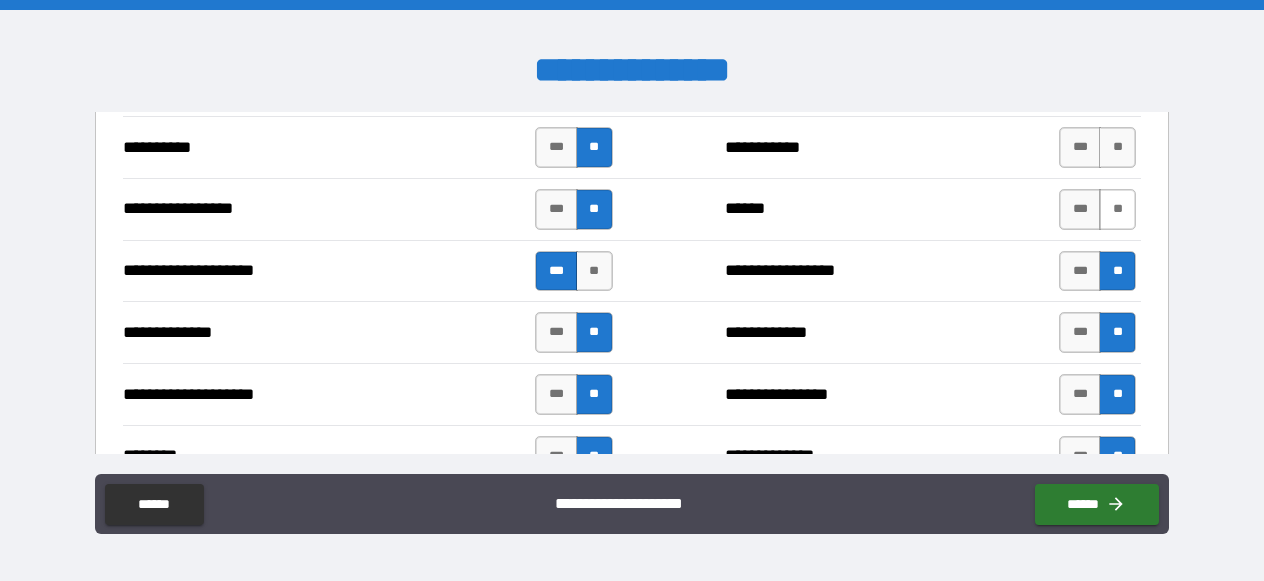 click on "**" at bounding box center [1117, 209] 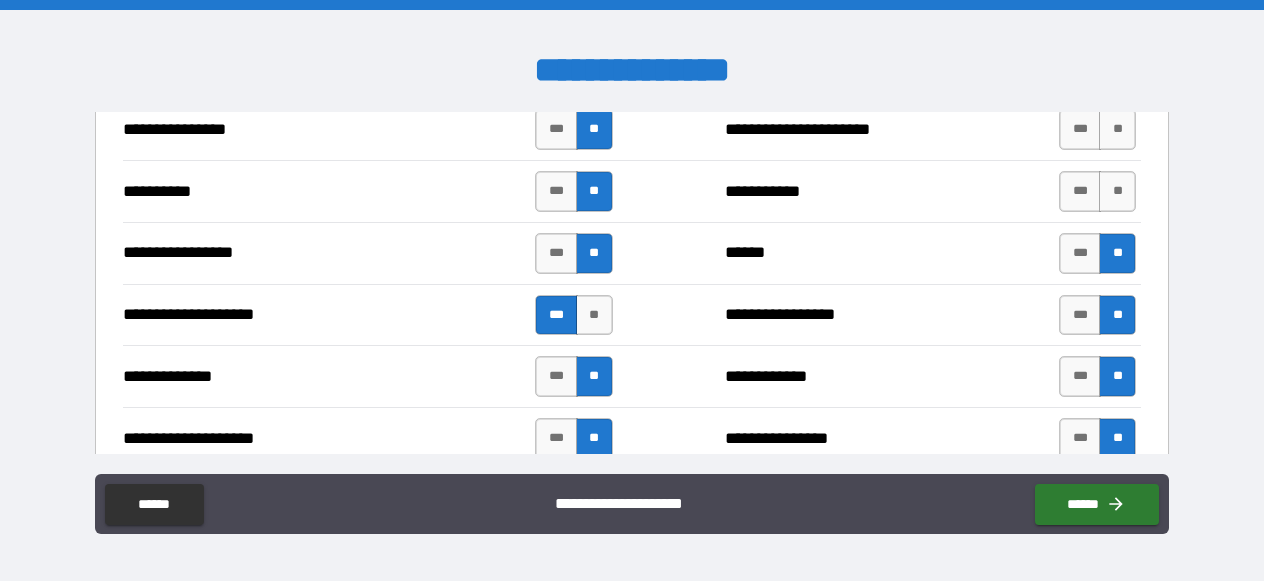 scroll, scrollTop: 2879, scrollLeft: 0, axis: vertical 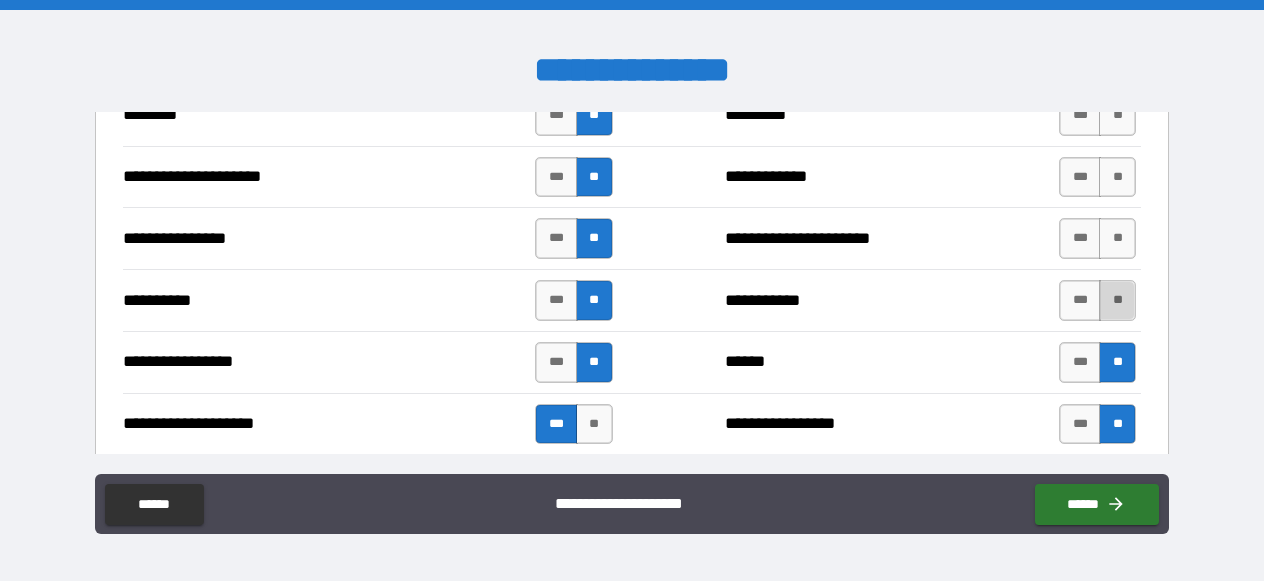 click on "**" at bounding box center [1117, 300] 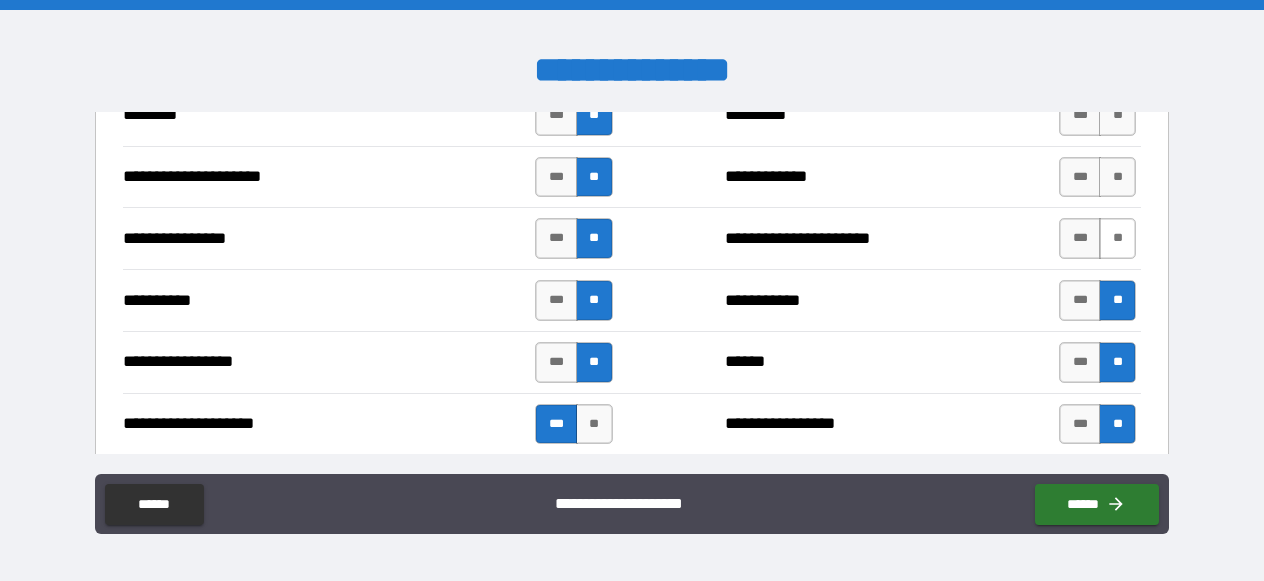 click on "**" at bounding box center (1117, 238) 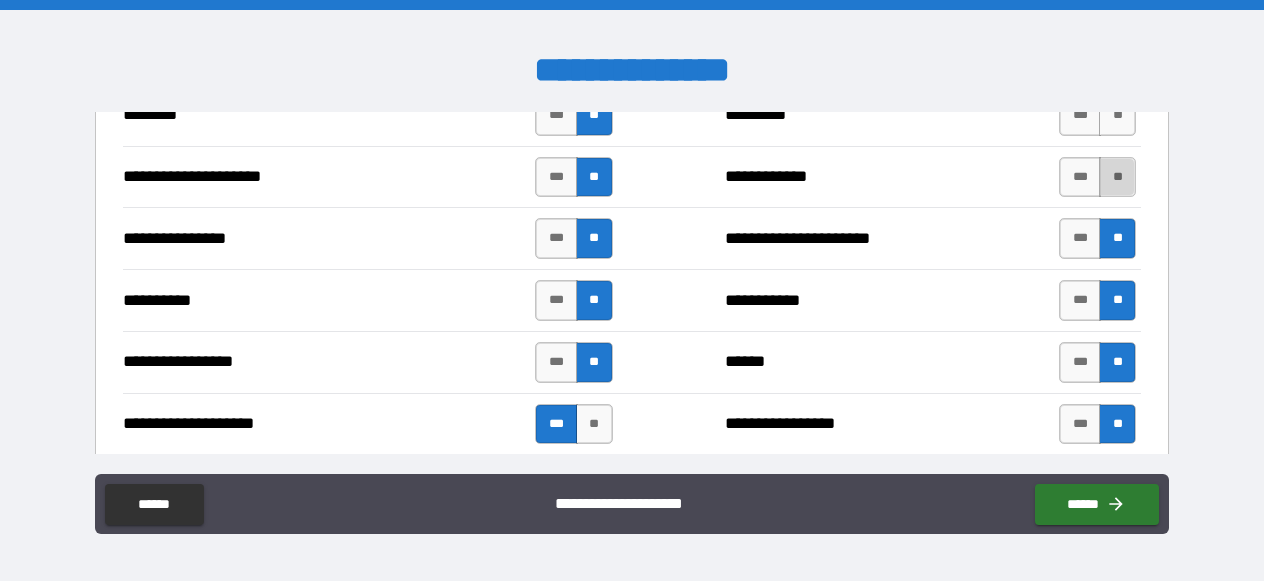 click on "**" at bounding box center [1117, 177] 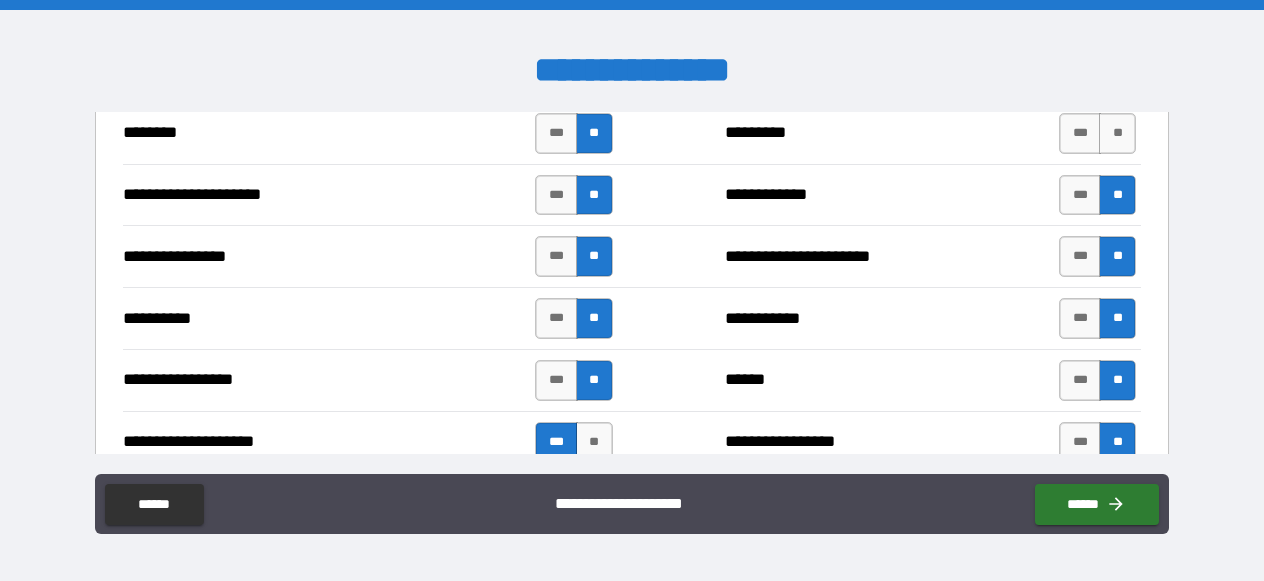 scroll, scrollTop: 2754, scrollLeft: 0, axis: vertical 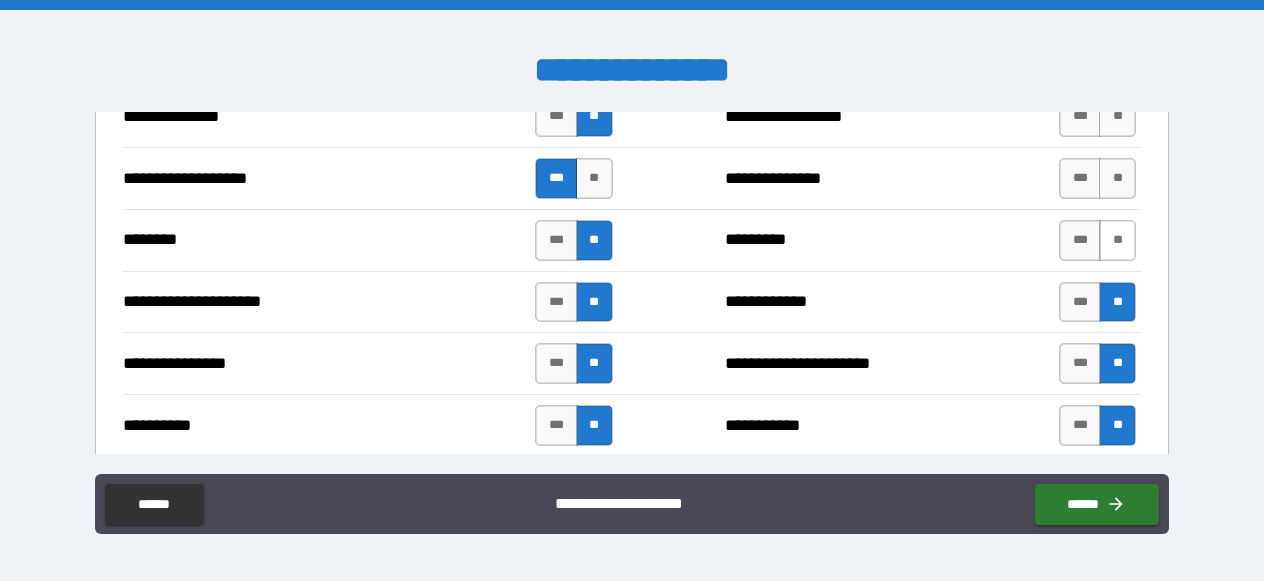 click on "**" at bounding box center [1117, 240] 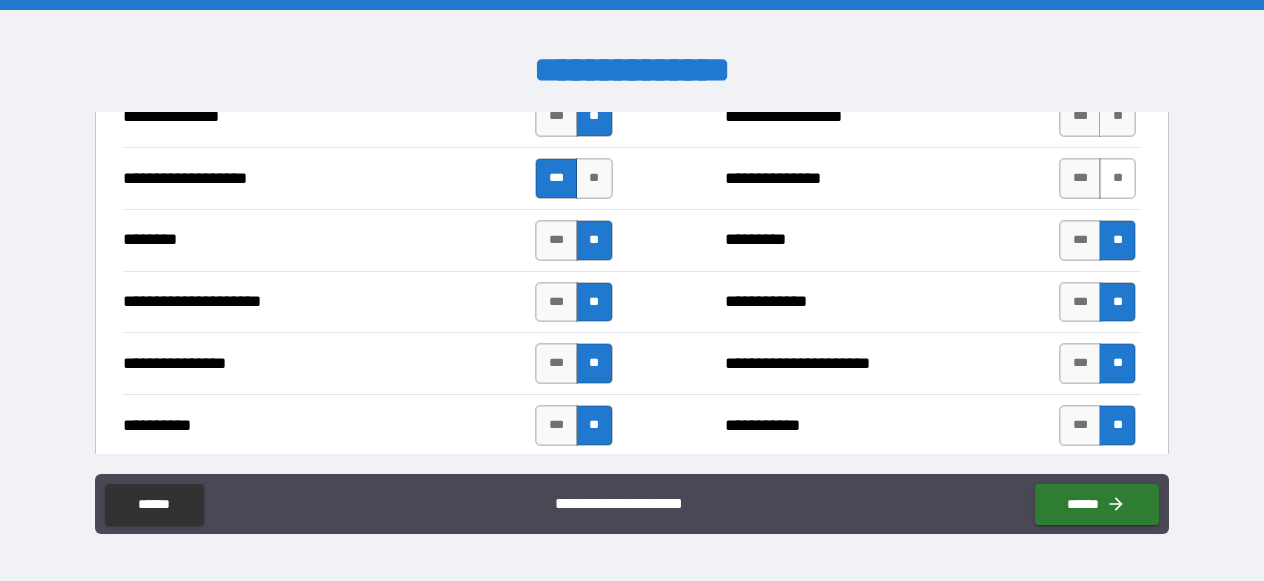 click on "**" at bounding box center [1117, 178] 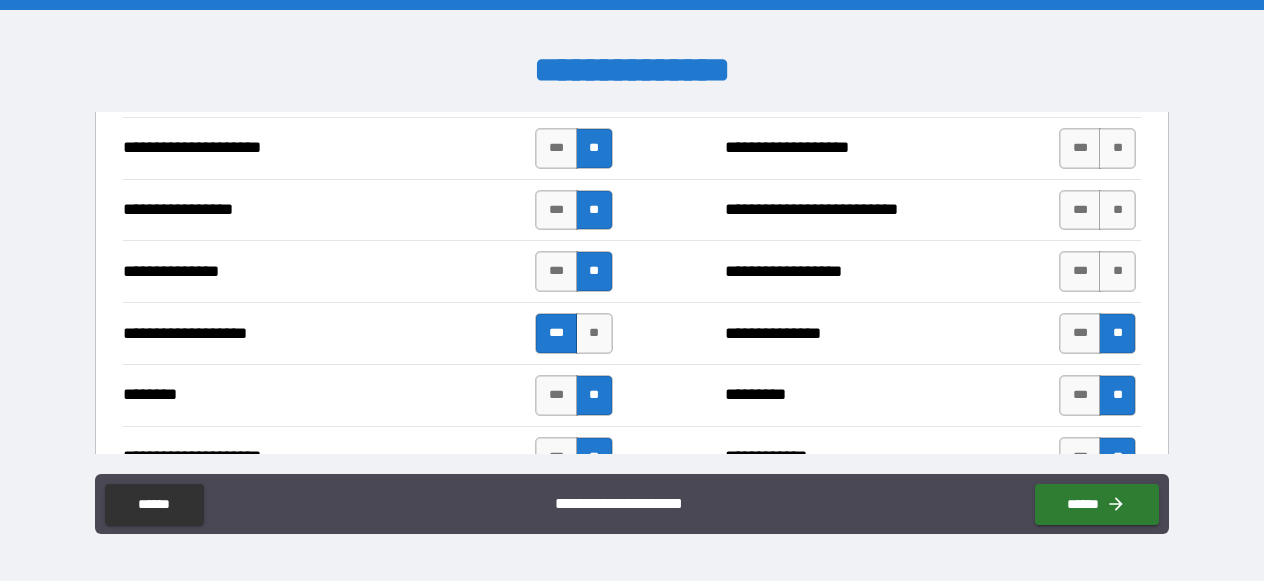 scroll, scrollTop: 2591, scrollLeft: 0, axis: vertical 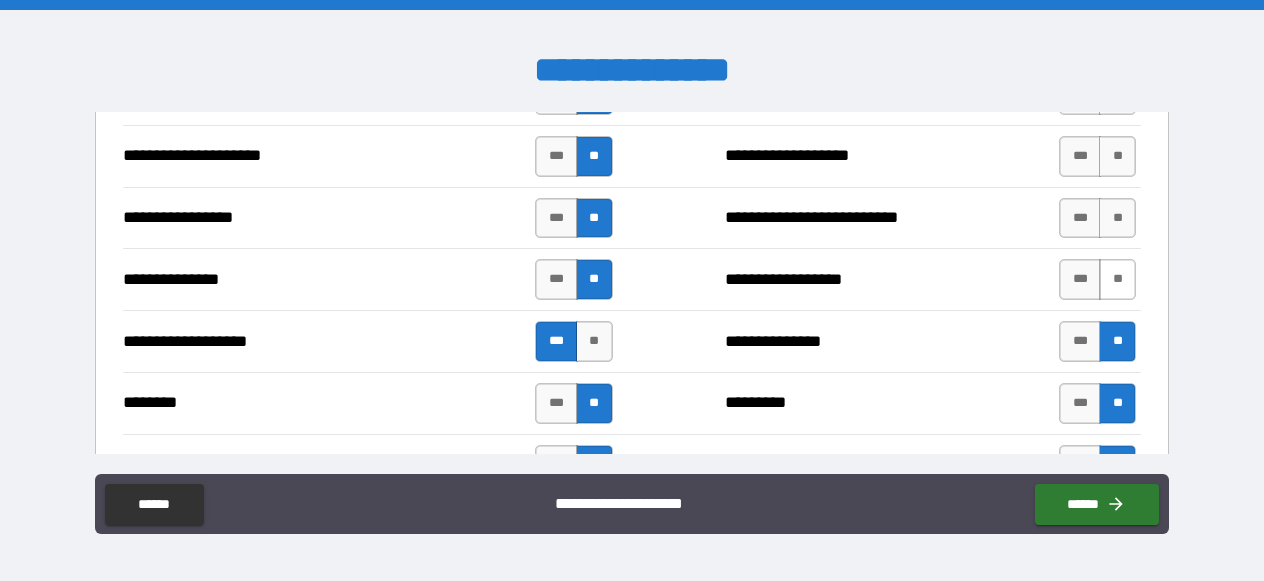 click on "**" at bounding box center (1117, 279) 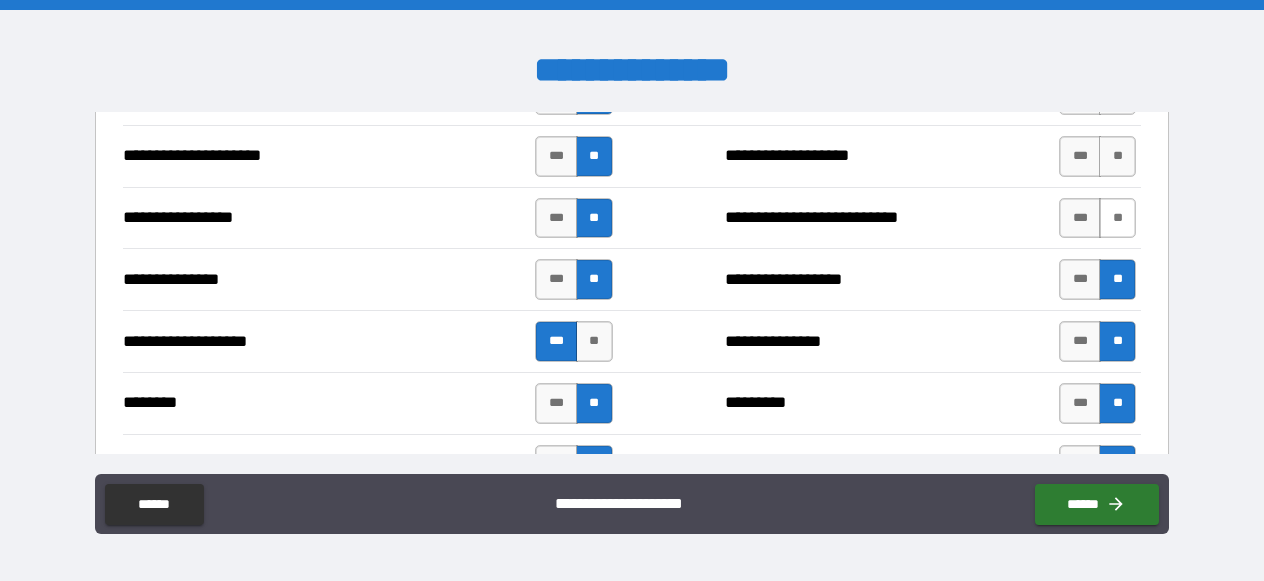 click on "**" at bounding box center [1117, 218] 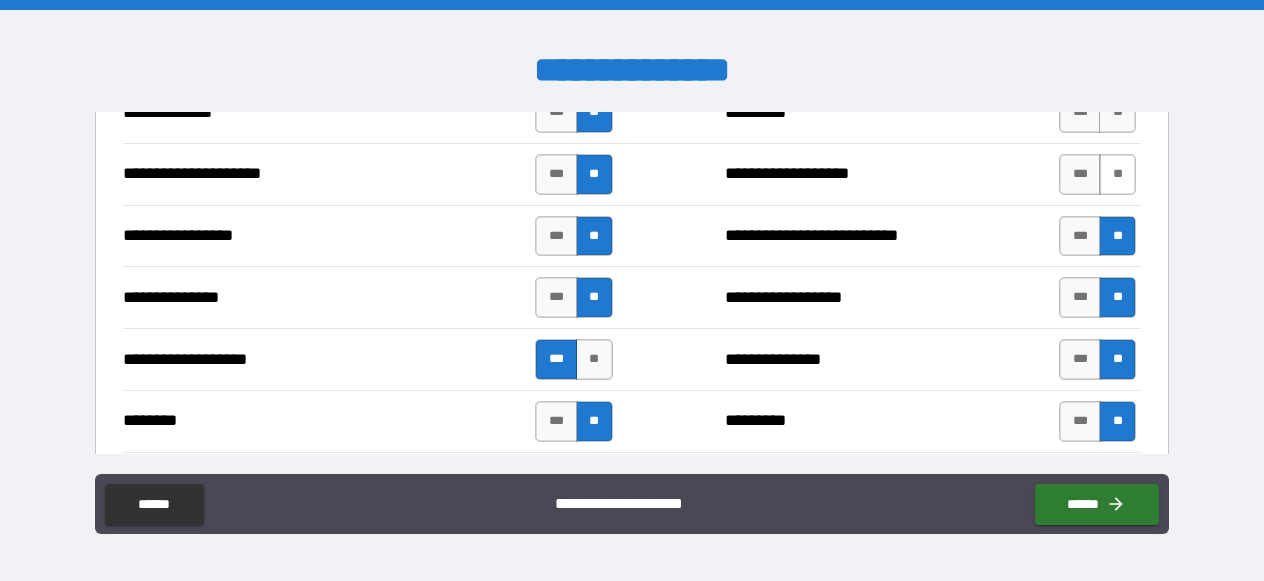 click on "**" at bounding box center [1117, 174] 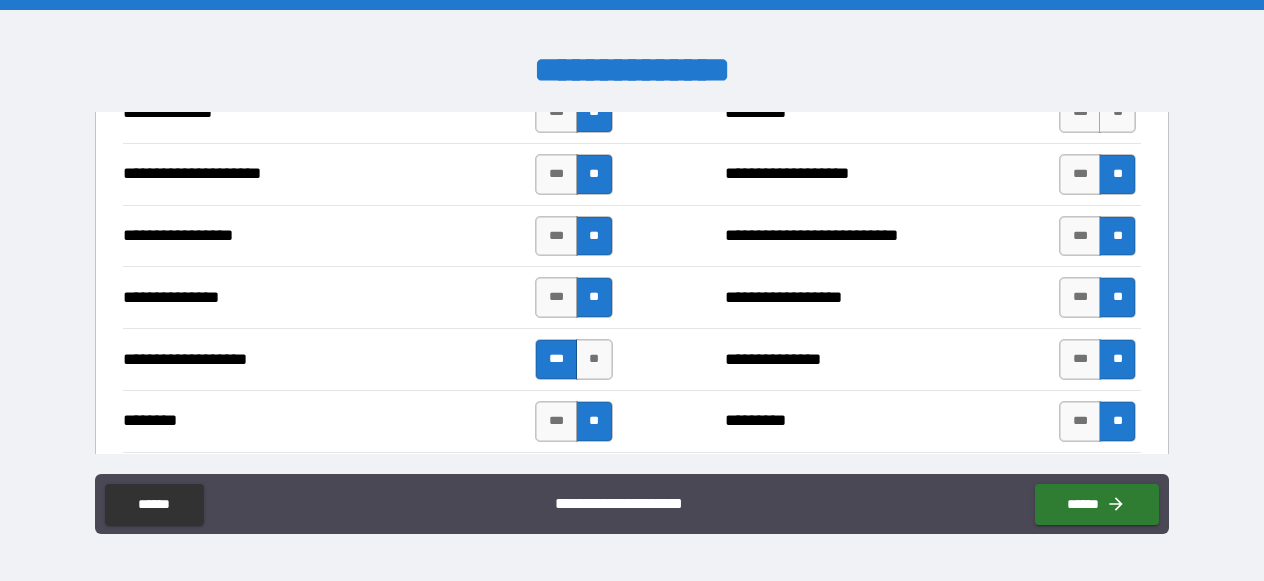 scroll, scrollTop: 2419, scrollLeft: 0, axis: vertical 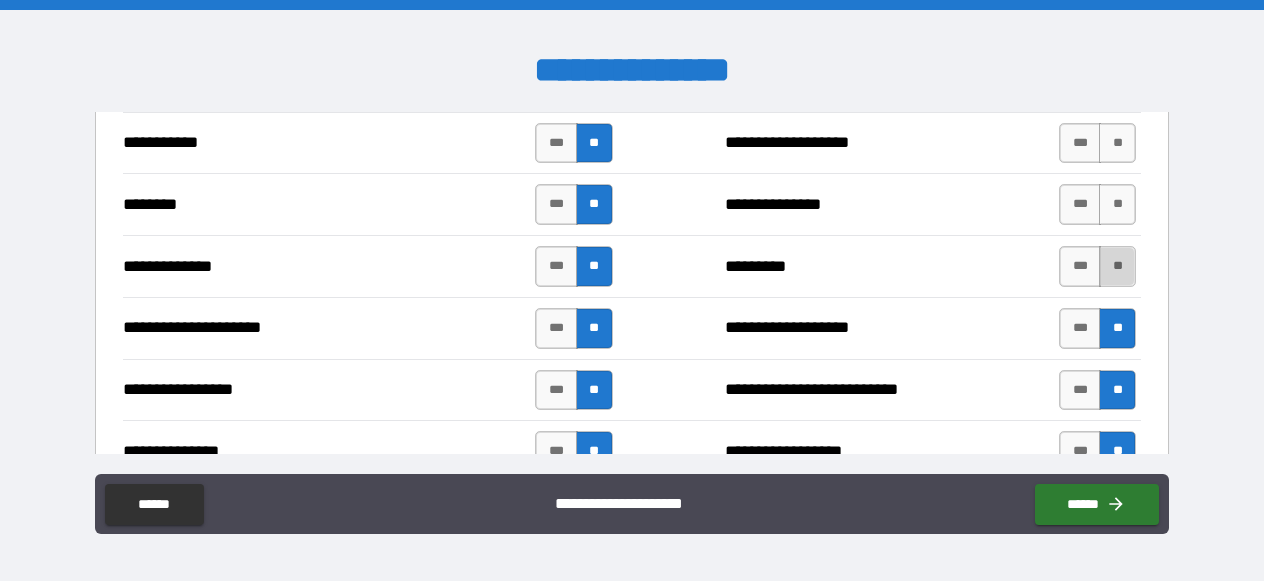 click on "**" at bounding box center (1117, 266) 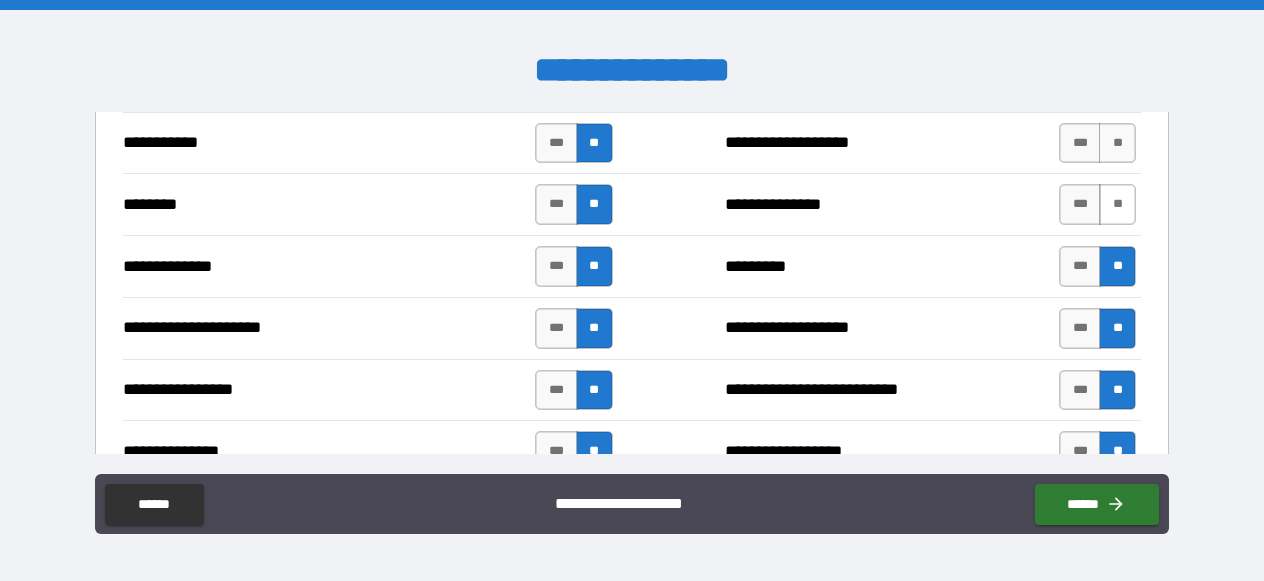 click on "**" at bounding box center [1117, 204] 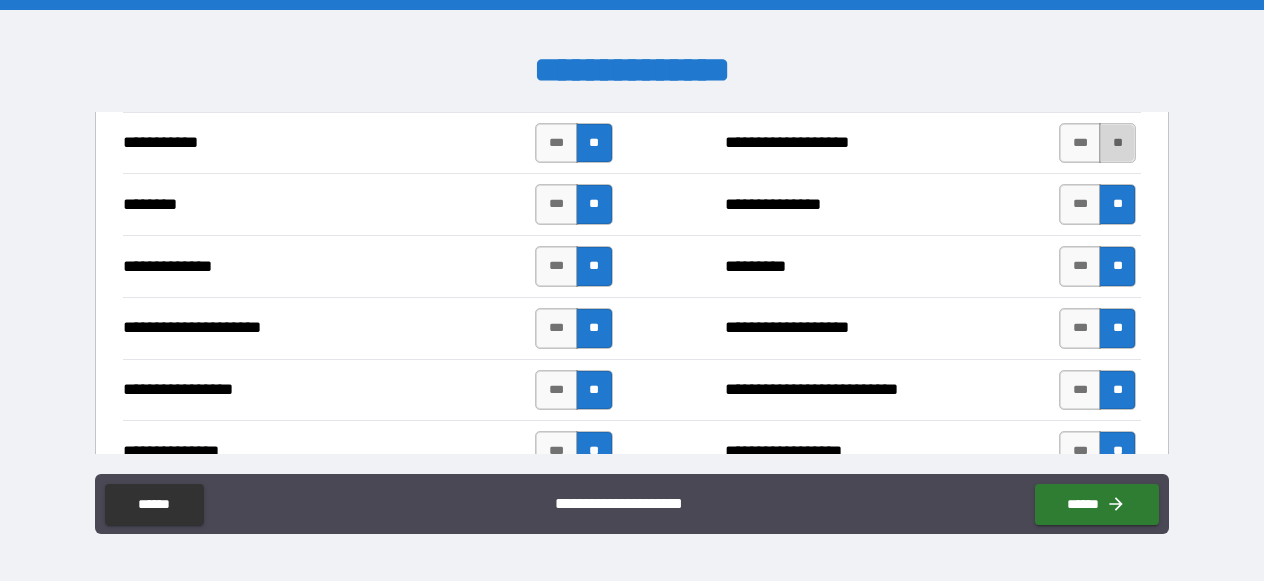 click on "**" at bounding box center (1117, 143) 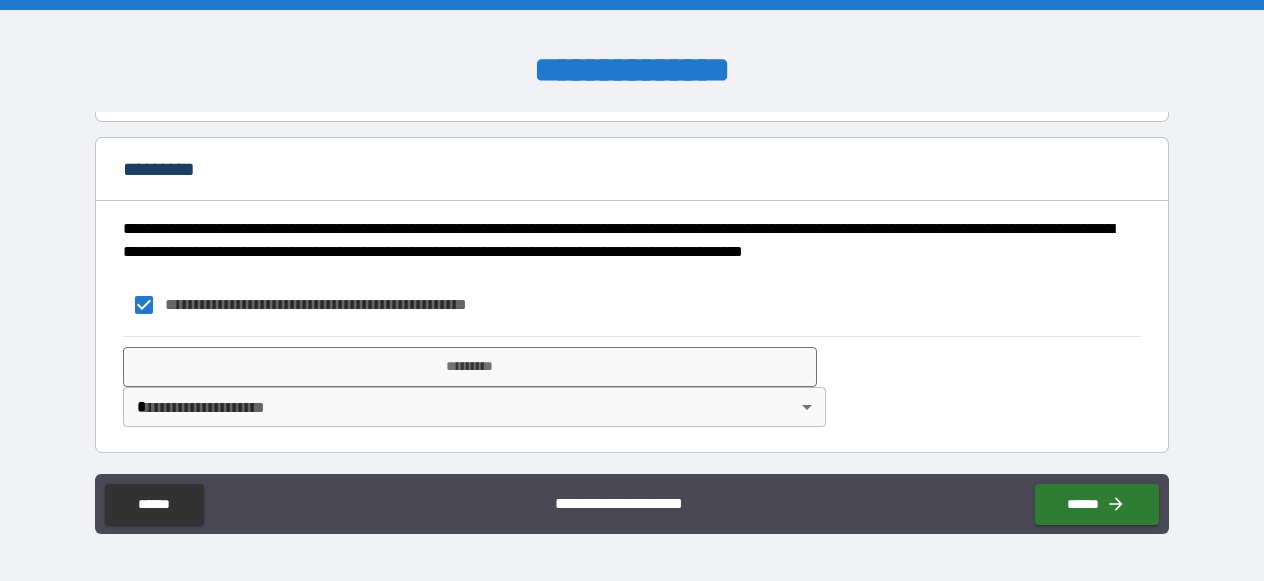 scroll, scrollTop: 4600, scrollLeft: 0, axis: vertical 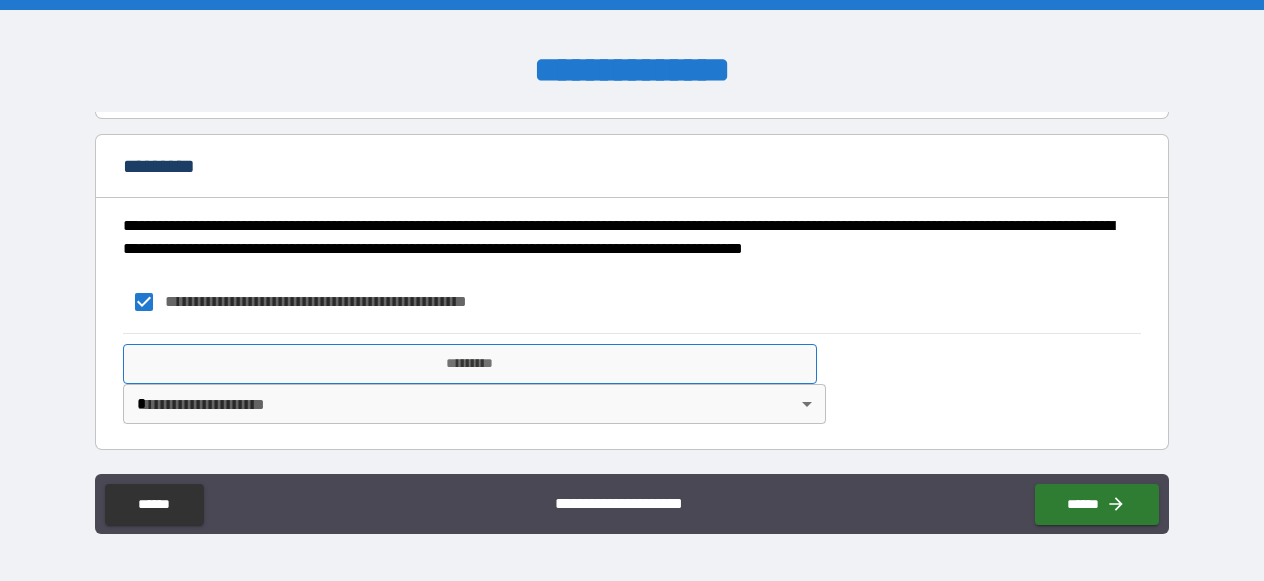 click on "*********" at bounding box center [470, 364] 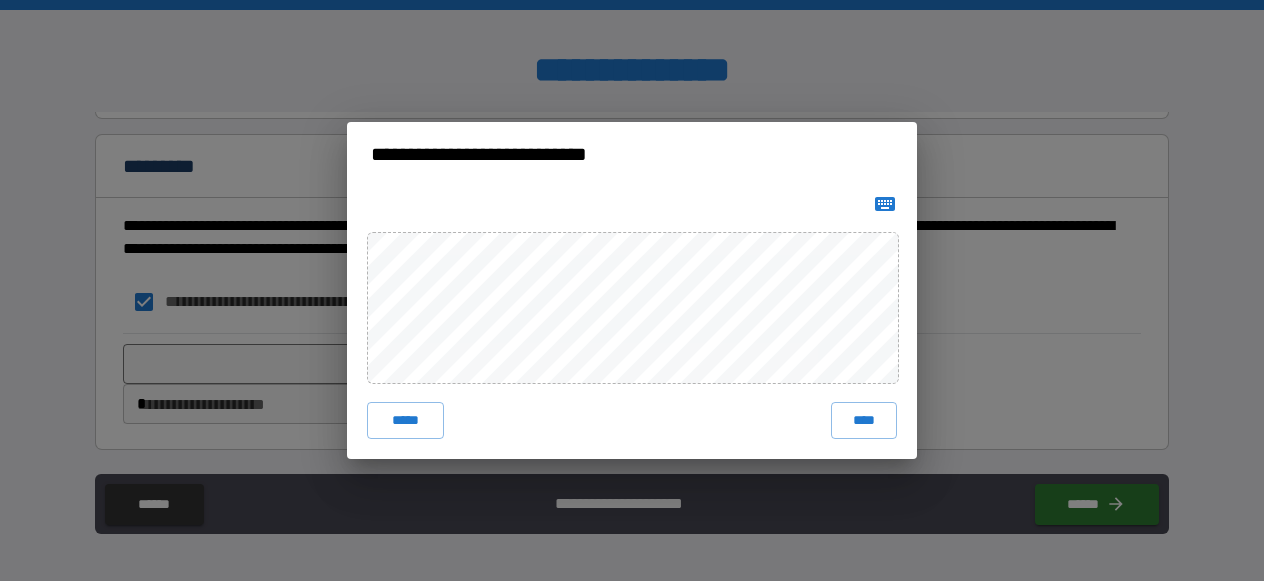 click at bounding box center [885, 204] 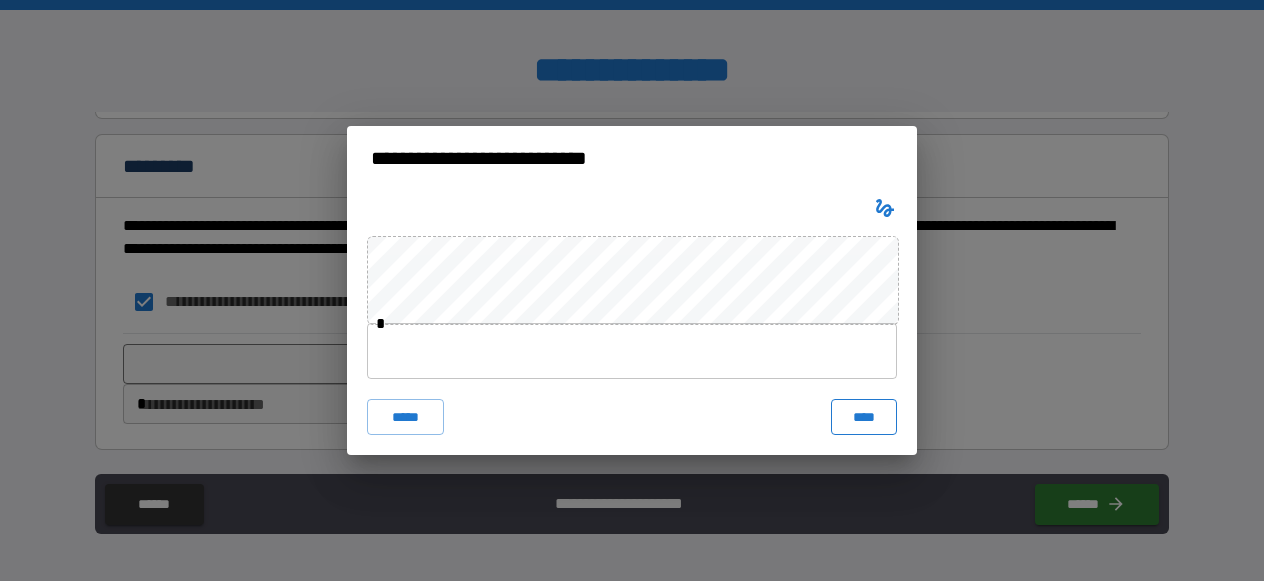 click on "****" at bounding box center [864, 417] 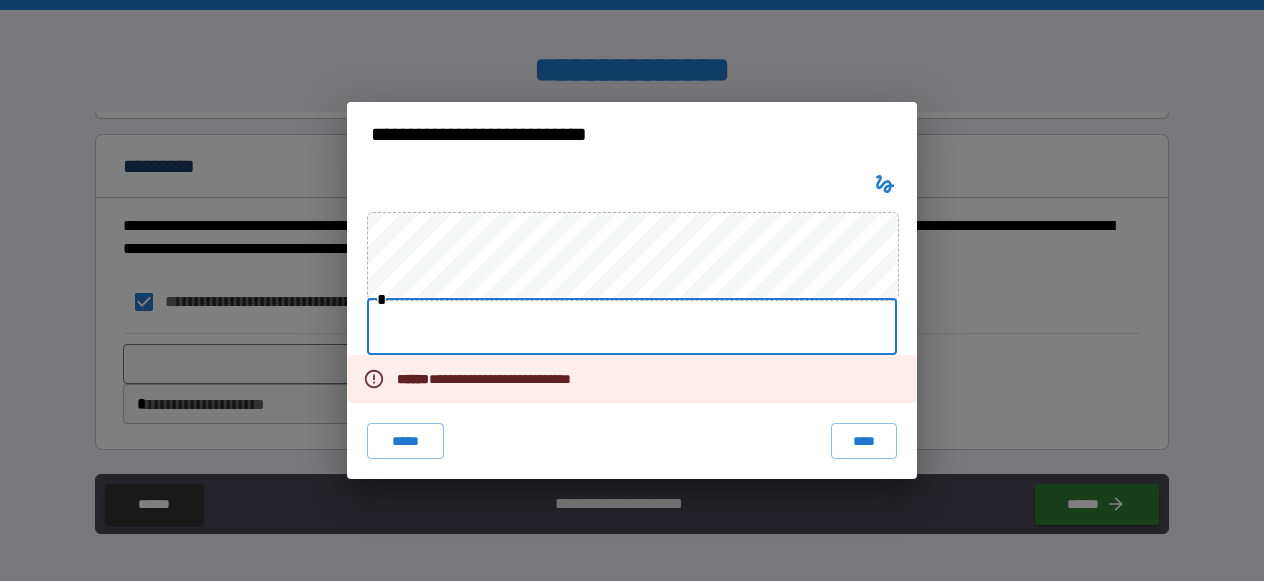 click at bounding box center [632, 327] 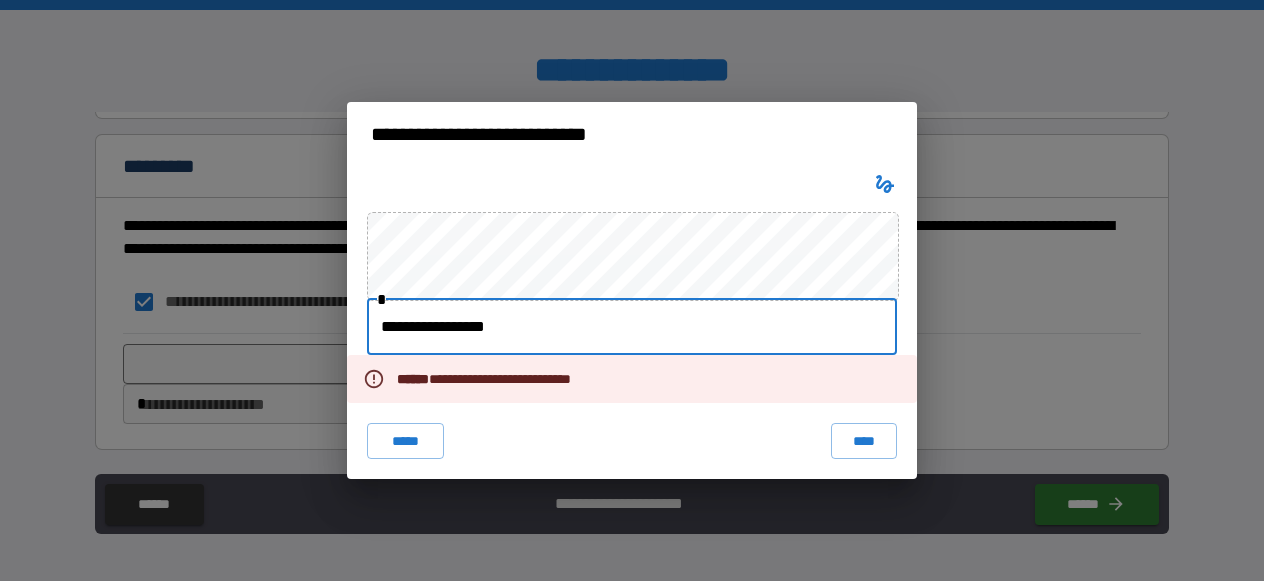 type on "**********" 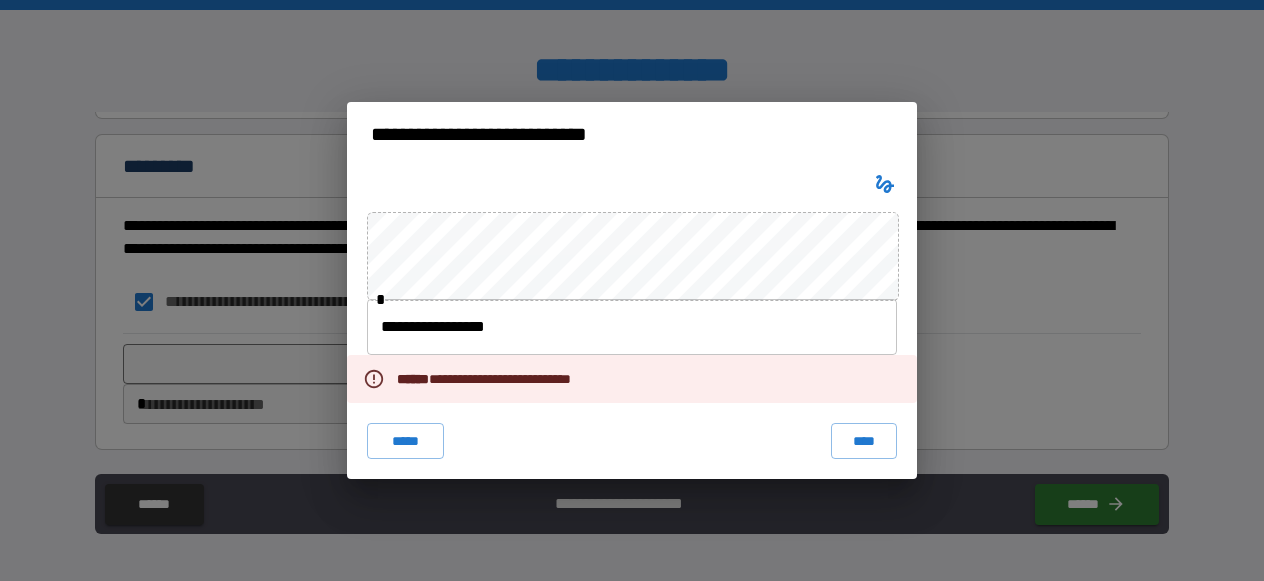 click on "**********" at bounding box center (632, 323) 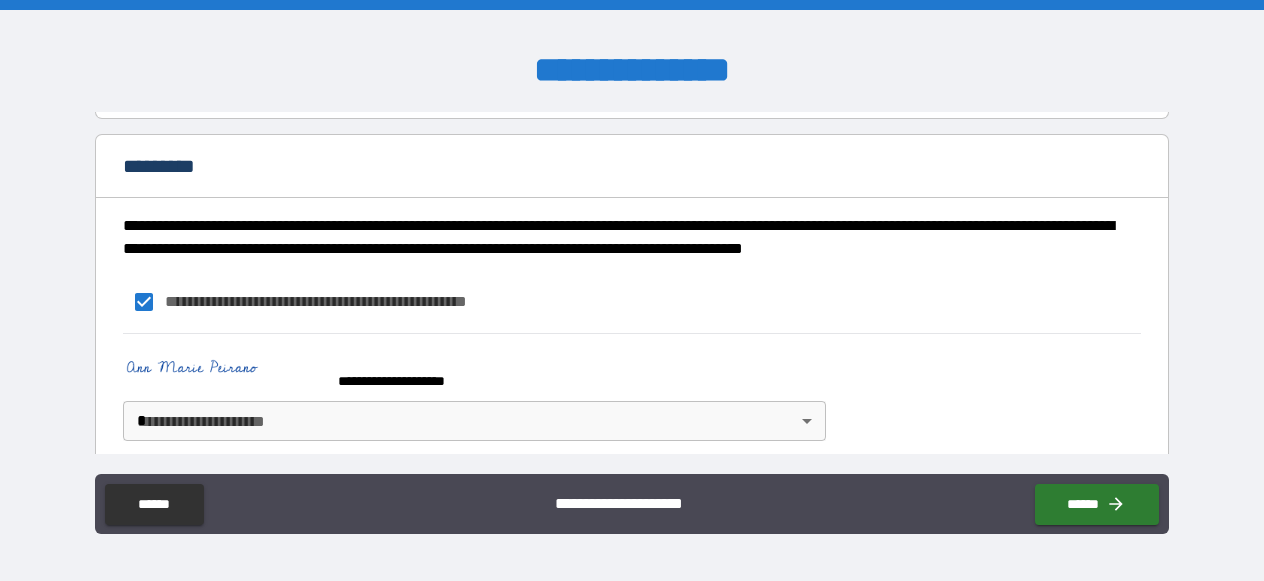 scroll, scrollTop: 4617, scrollLeft: 0, axis: vertical 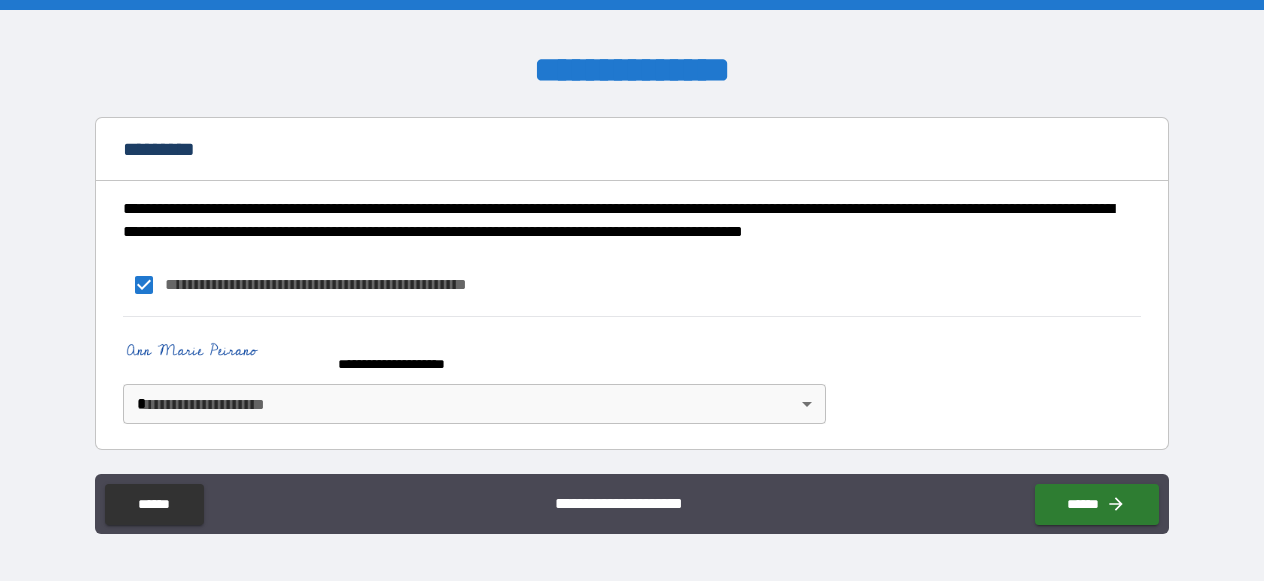 click on "**********" at bounding box center [632, 290] 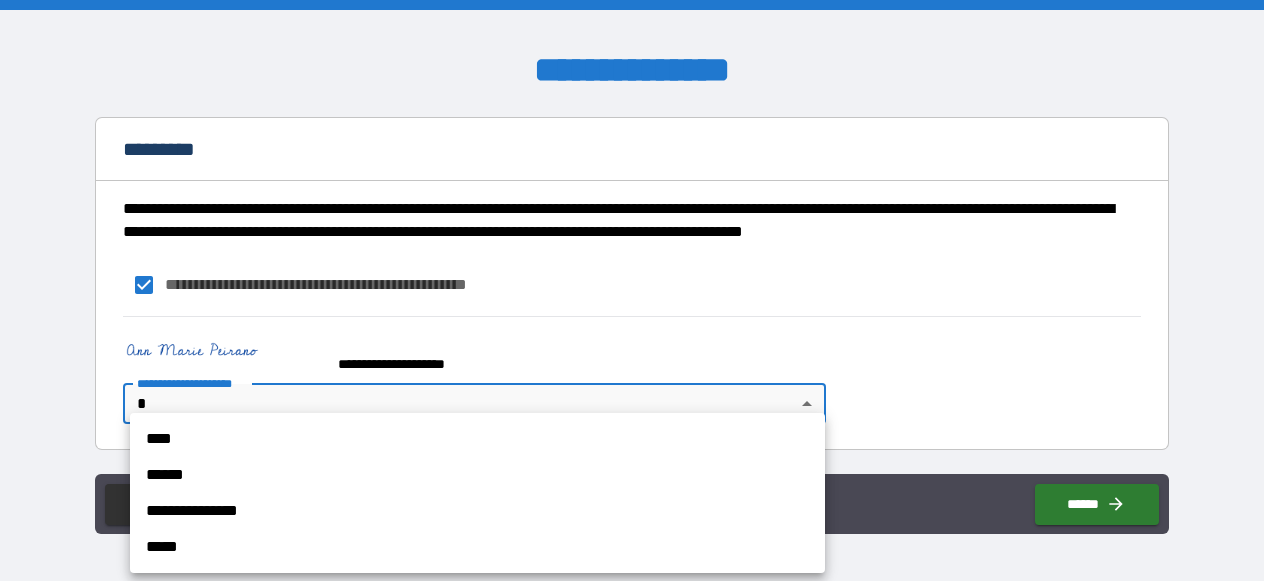 click on "****" at bounding box center (477, 439) 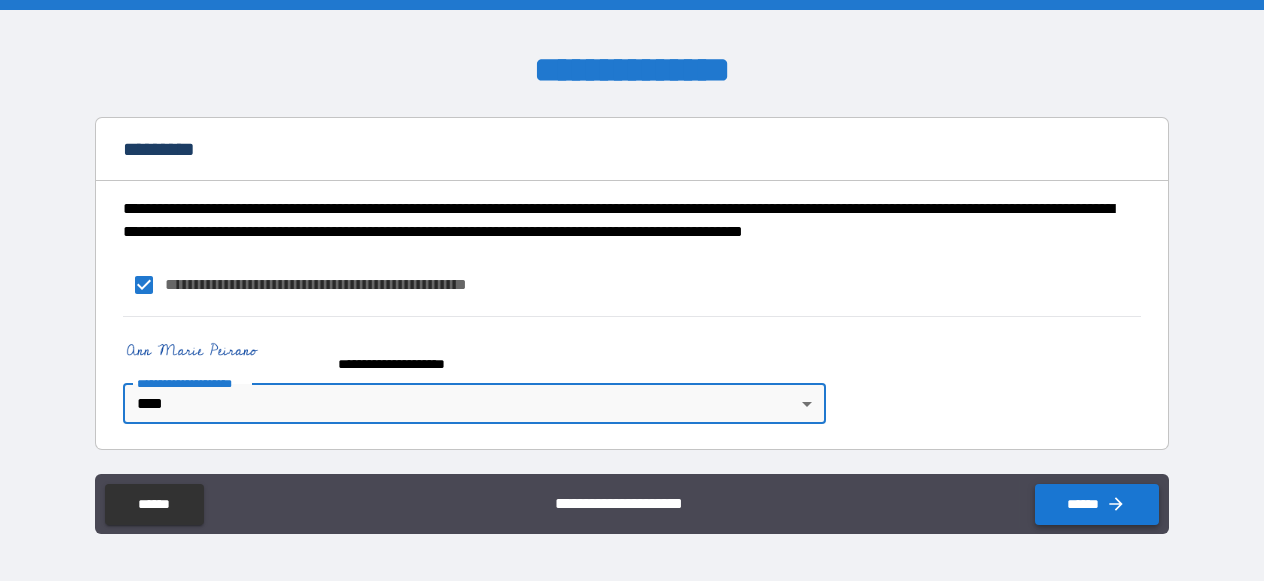 click 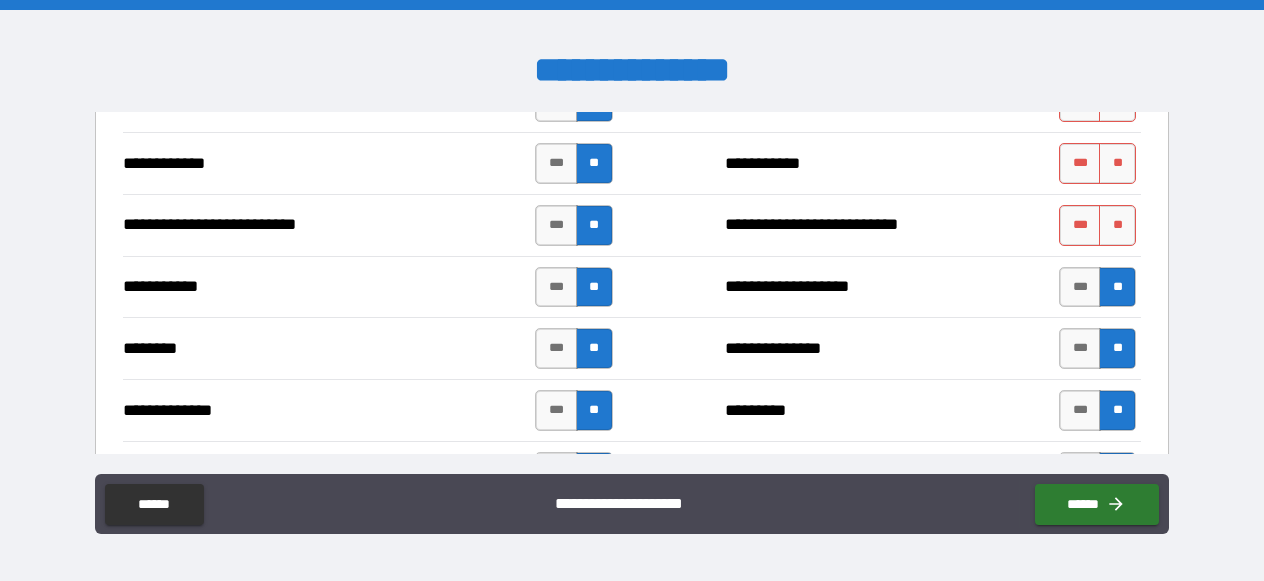 scroll, scrollTop: 2180, scrollLeft: 0, axis: vertical 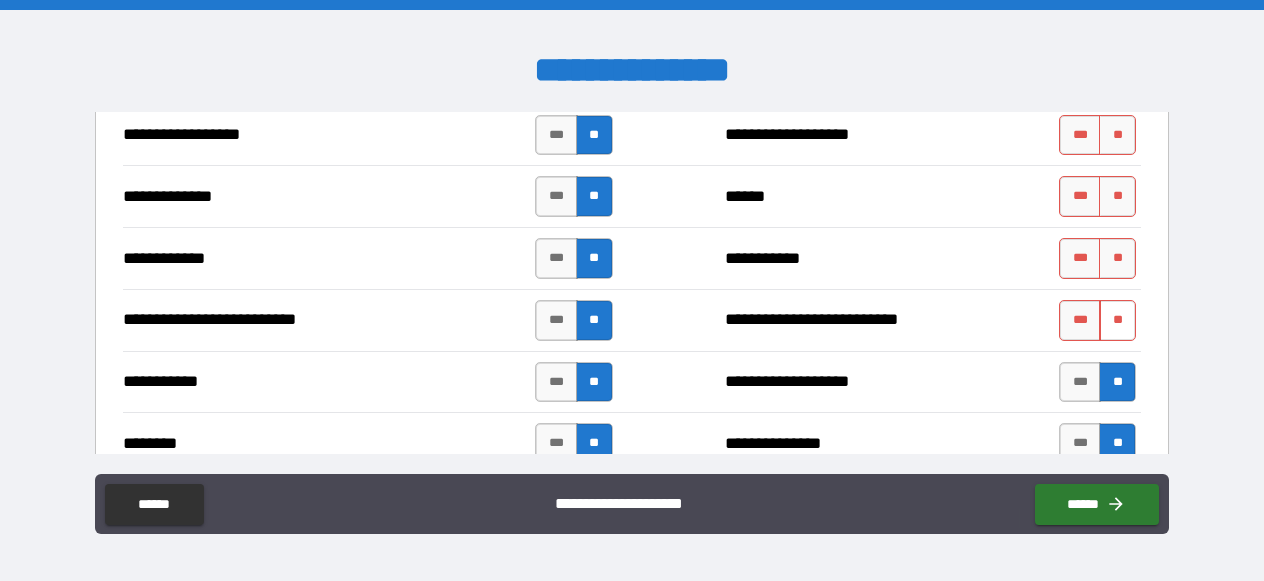 click on "**" at bounding box center [1117, 320] 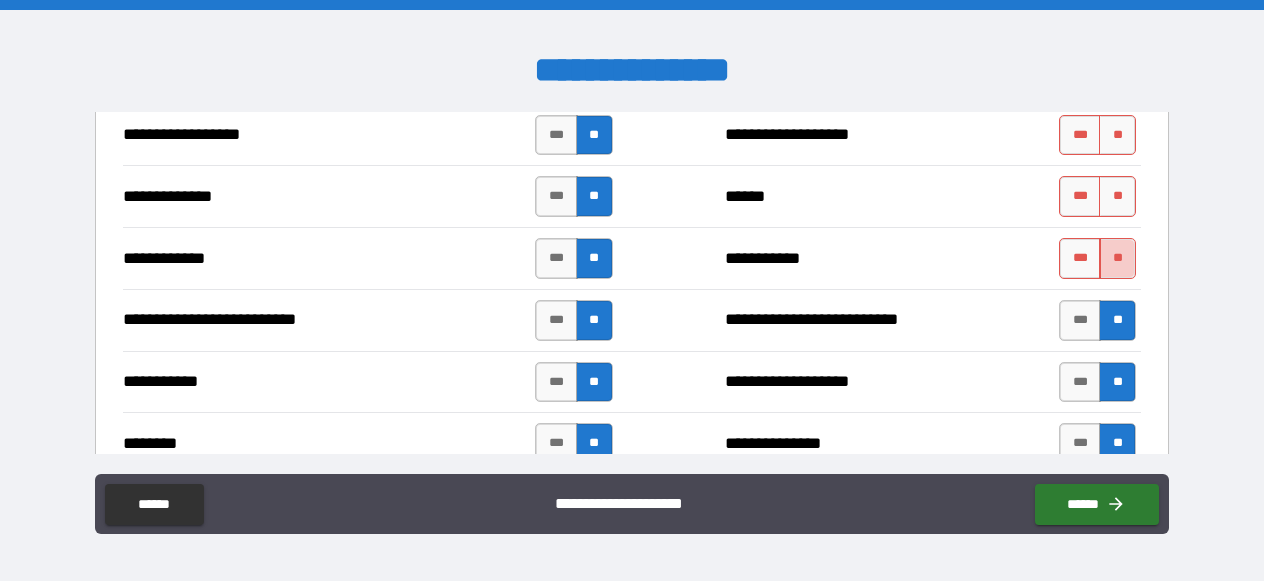 click on "**" at bounding box center (1117, 258) 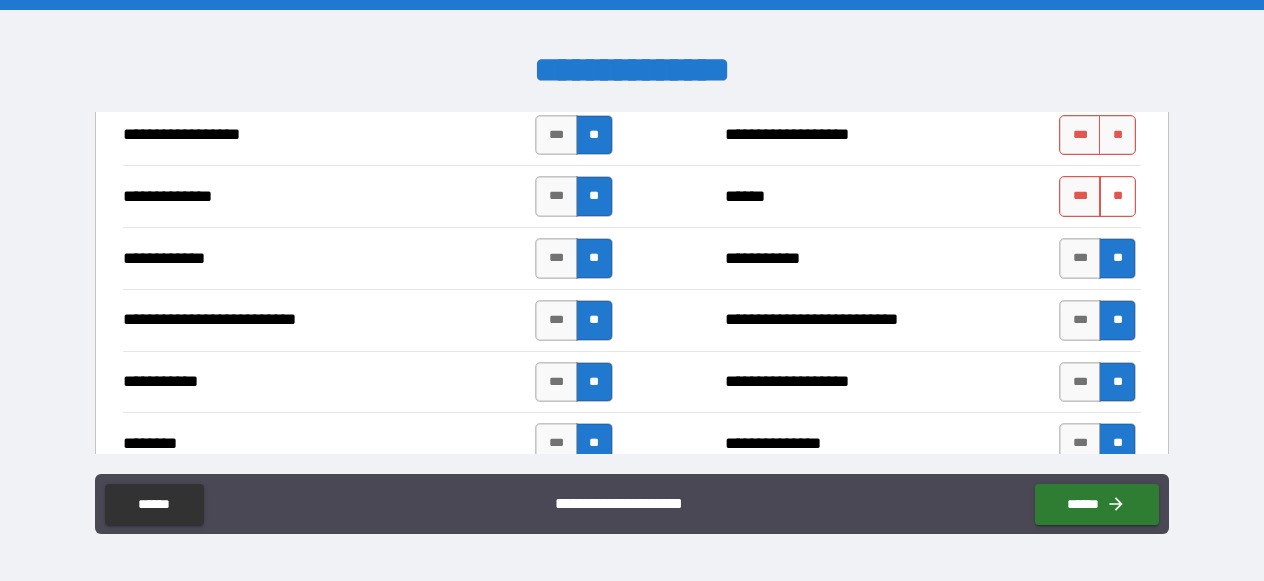 click on "**" at bounding box center [1117, 196] 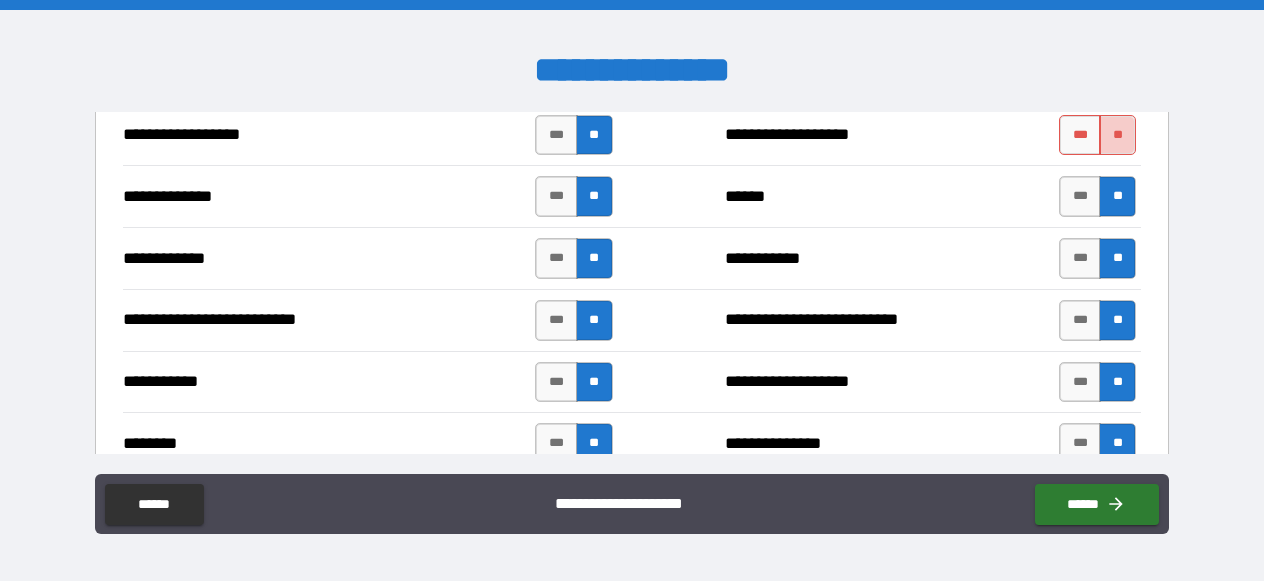 click on "**" at bounding box center [1117, 135] 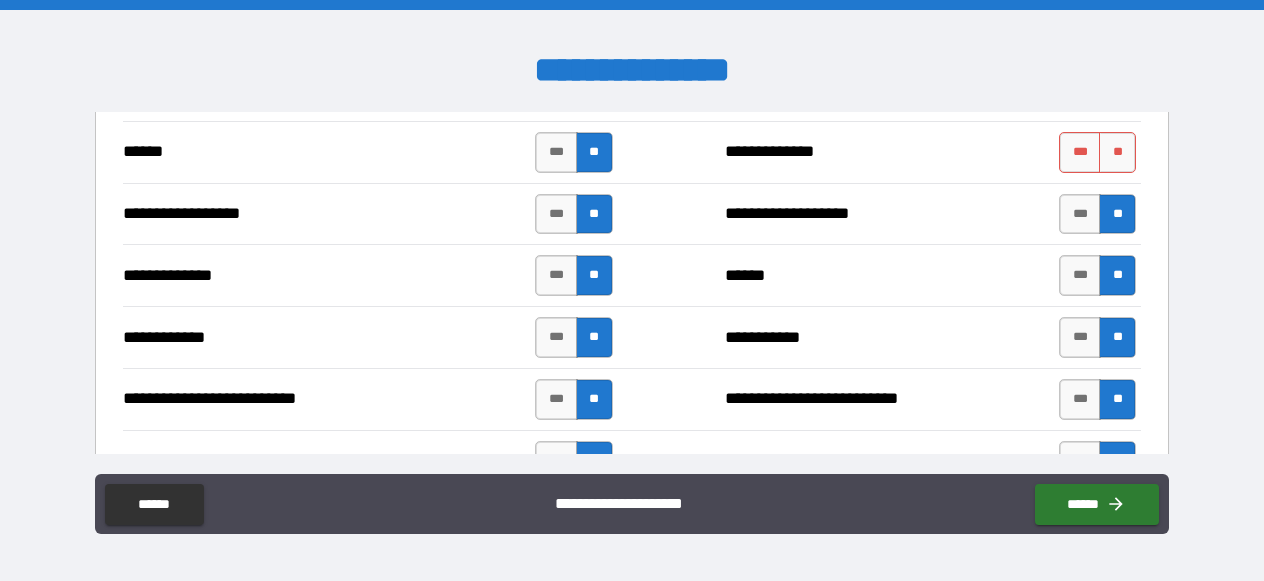 scroll, scrollTop: 1999, scrollLeft: 0, axis: vertical 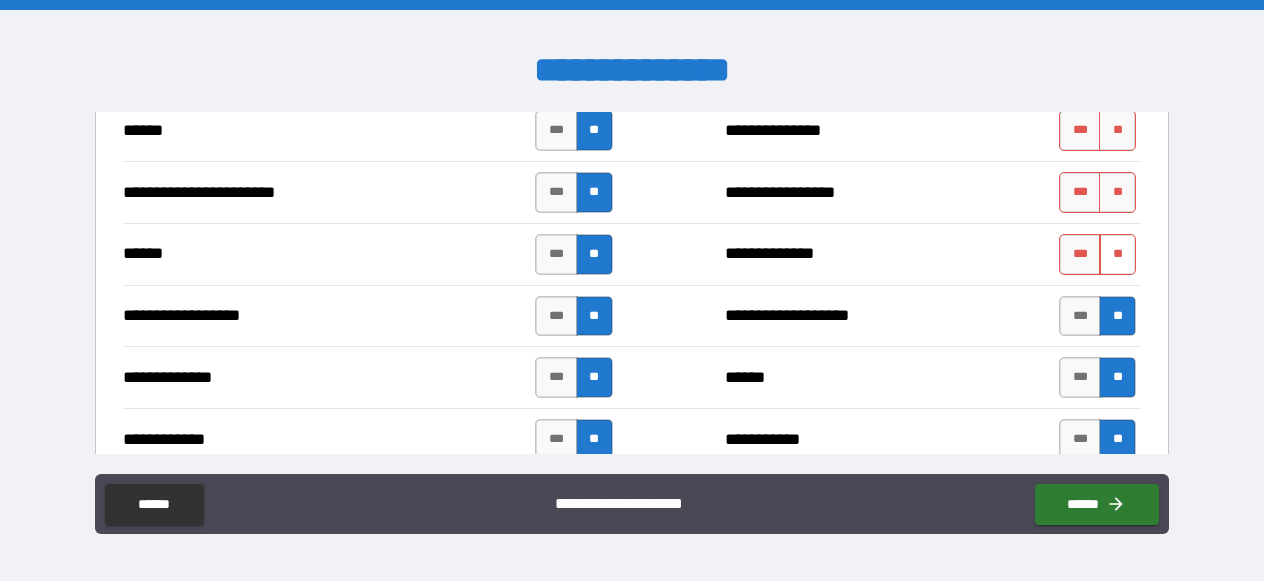 click on "**" at bounding box center (1117, 254) 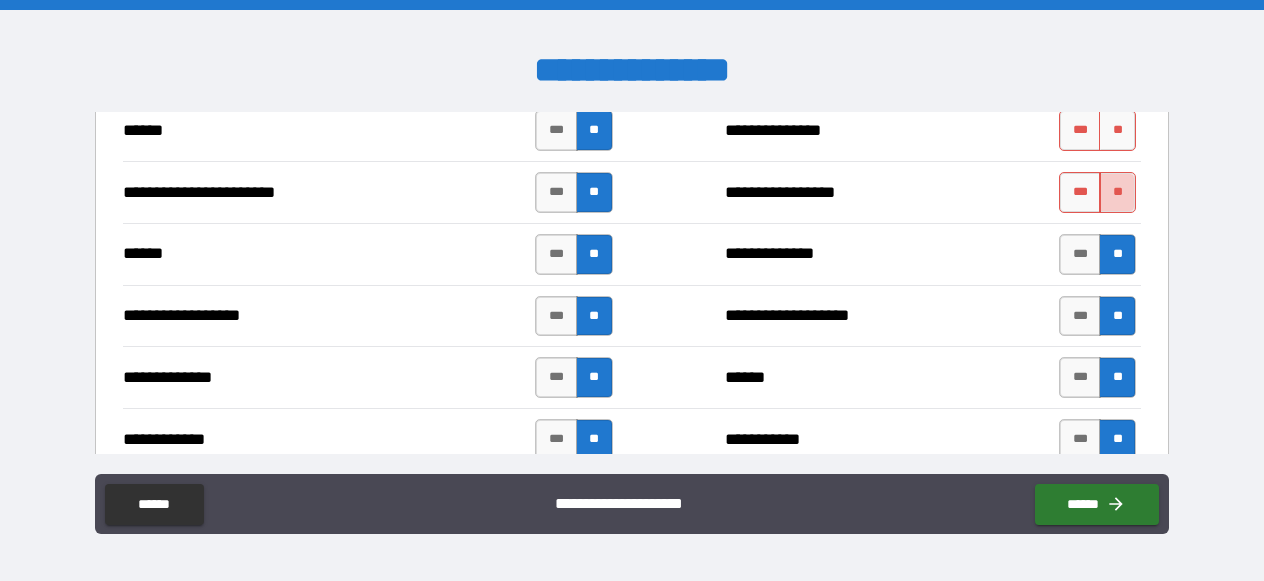 click on "**" at bounding box center [1117, 192] 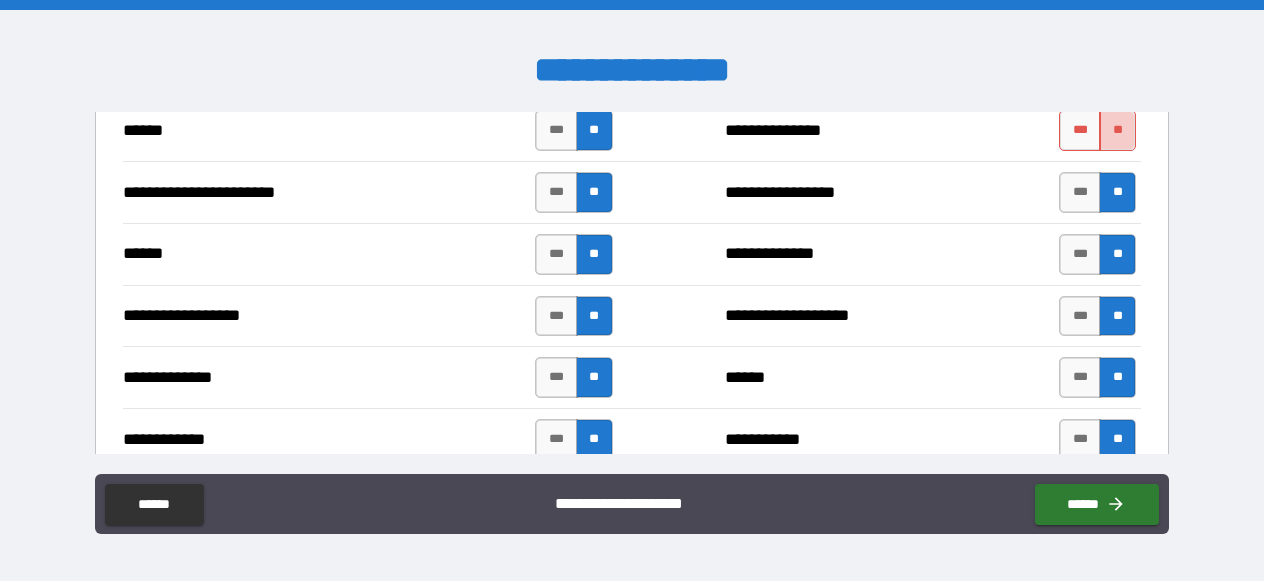 click on "**" at bounding box center (1117, 130) 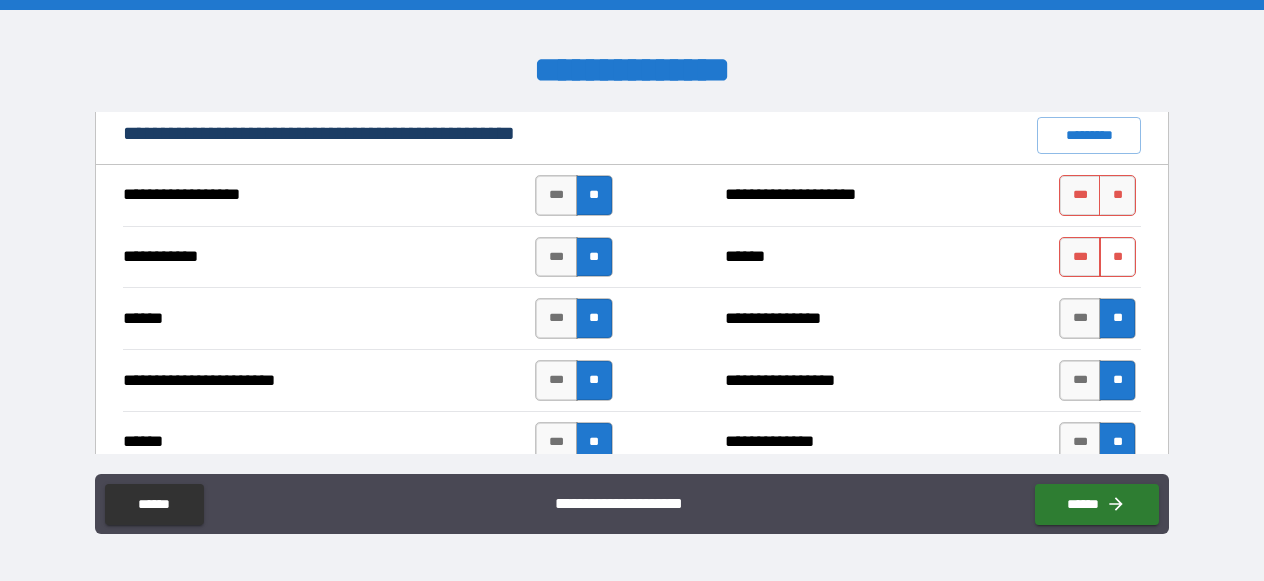 scroll, scrollTop: 1779, scrollLeft: 0, axis: vertical 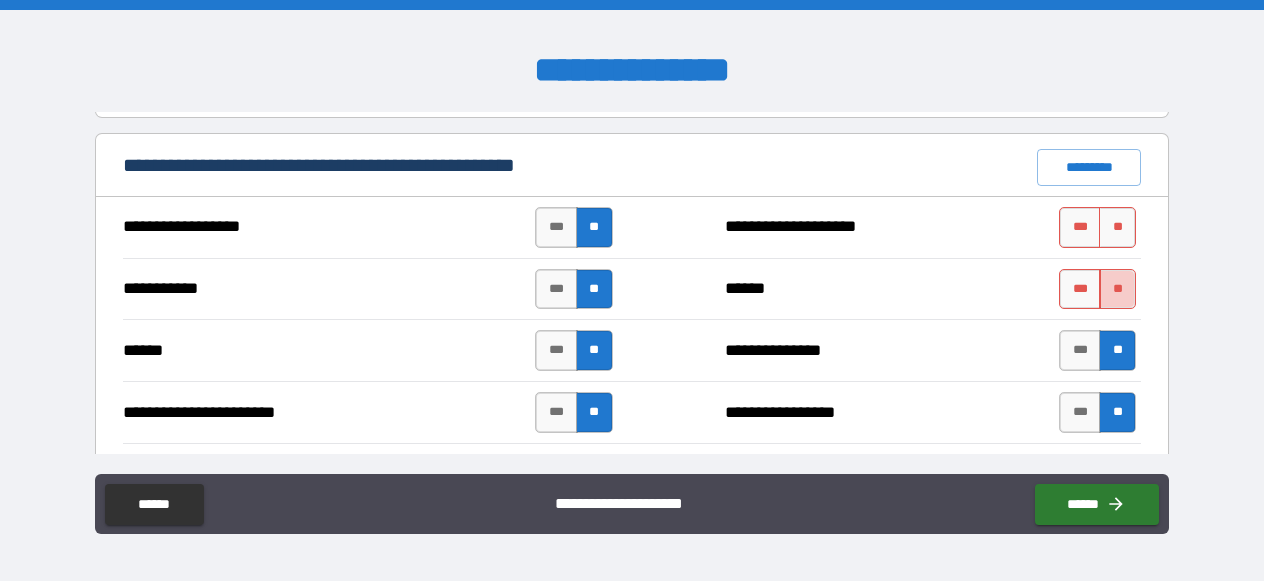 click on "**" at bounding box center (1117, 289) 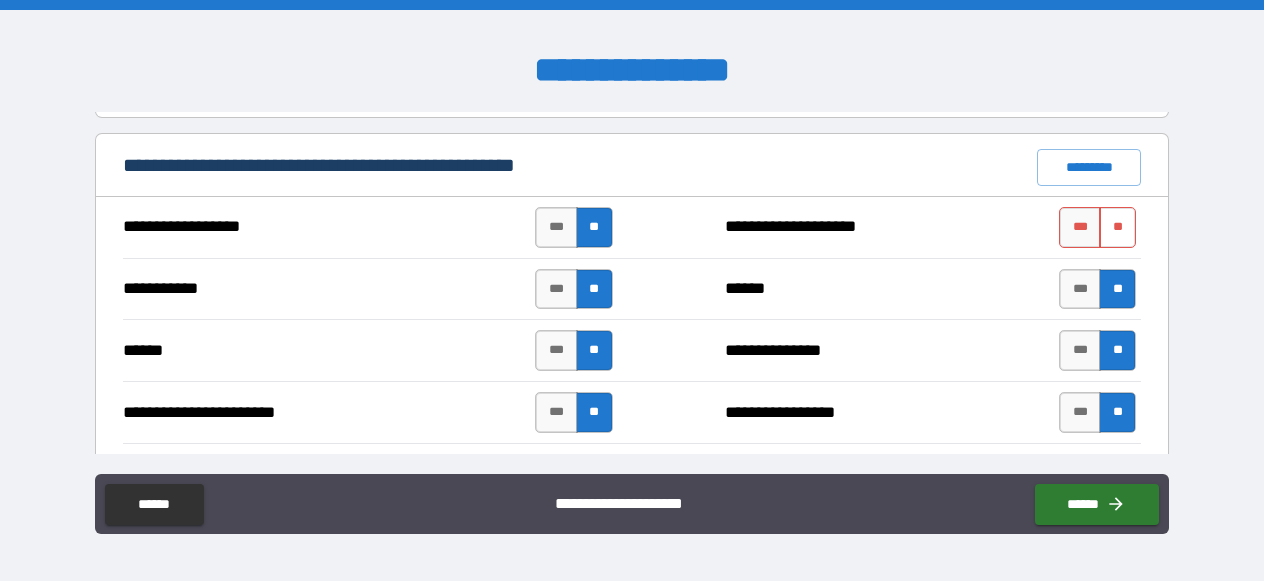 click on "**" at bounding box center [1117, 227] 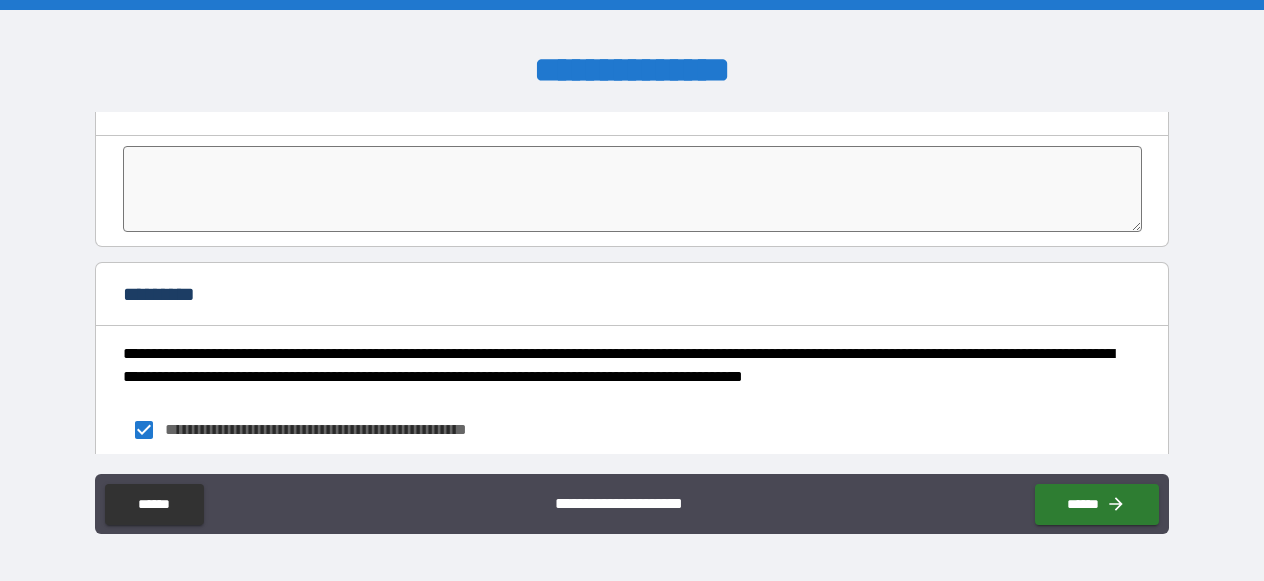 scroll, scrollTop: 4617, scrollLeft: 0, axis: vertical 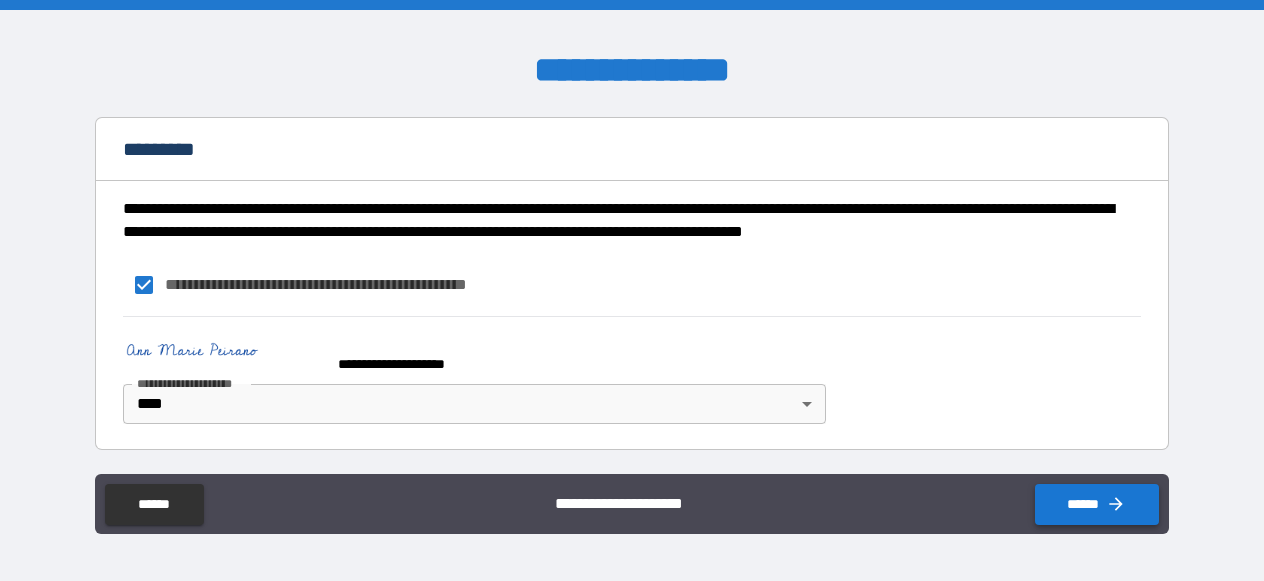 click on "******" at bounding box center [1097, 504] 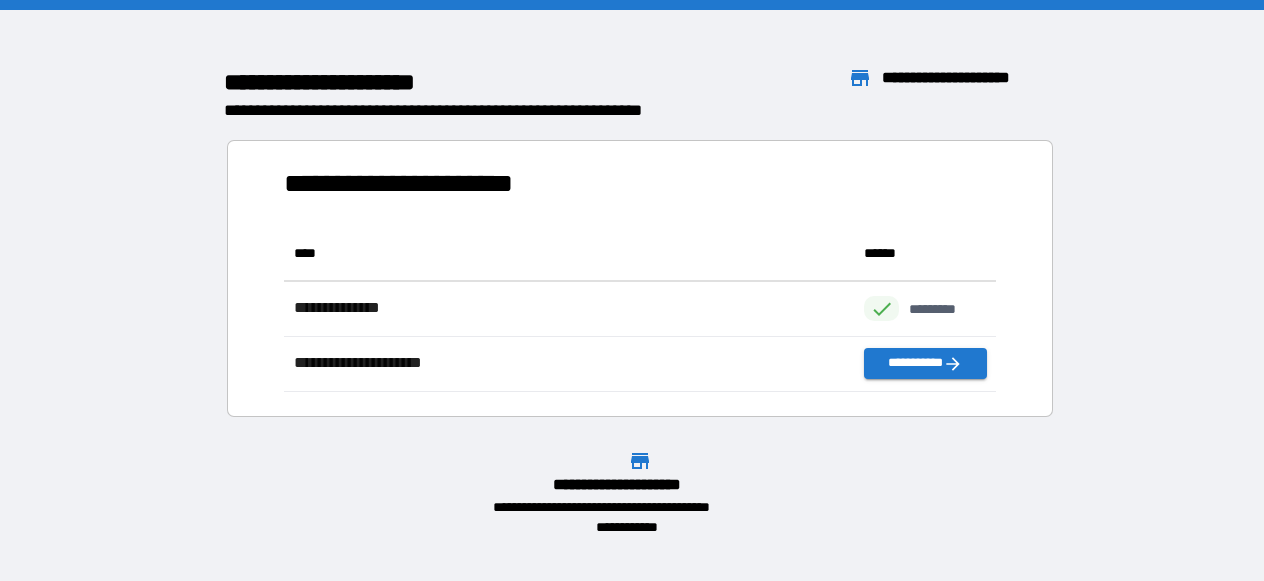 scroll, scrollTop: 16, scrollLeft: 16, axis: both 